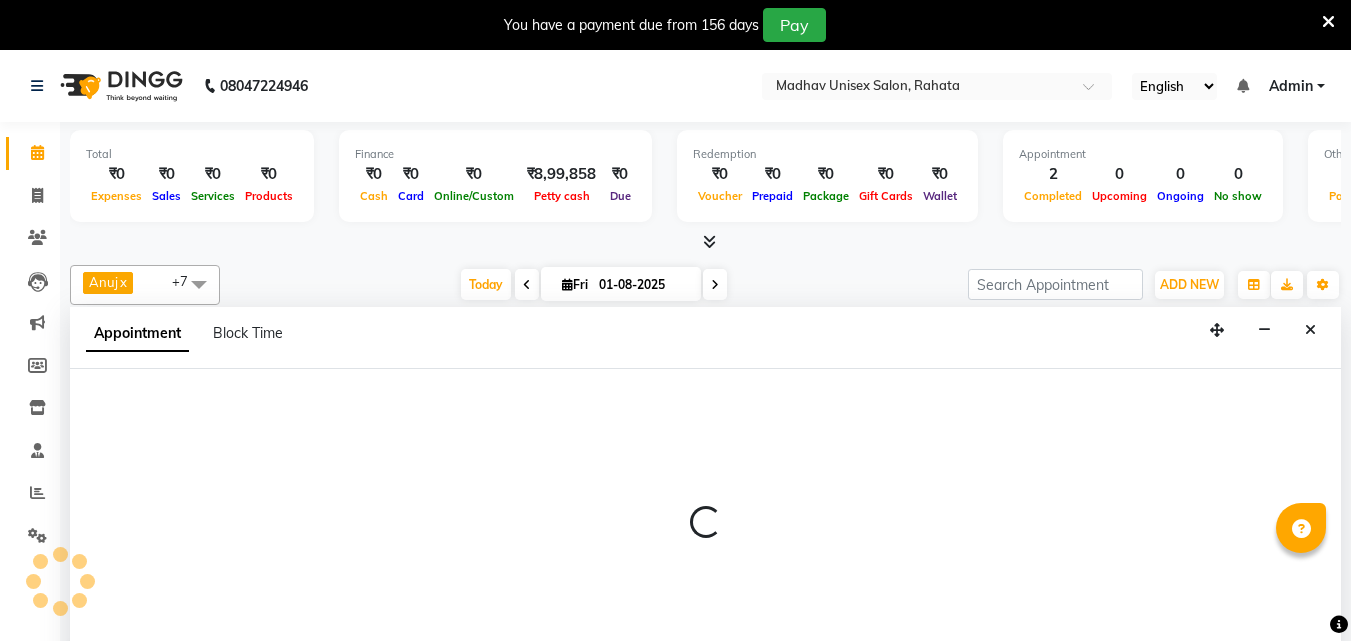 scroll, scrollTop: 51, scrollLeft: 0, axis: vertical 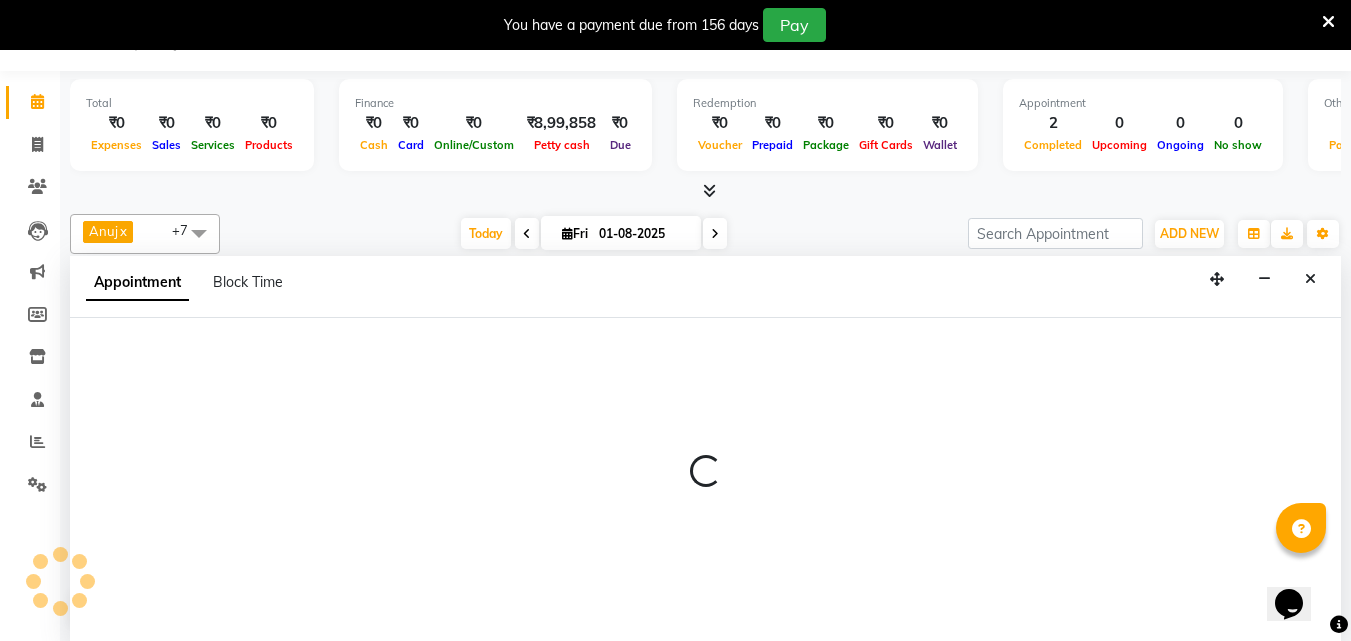 select on "31840" 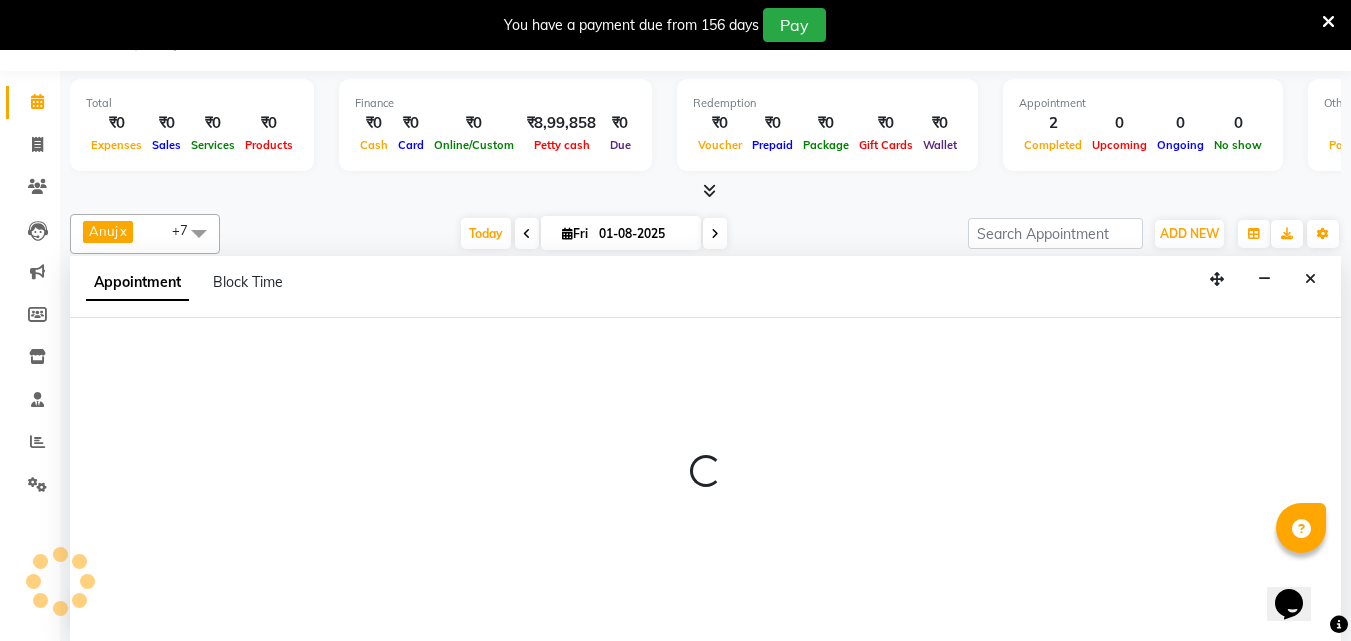 select on "540" 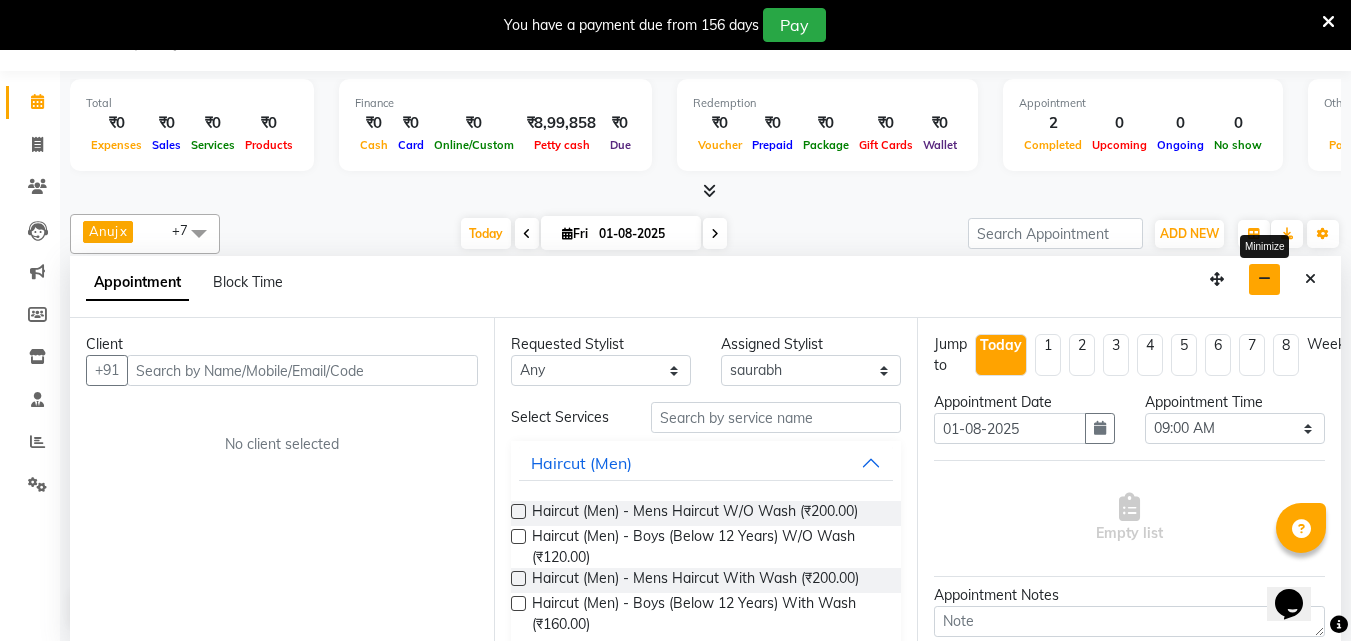 click at bounding box center (1264, 279) 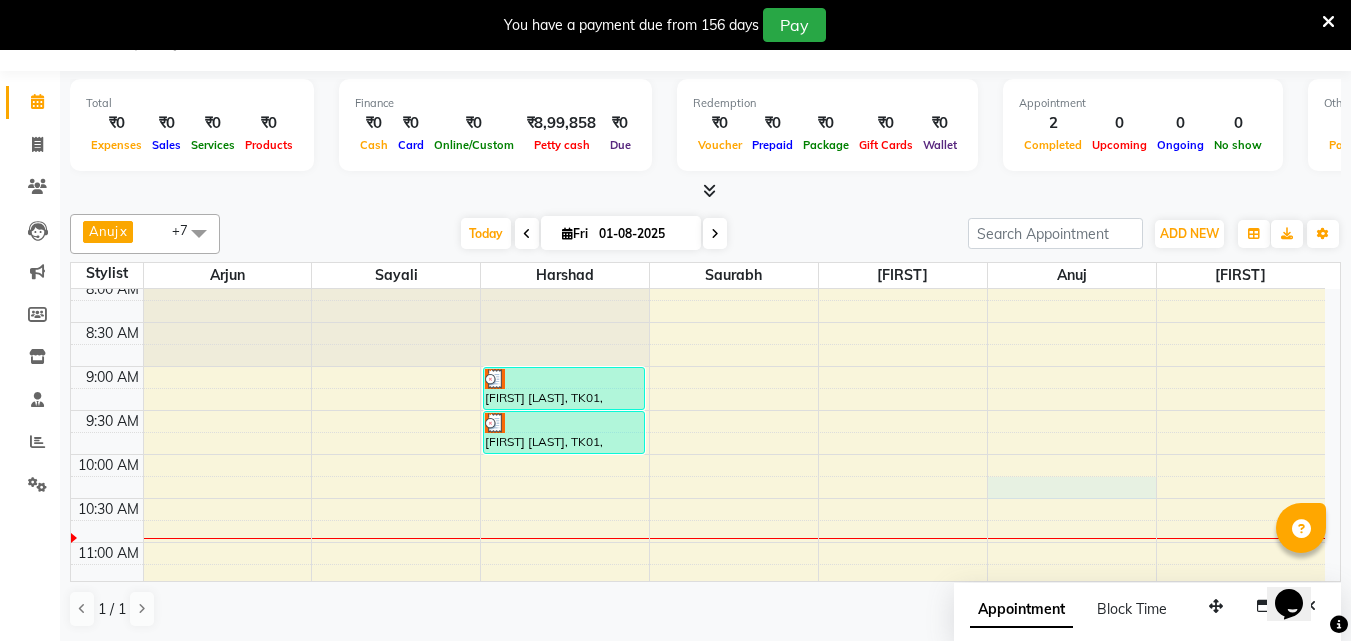click on "[TIME] [TIME] [TIME] [TIME] [TIME] [TIME] [TIME] [TIME] [TIME] [TIME] [TIME] [TIME] [TIME] [TIME] [TIME] [TIME] [TIME] [TIME] [TIME] [TIME] [TIME] [TIME] [TIME] [TIME] [TIME] [TIME] [TIME] [TIME] [TIME] [TIME] [TIME] [TIME] [TIME] [TIME]     [FIRST] [LAST], TK01, [TIME]-[TIME], Haircut (Men)  - Mens Haircut W/O Wash     [FIRST] [LAST], TK01, [TIME]-[TIME], Beard (Men)  - Beard Trim     [FIRST] [LAST], TK02, [TIME]-[TIME], Hair Spa (Women)  - Short     [FIRST] [LAST], TK02, [TIME]-[TIME], Haircut (Women)  - Womens Haircut Without Wash" at bounding box center (698, 850) 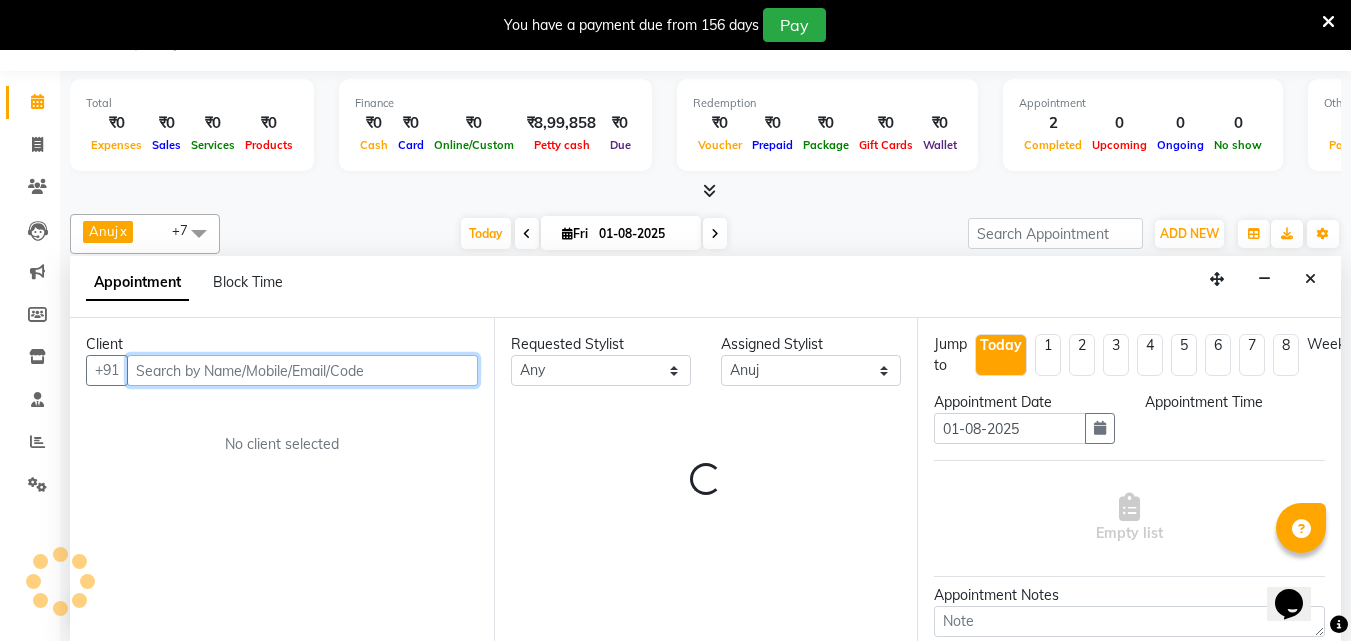 select on "615" 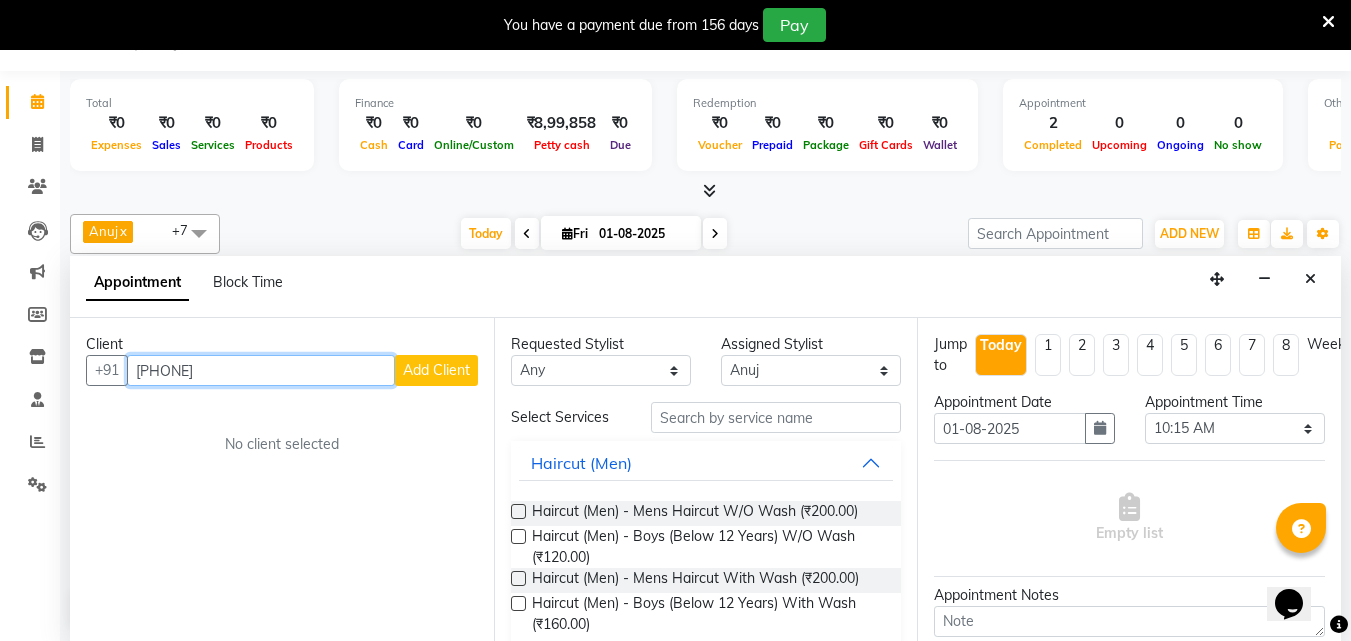 type on "[PHONE]" 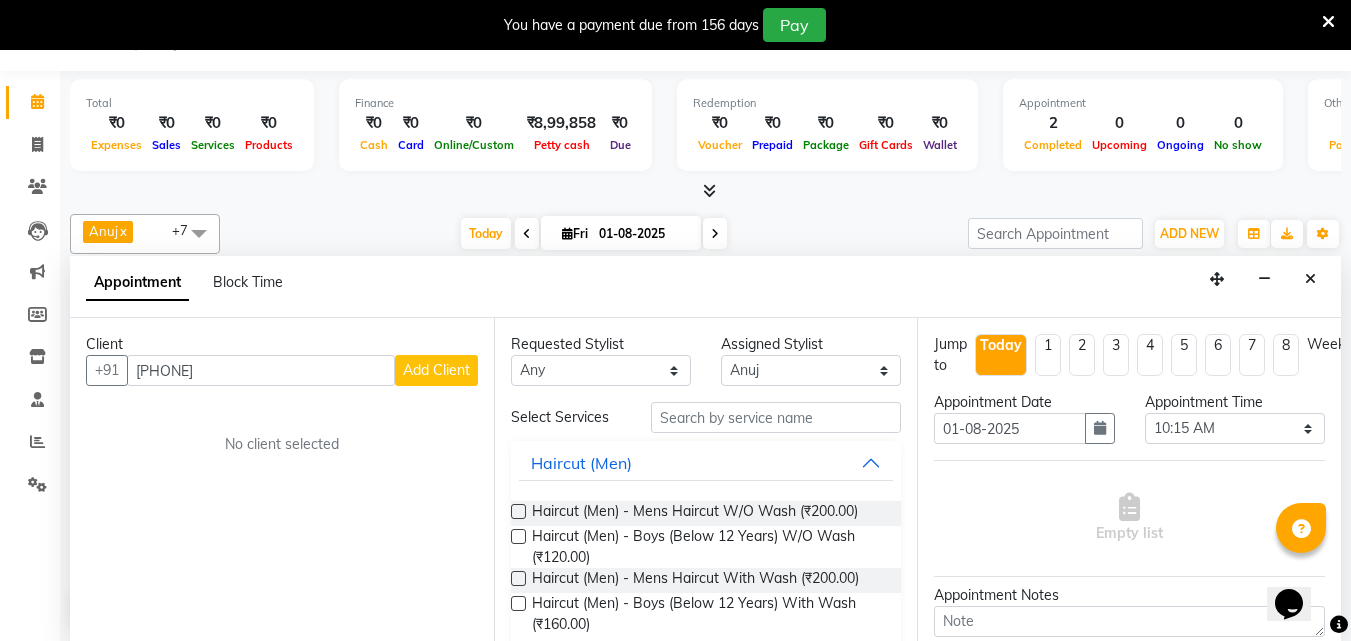 click on "Add Client" at bounding box center [436, 370] 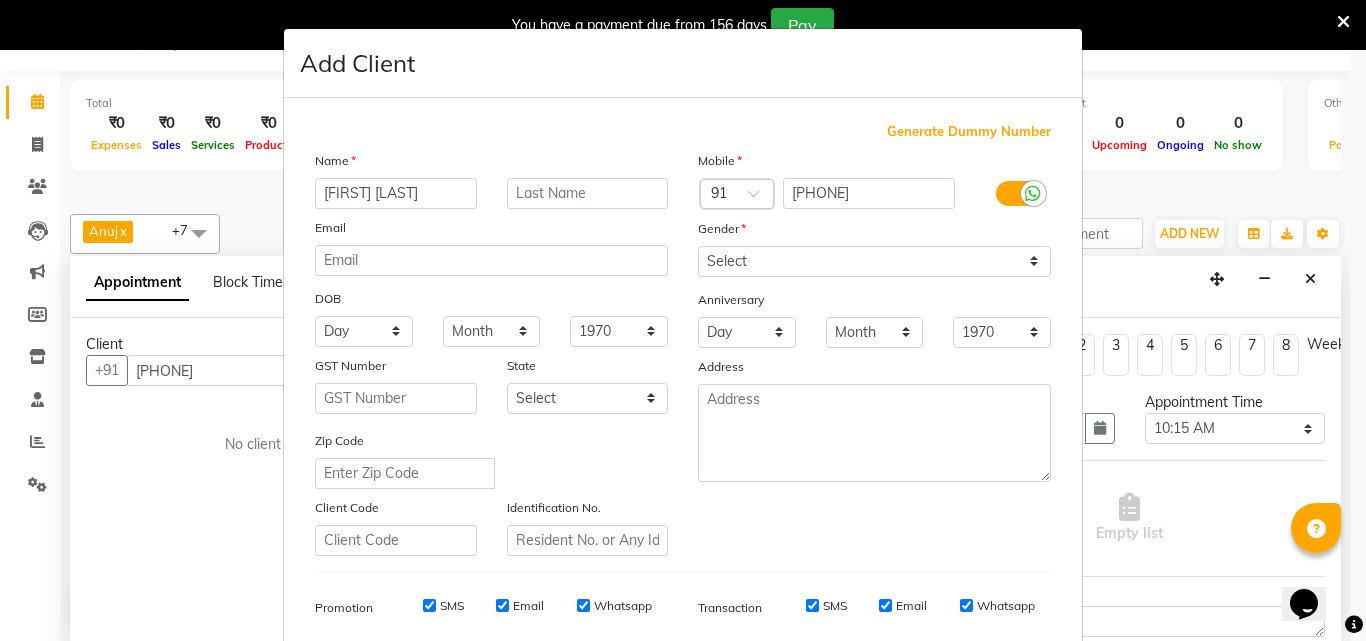 type on "[FIRST] [LAST]" 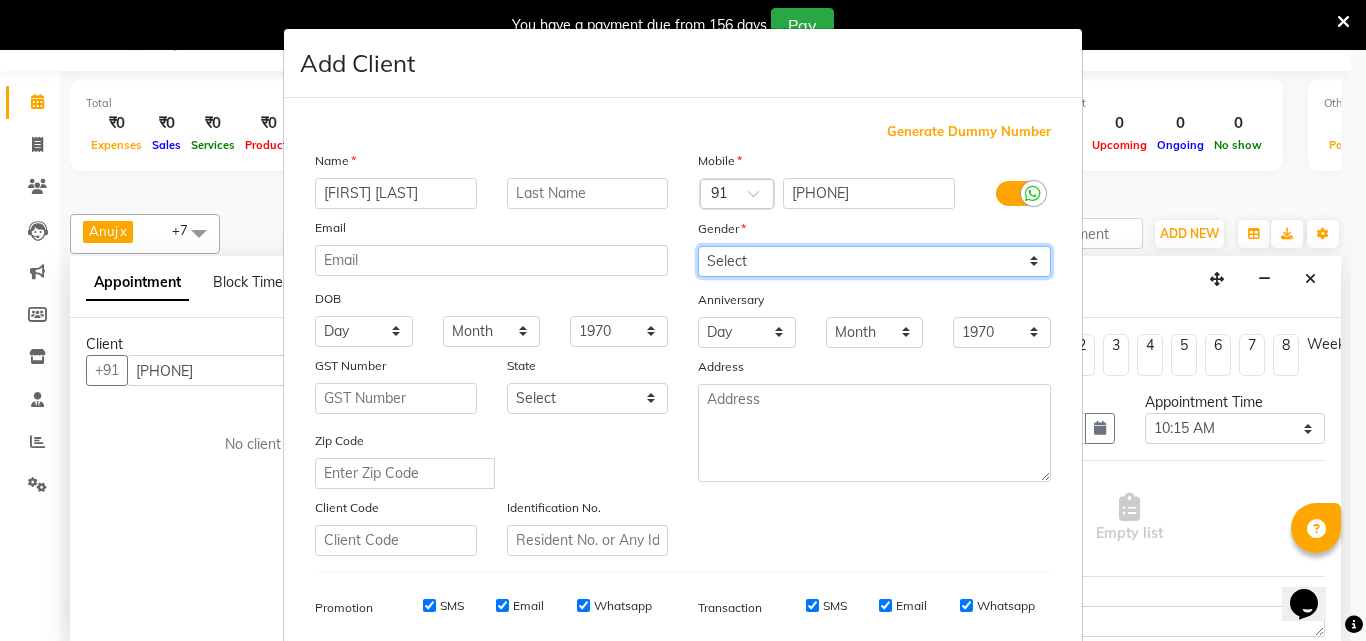 click on "Select Male Female Other Prefer Not To Say" at bounding box center [874, 261] 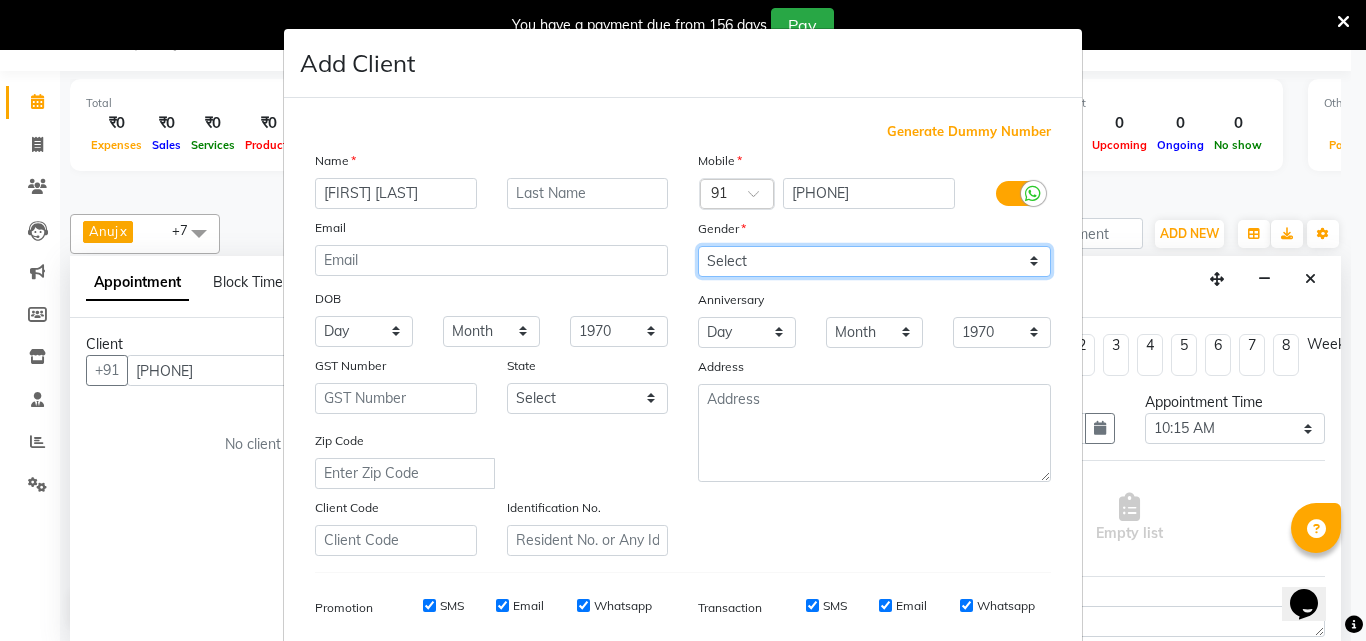 select on "female" 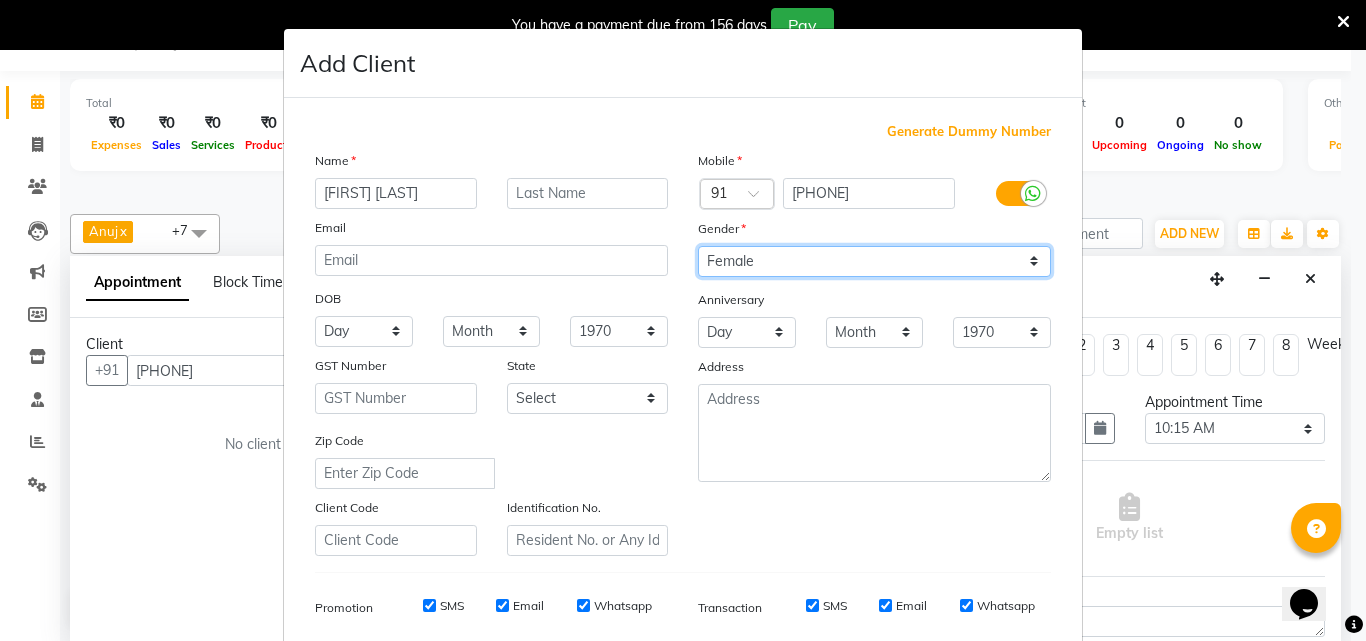 click on "Select Male Female Other Prefer Not To Say" at bounding box center [874, 261] 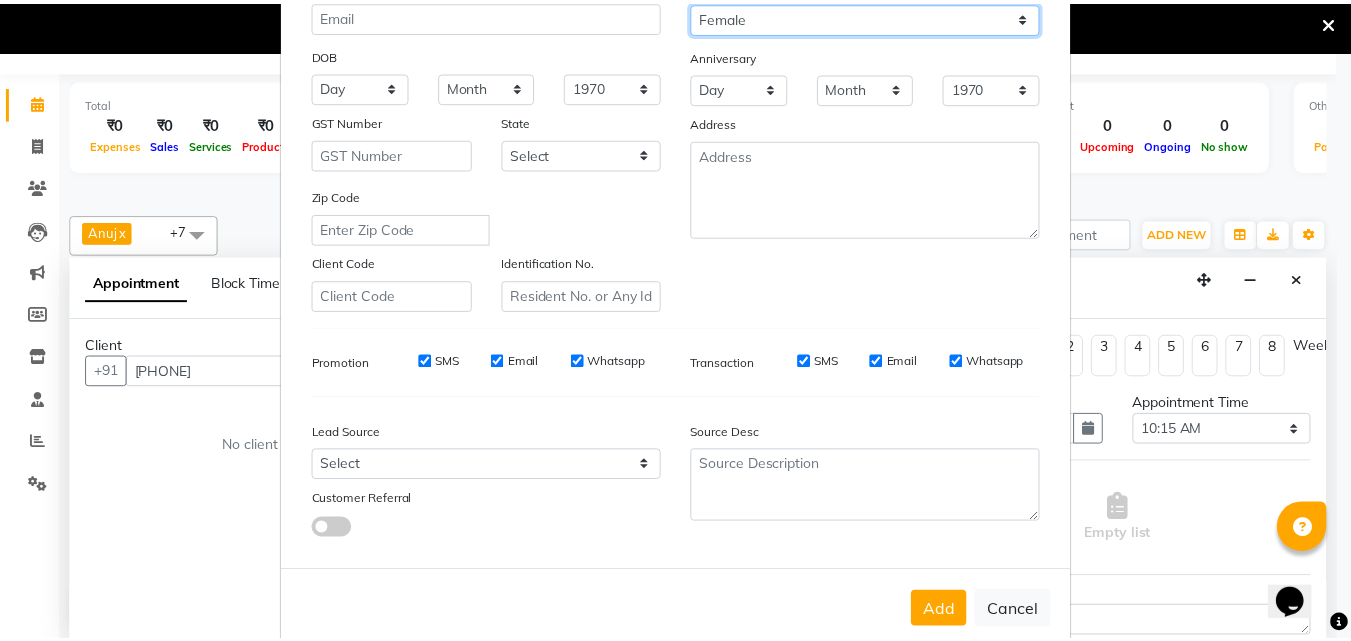 scroll, scrollTop: 282, scrollLeft: 0, axis: vertical 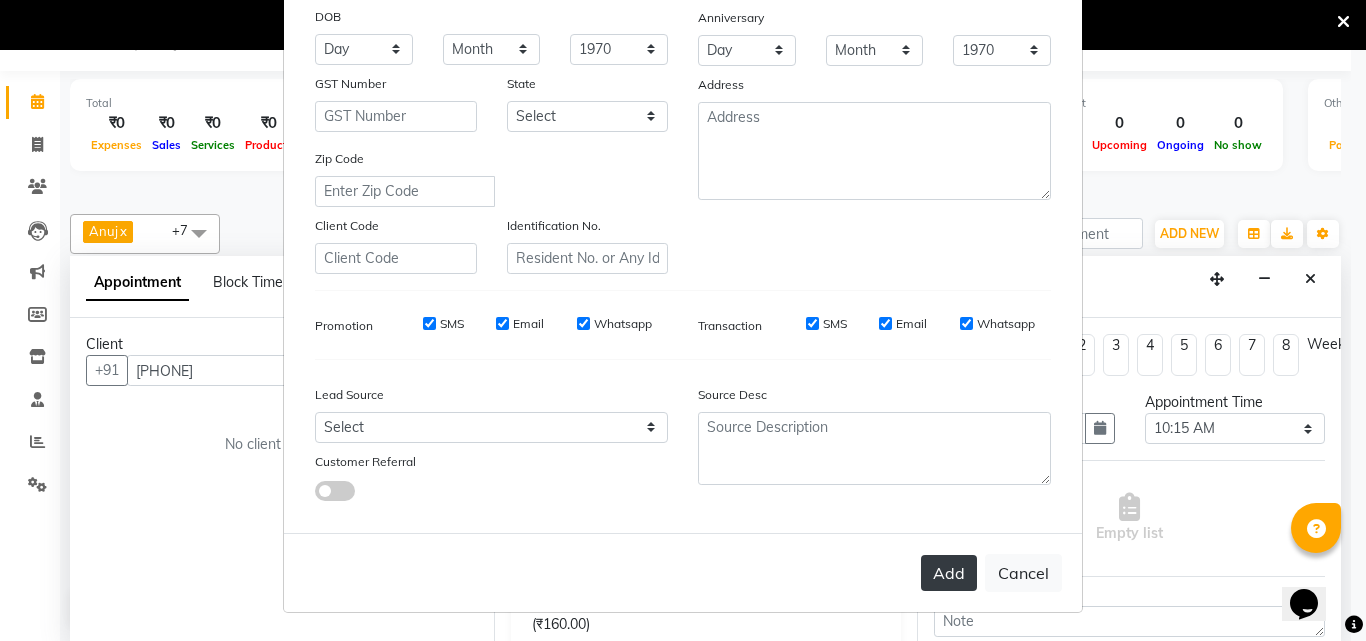 click on "Add" at bounding box center (949, 573) 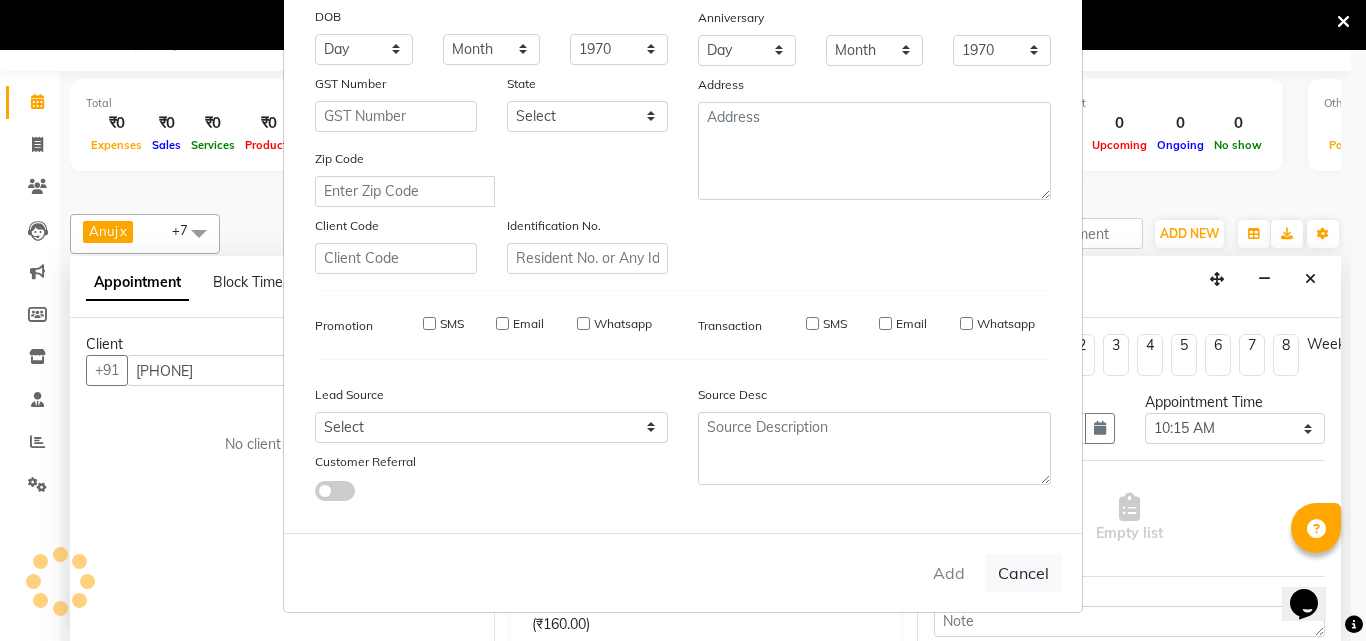 type 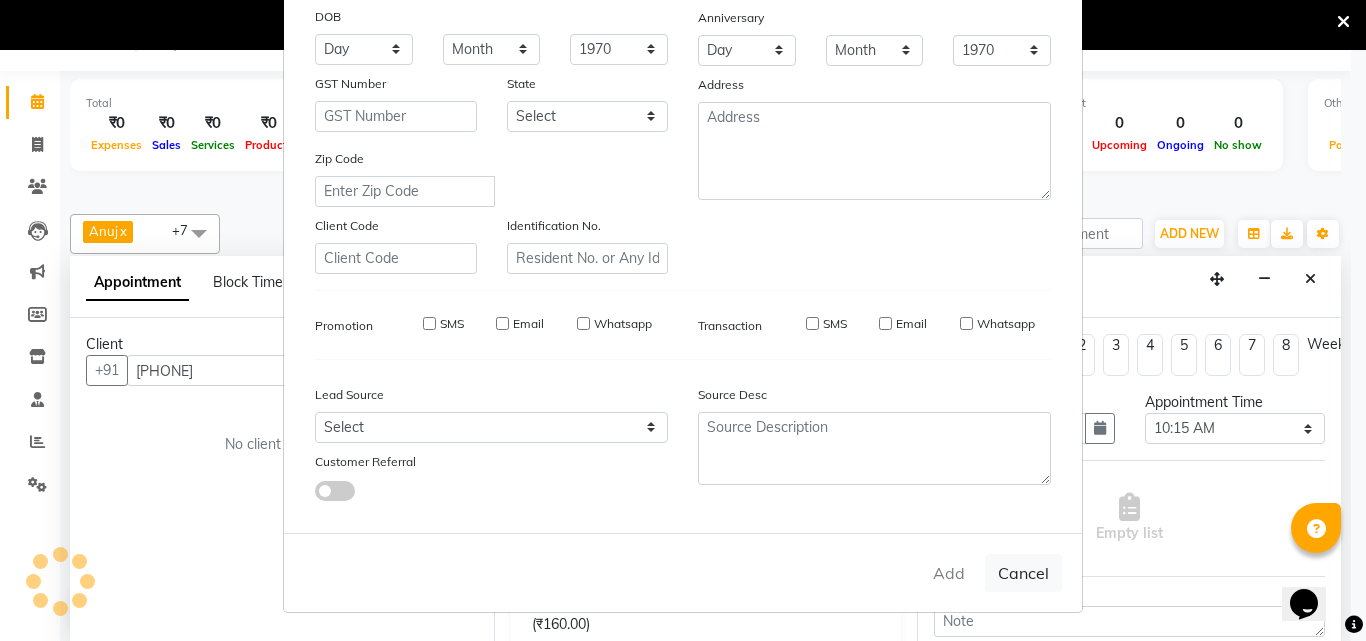 select 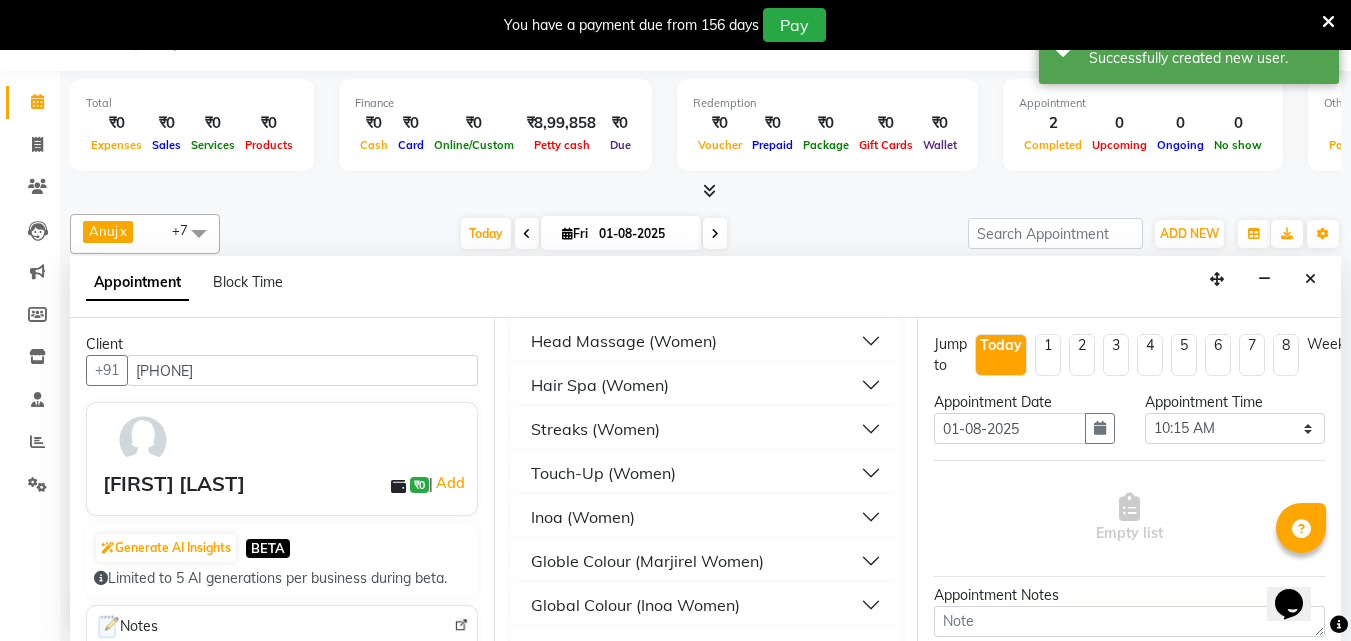 scroll, scrollTop: 1389, scrollLeft: 0, axis: vertical 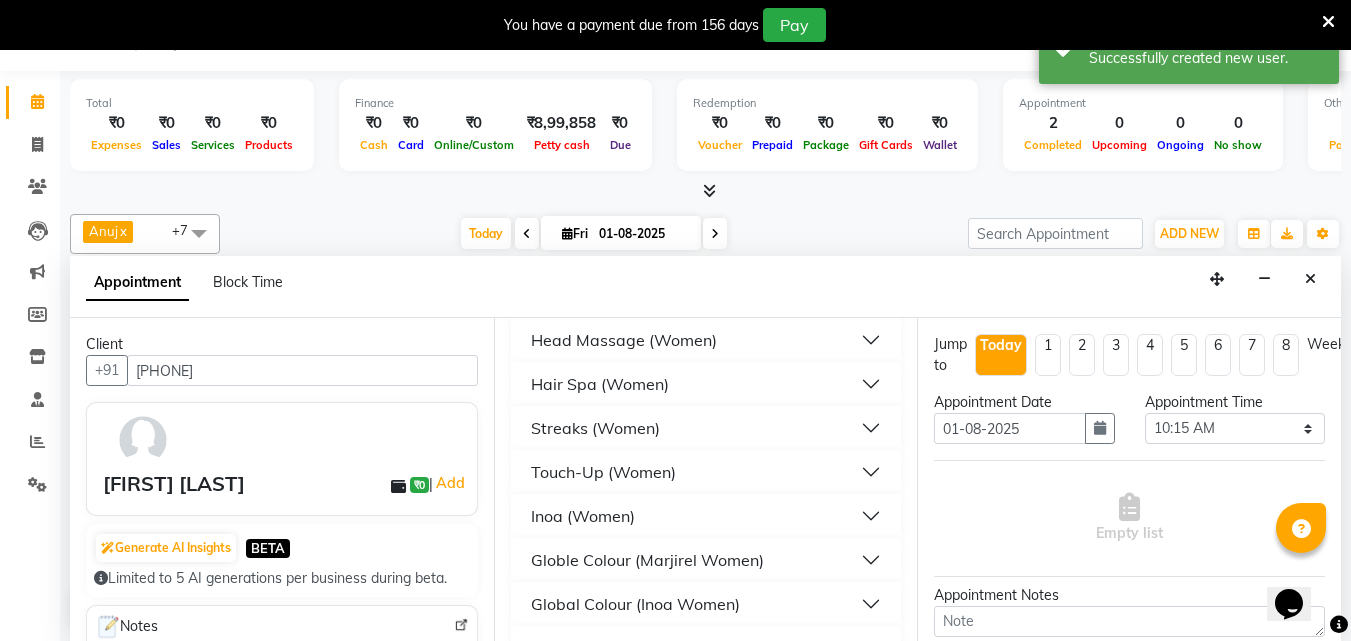 click on "Hair Spa (Women)" at bounding box center (706, 384) 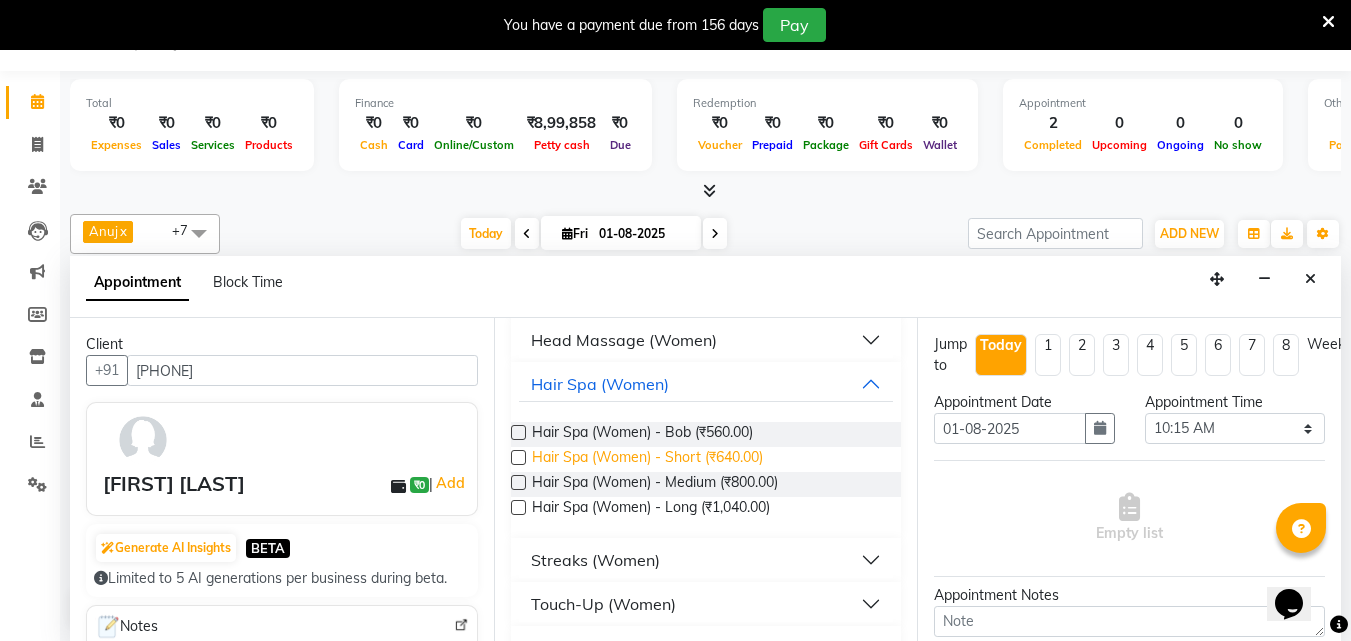 click on "Hair Spa (Women)  - Short (₹640.00)" at bounding box center (647, 459) 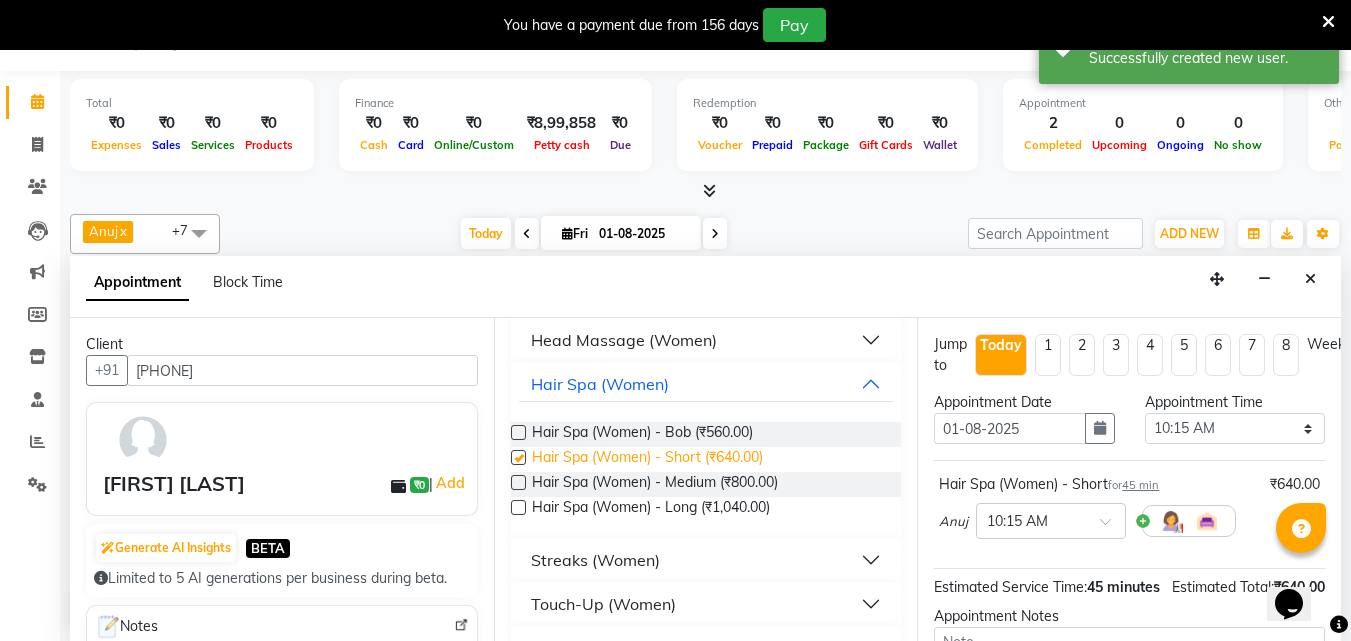 checkbox on "false" 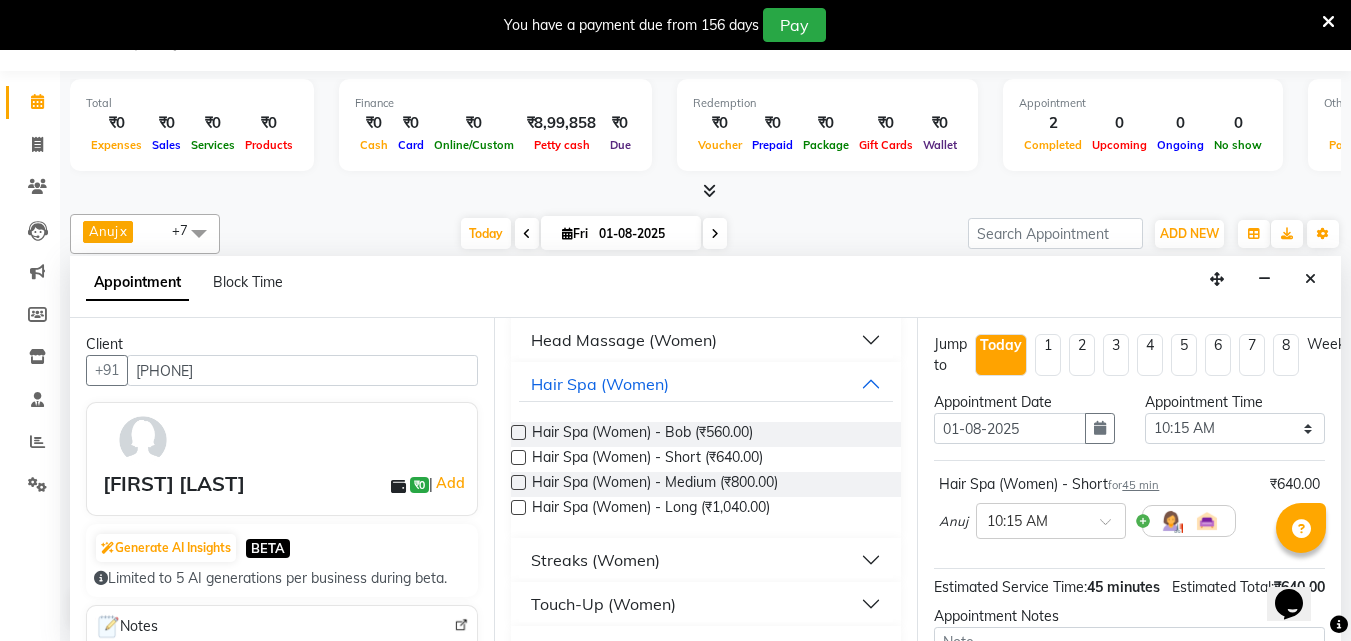 scroll, scrollTop: 239, scrollLeft: 27, axis: both 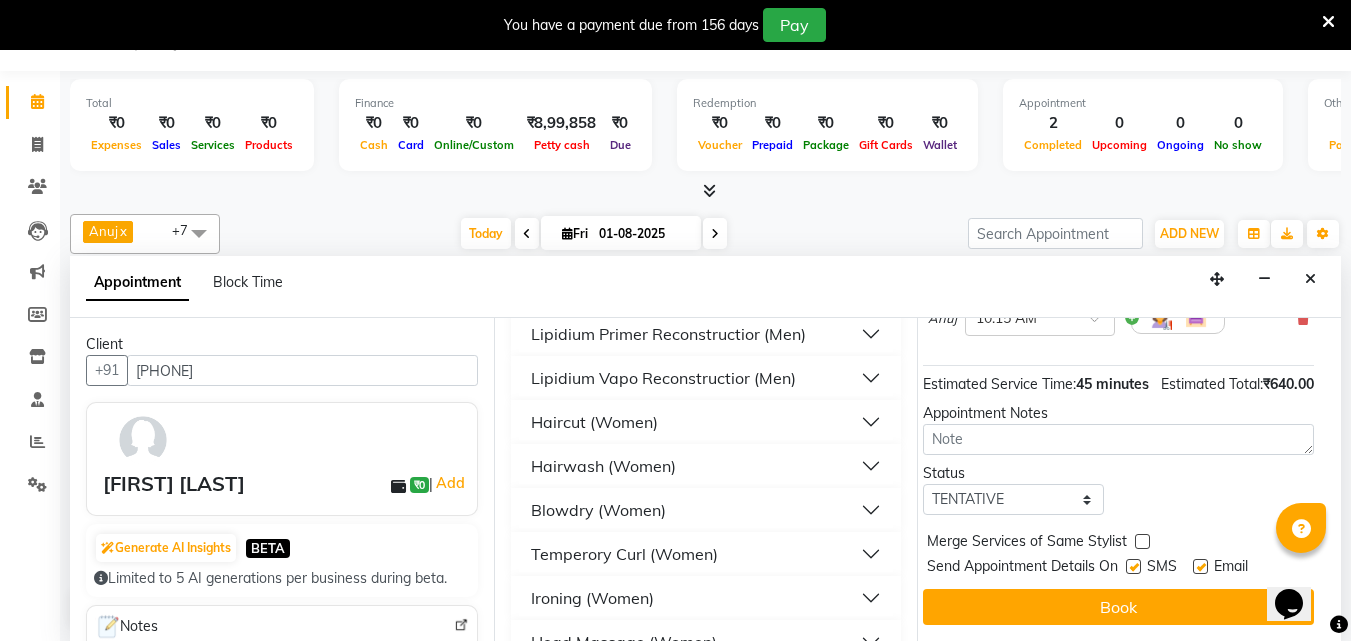 click on "Haircut (Women)" at bounding box center [706, 422] 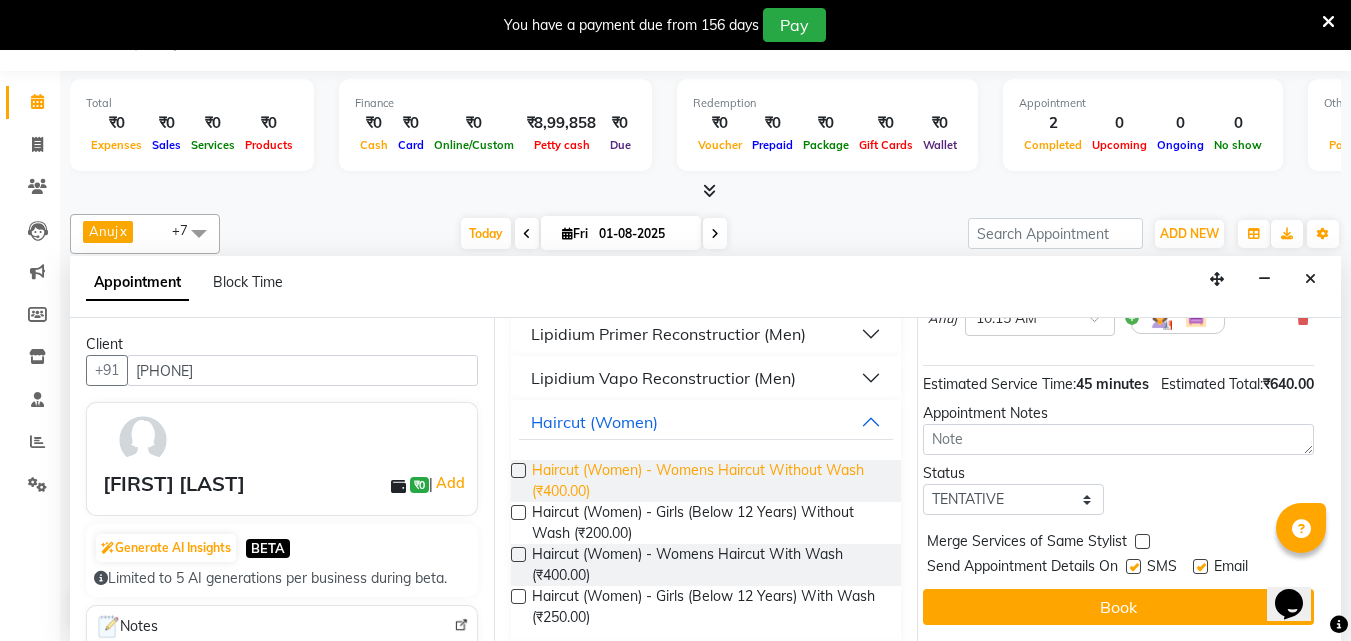 click on "Haircut (Women)  - Womens Haircut Without Wash (₹400.00)" at bounding box center (709, 481) 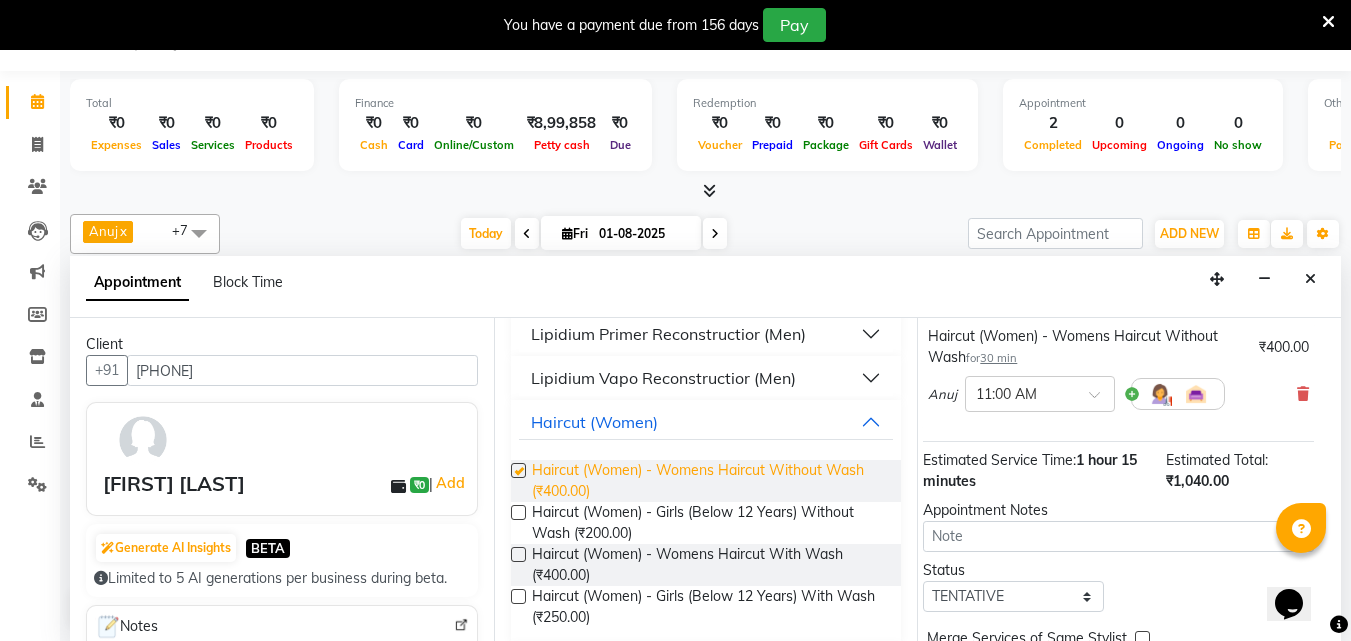 checkbox on "false" 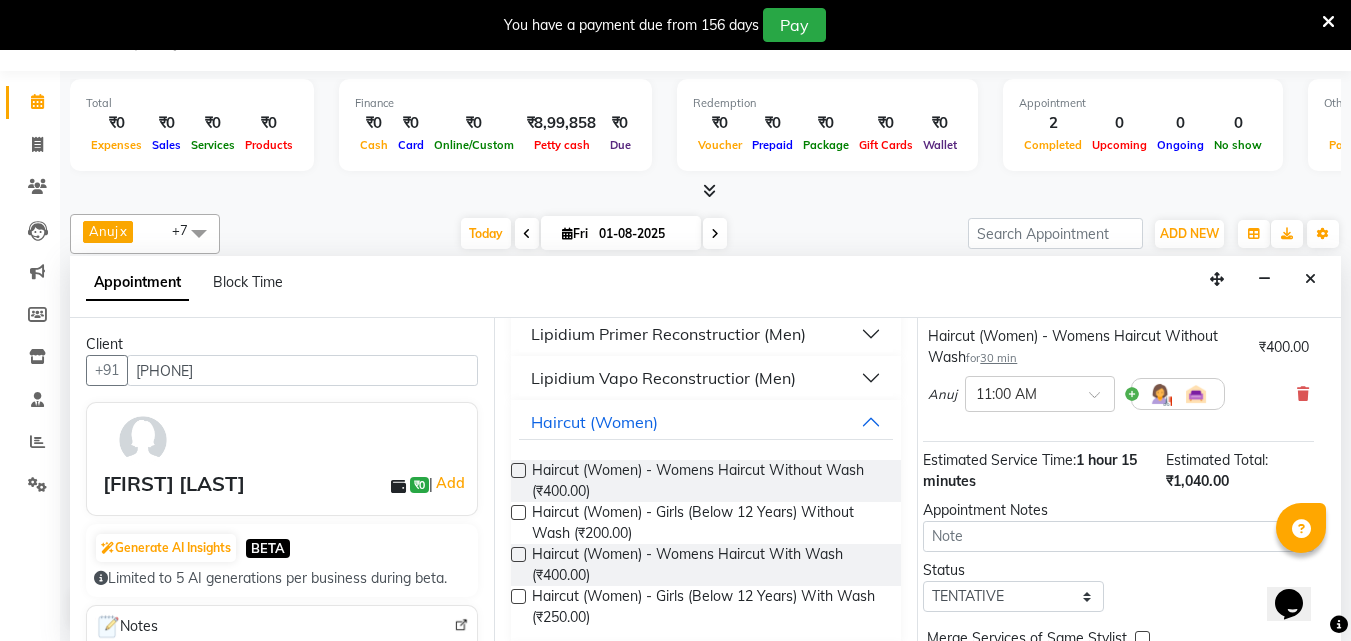 scroll, scrollTop: 351, scrollLeft: 27, axis: both 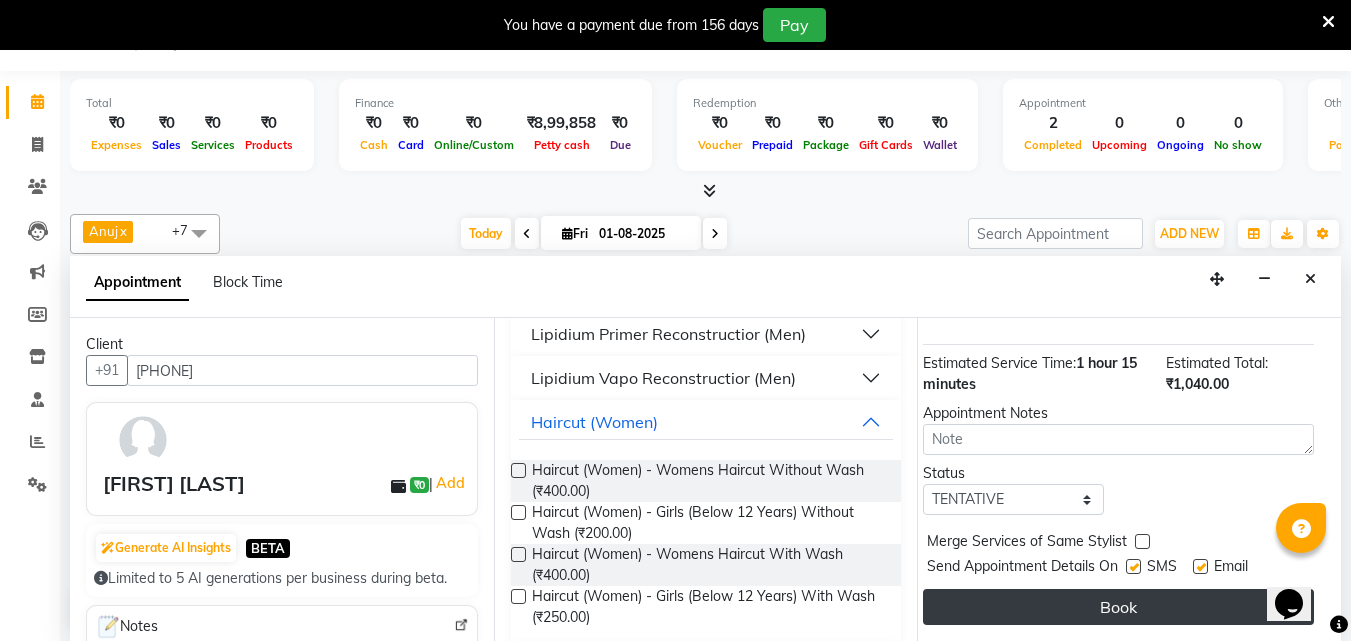 click on "Book" at bounding box center [1118, 607] 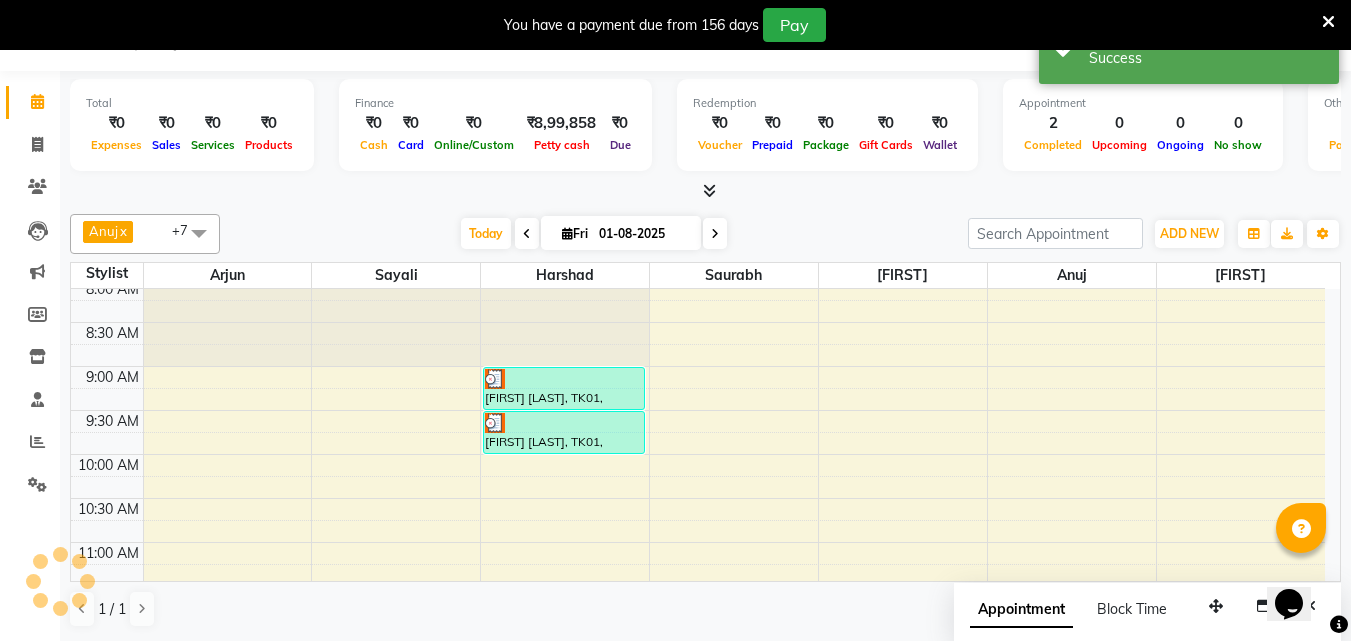 scroll, scrollTop: 0, scrollLeft: 0, axis: both 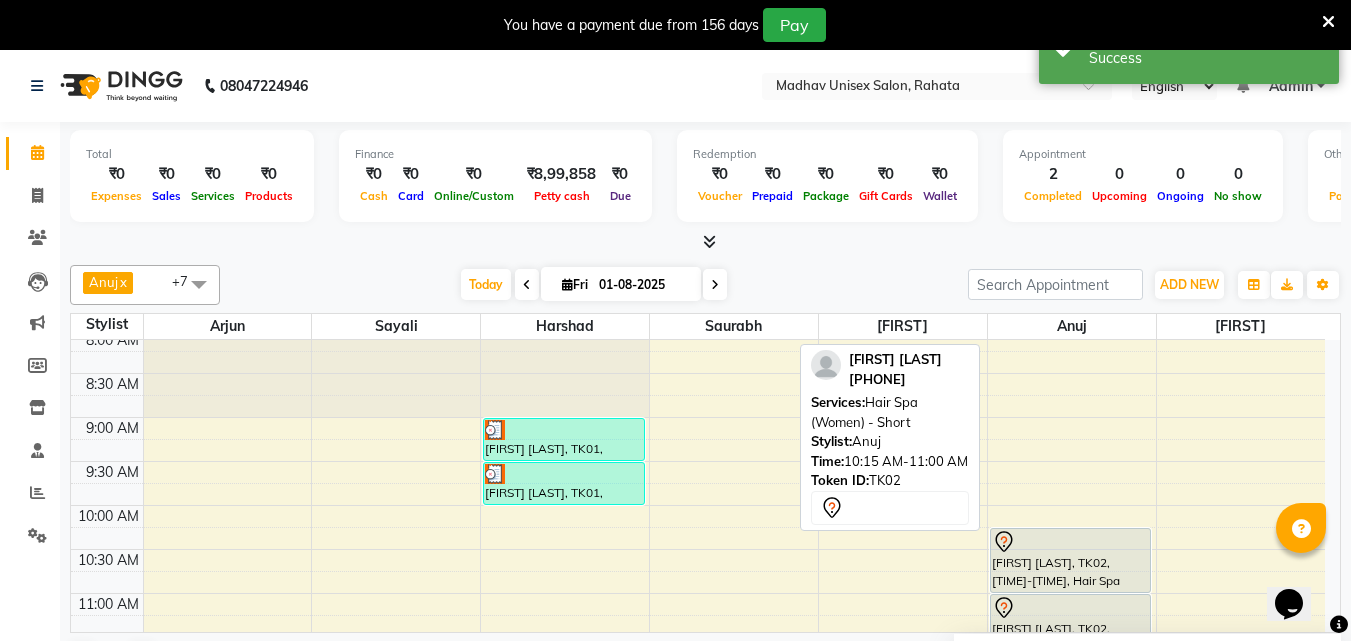 click on "[FIRST] [LAST], TK02, [TIME]-[TIME], Hair Spa (Women)  - Short" at bounding box center (1071, 560) 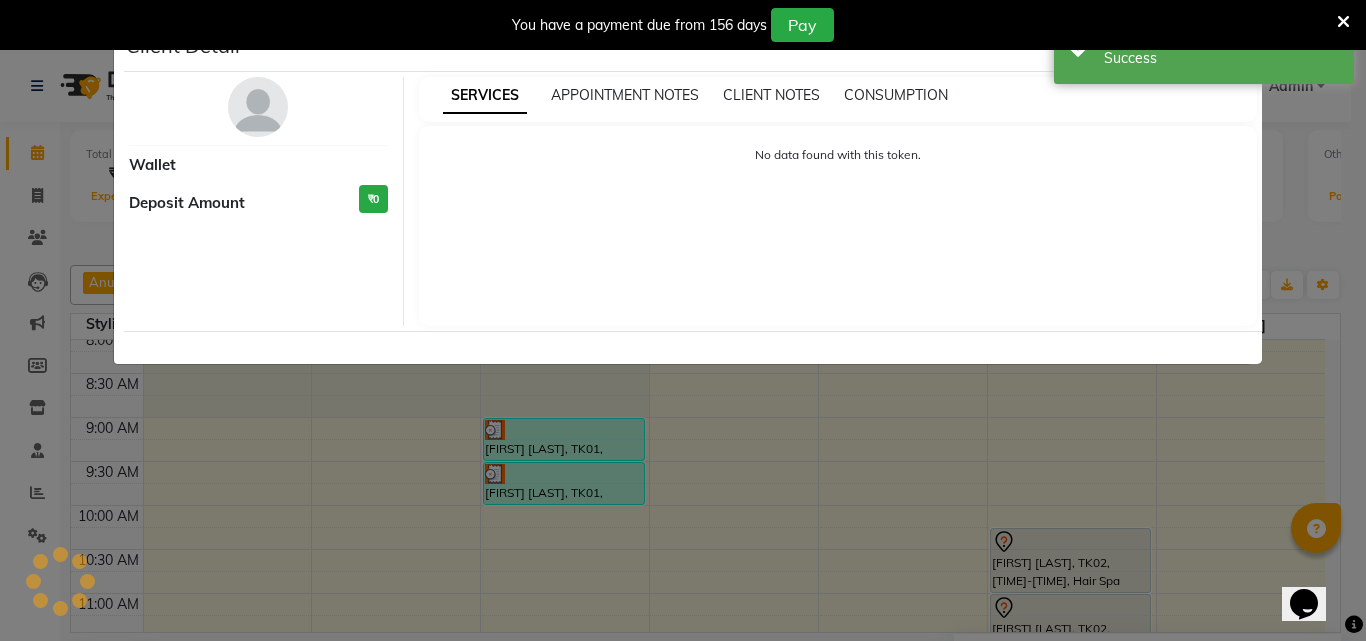 select on "7" 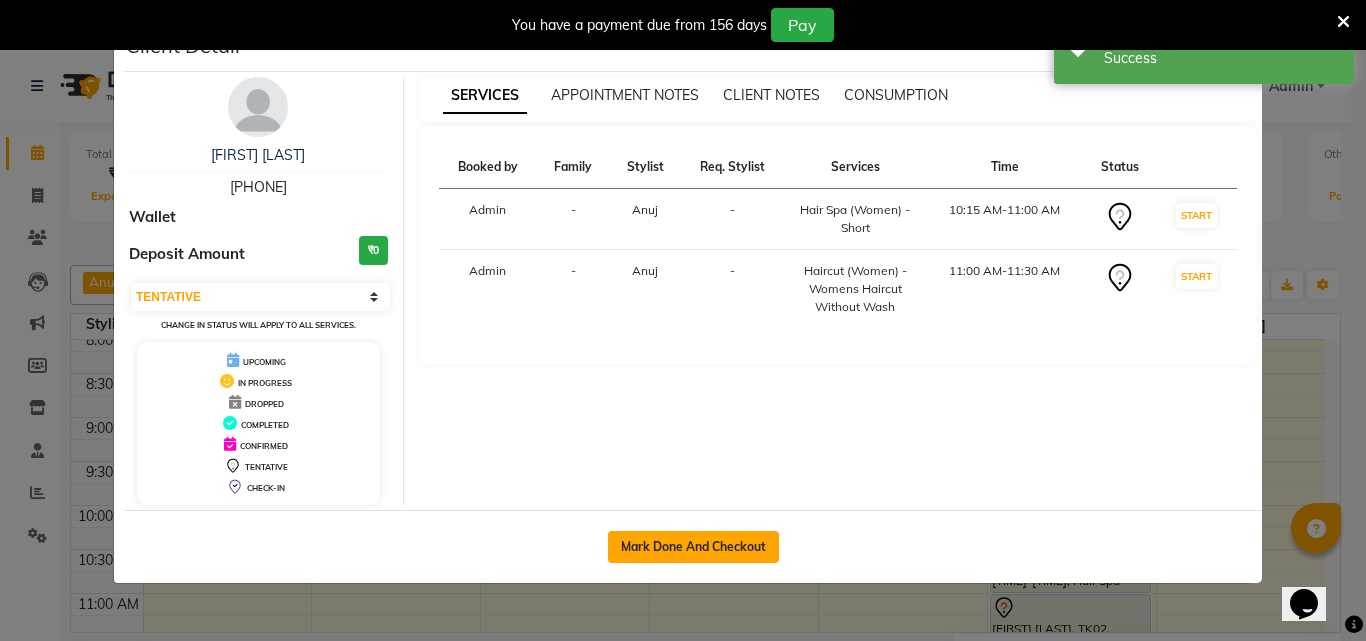 click on "Mark Done And Checkout" 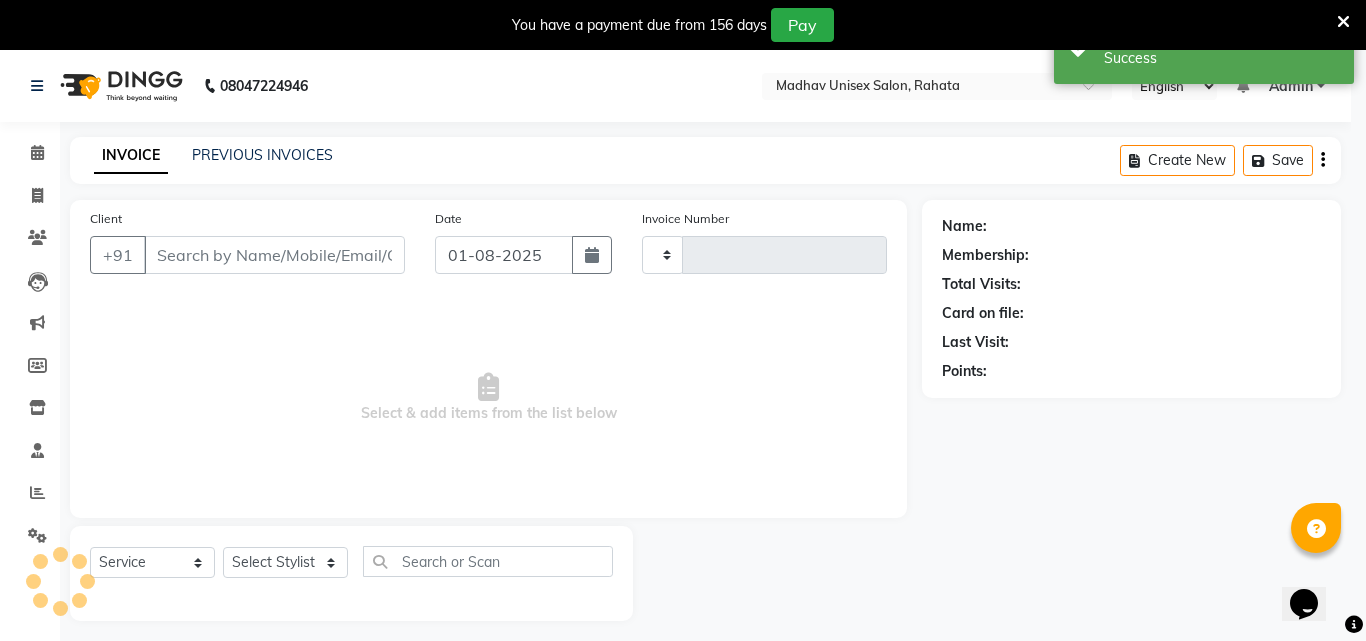 type on "2195" 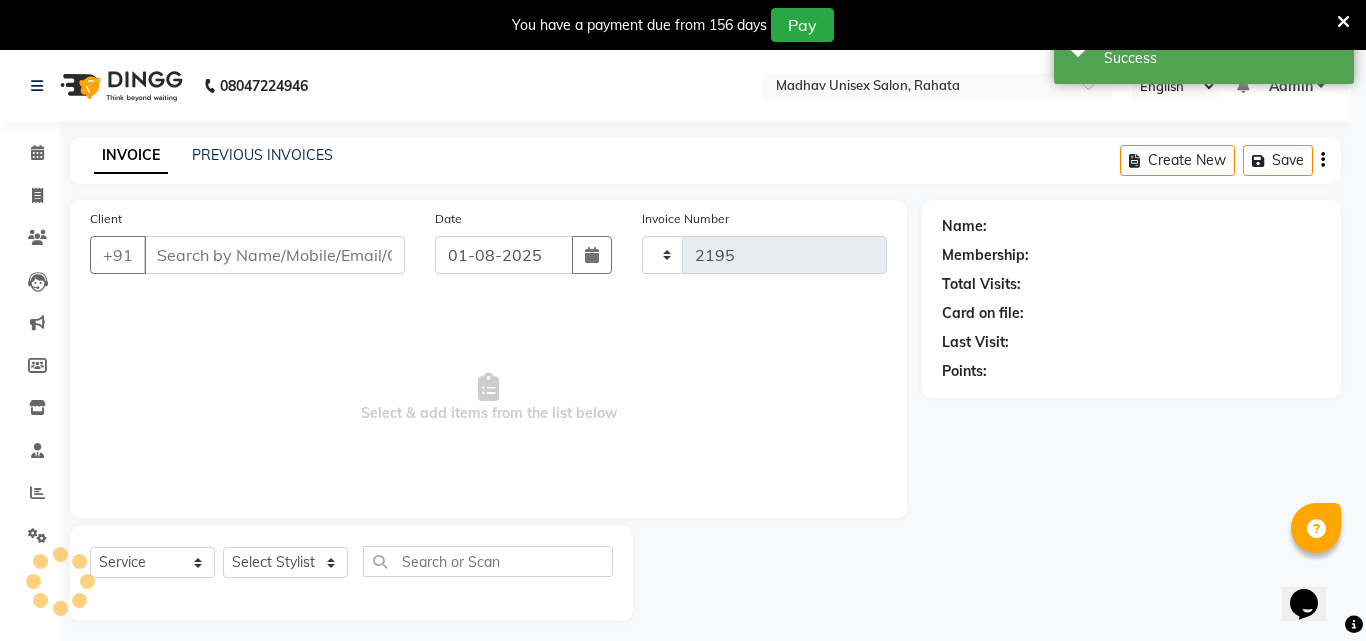 select on "870" 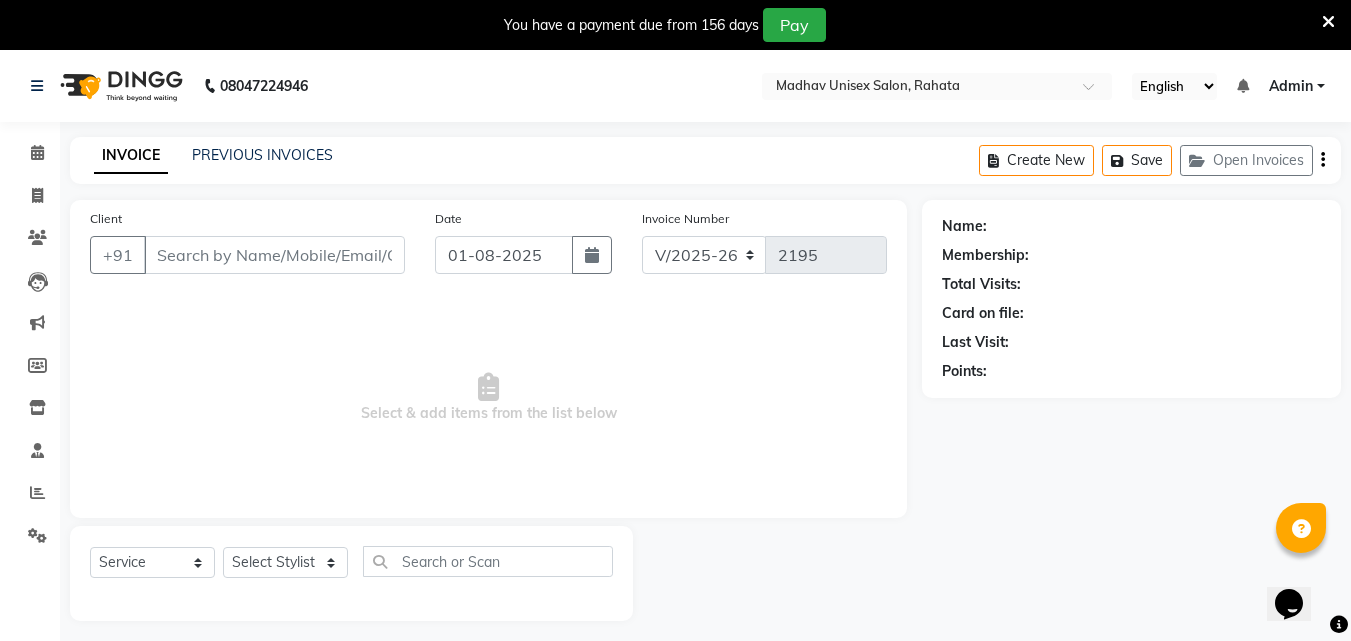 type on "[PHONE]" 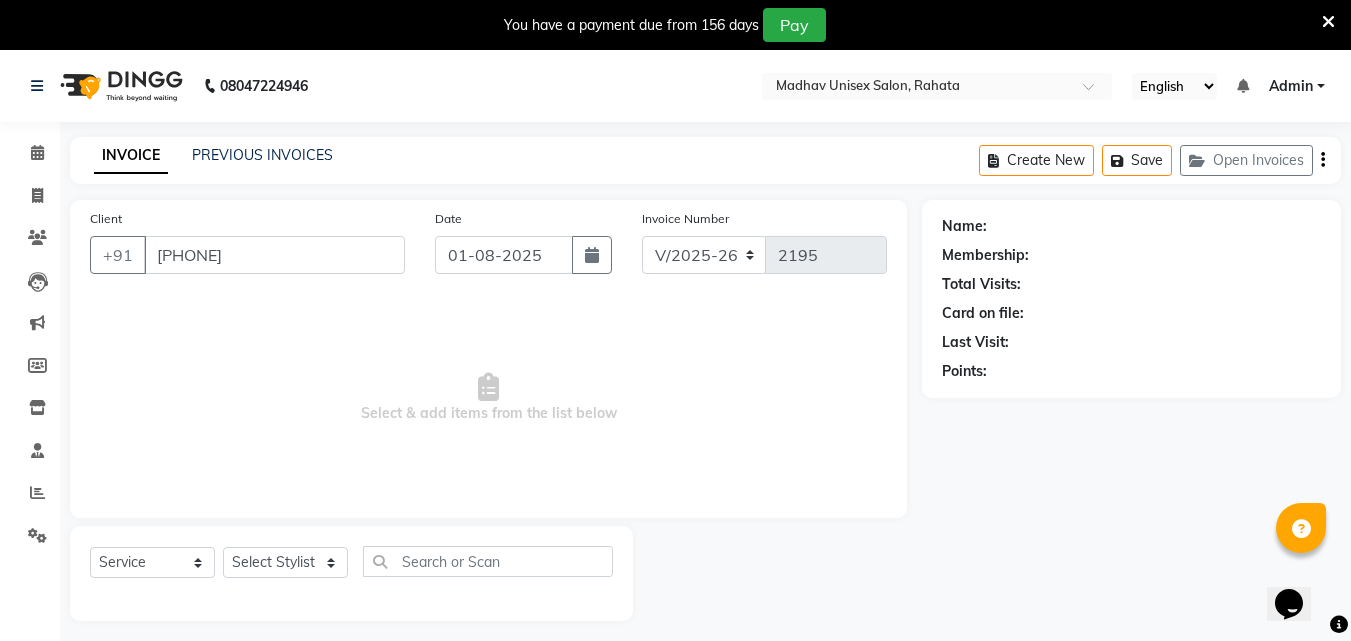 select on "60298" 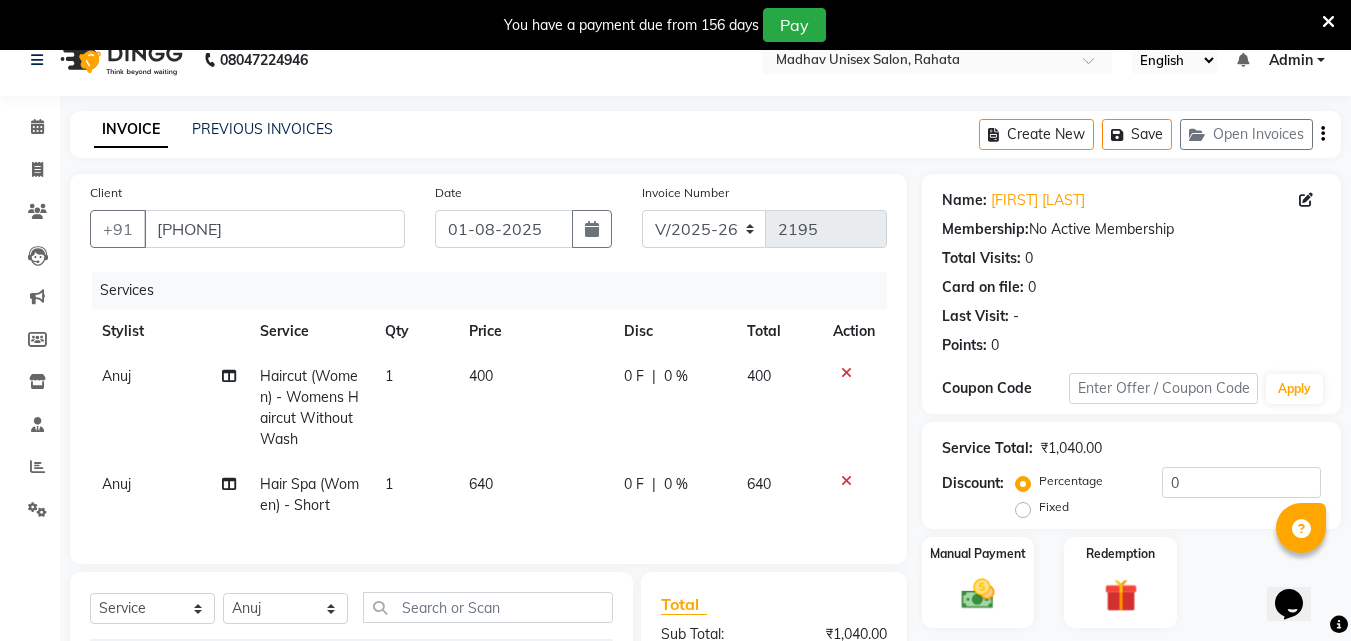scroll, scrollTop: 33, scrollLeft: 0, axis: vertical 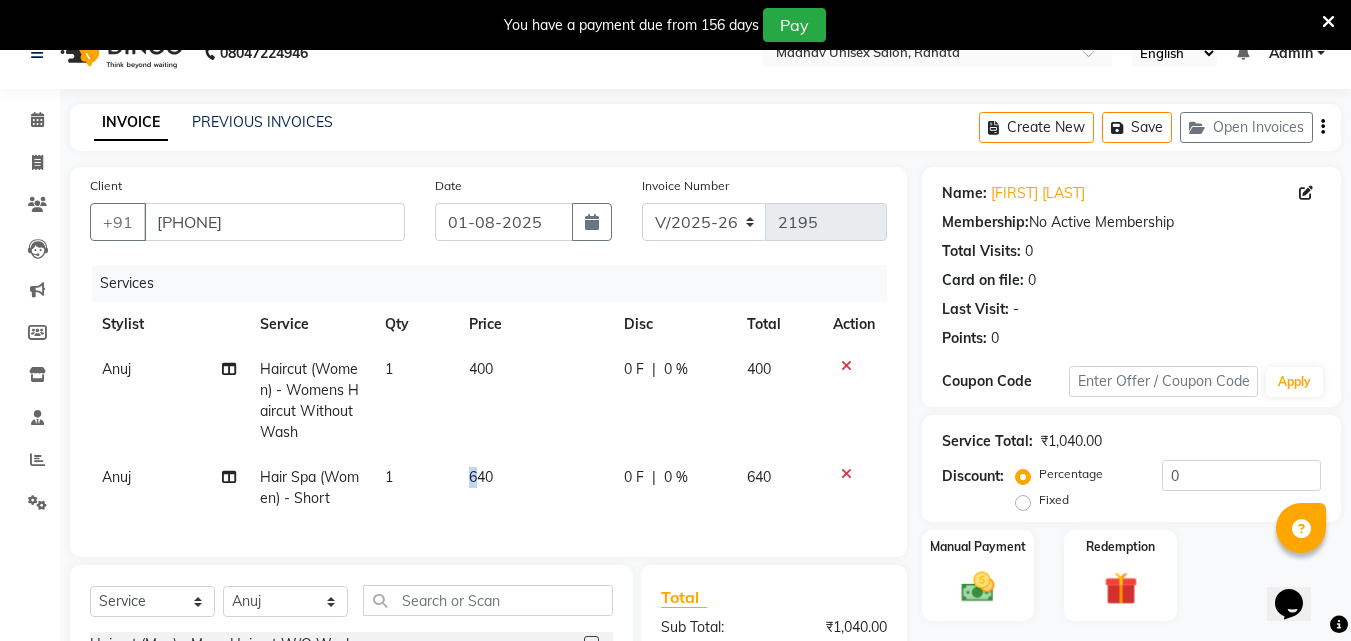 click on "640" 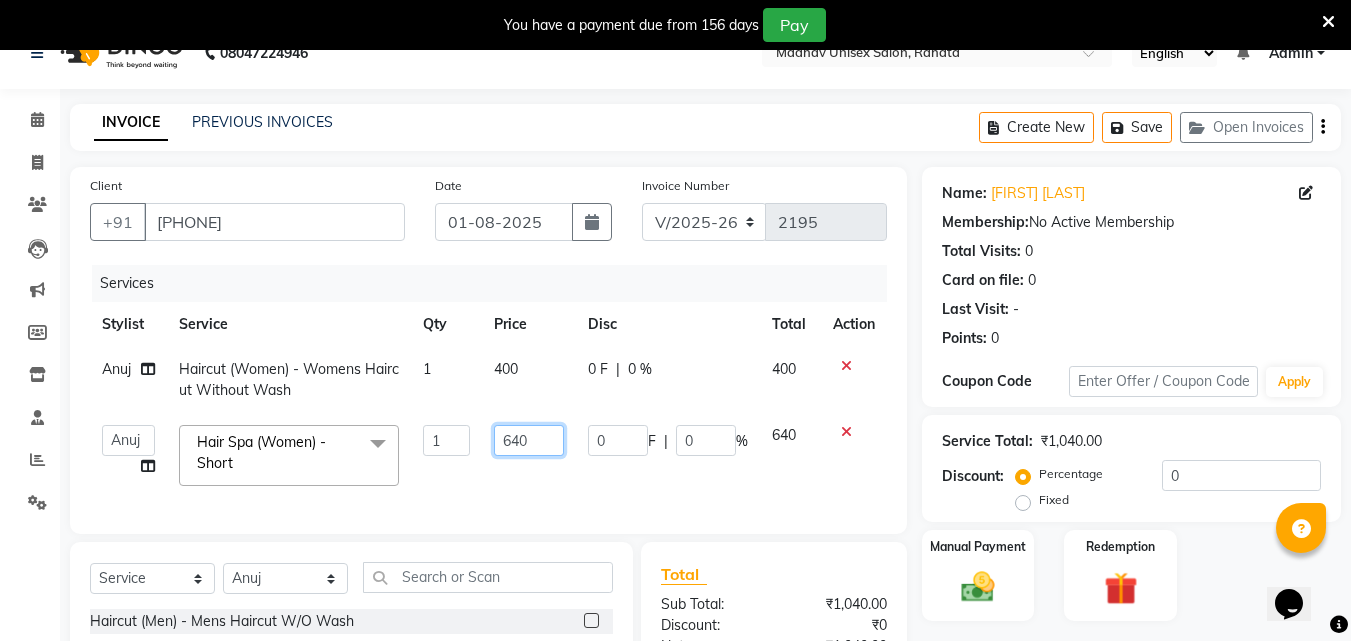 click on "640" 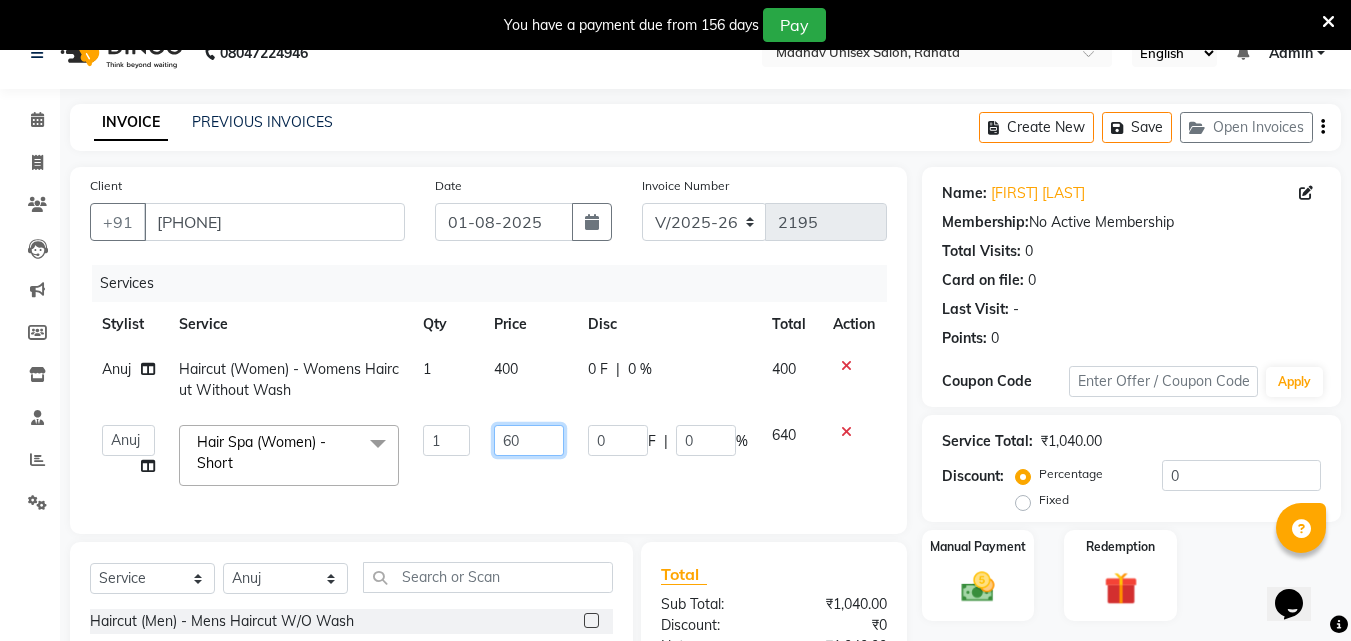 type on "600" 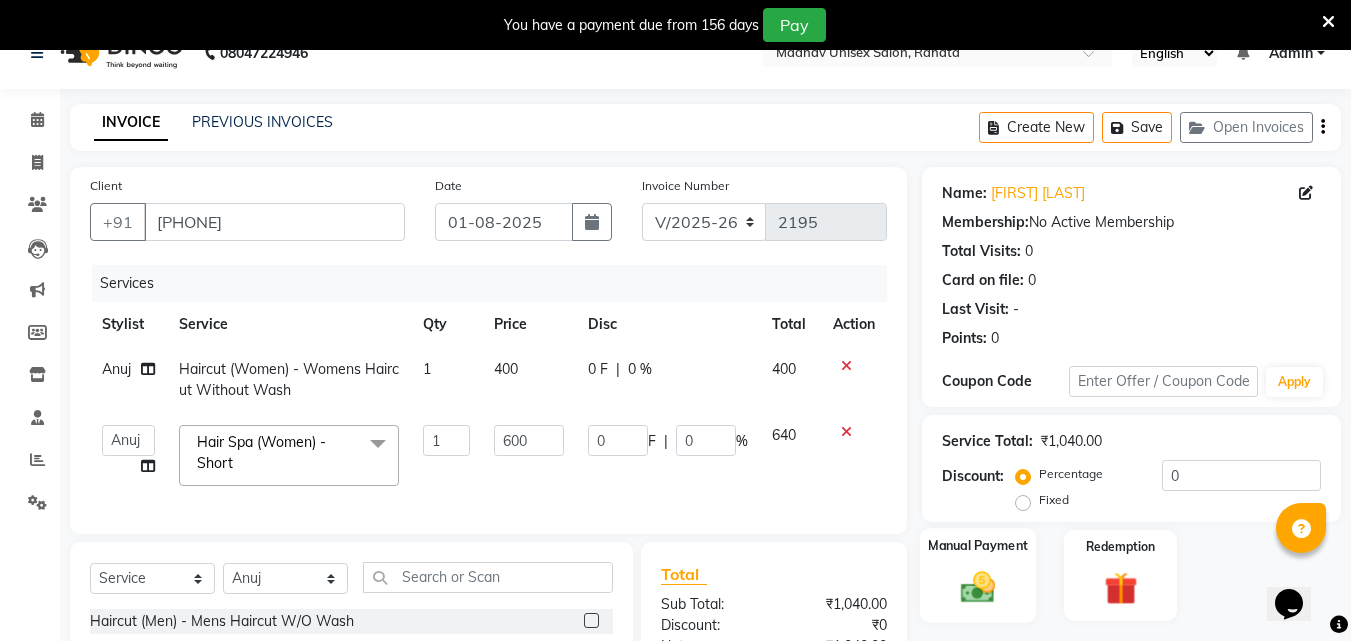 click 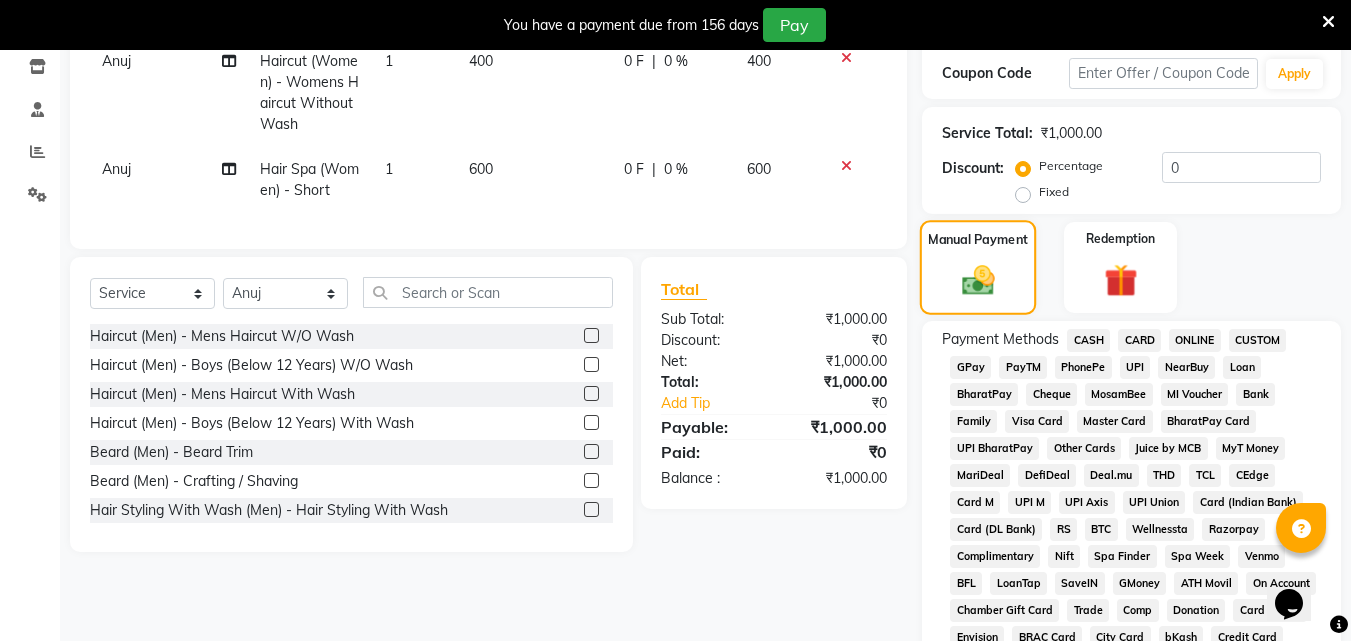 scroll, scrollTop: 347, scrollLeft: 0, axis: vertical 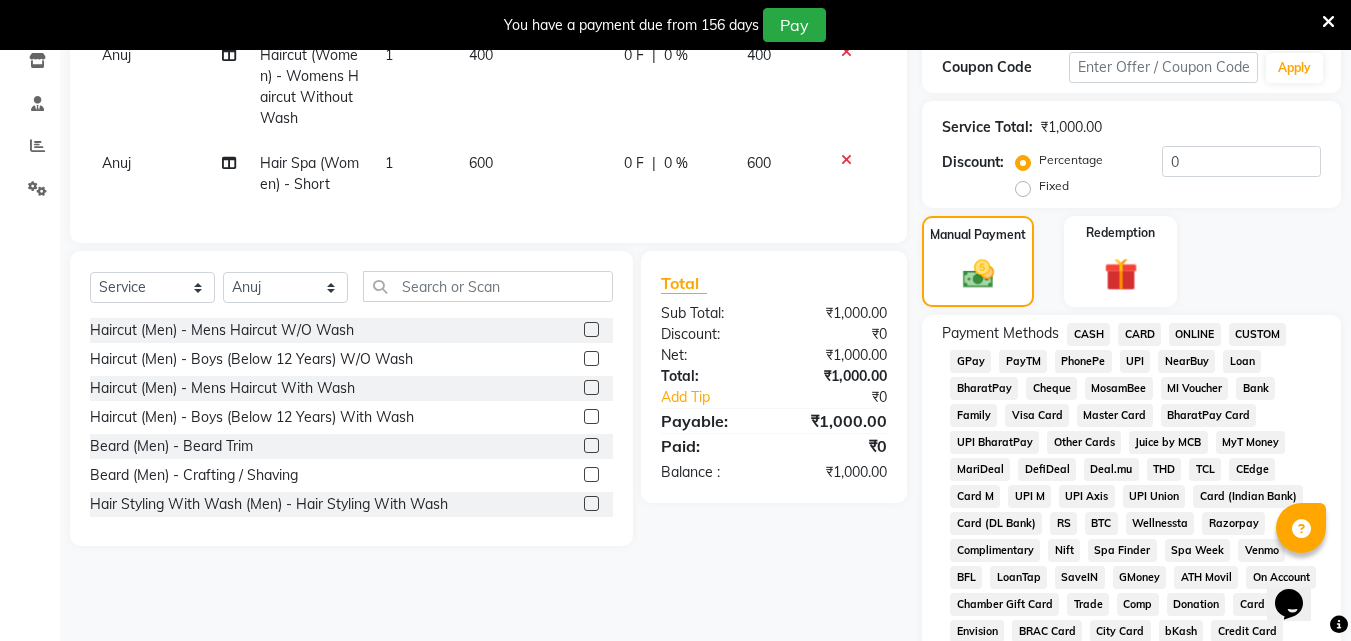 click on "CASH" 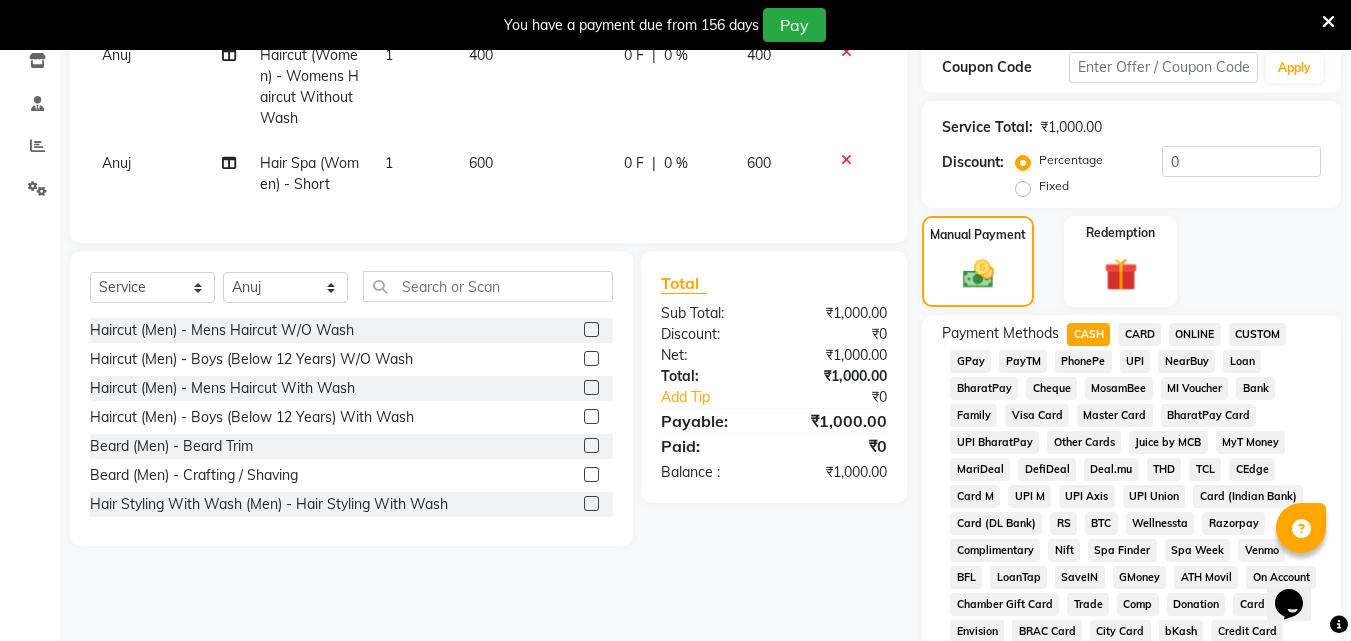 scroll, scrollTop: 911, scrollLeft: 0, axis: vertical 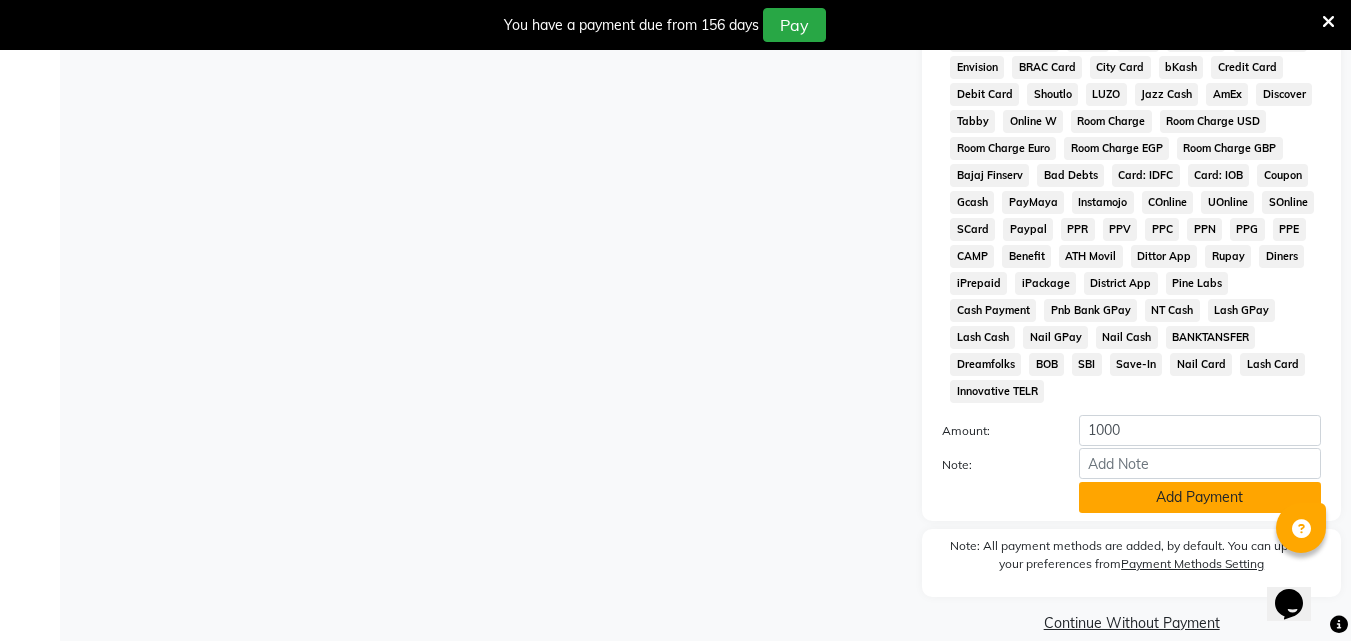 click on "Add Payment" 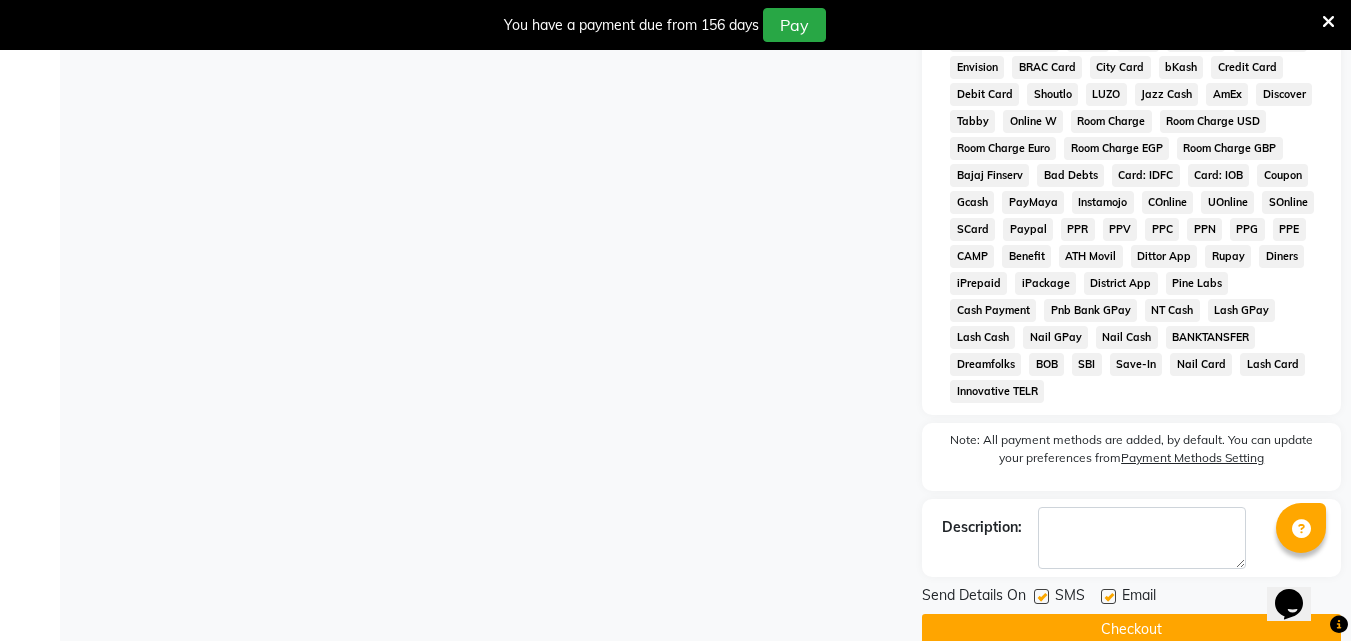 click on "Checkout" 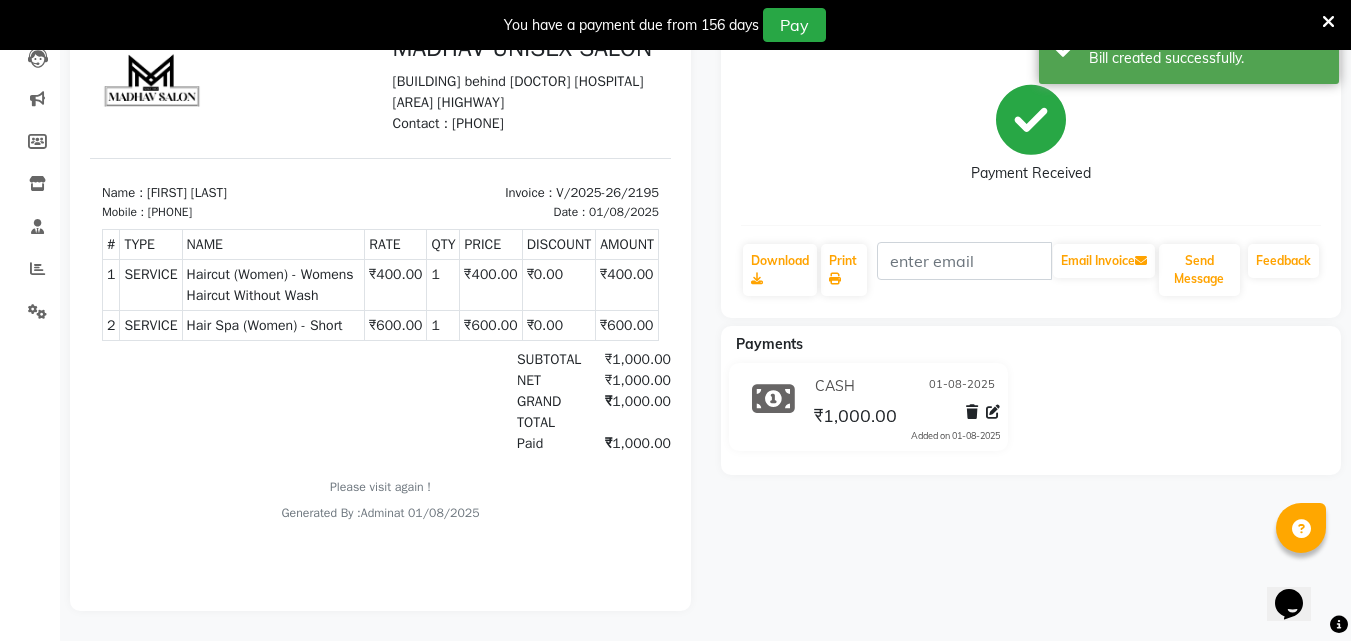 scroll, scrollTop: 0, scrollLeft: 0, axis: both 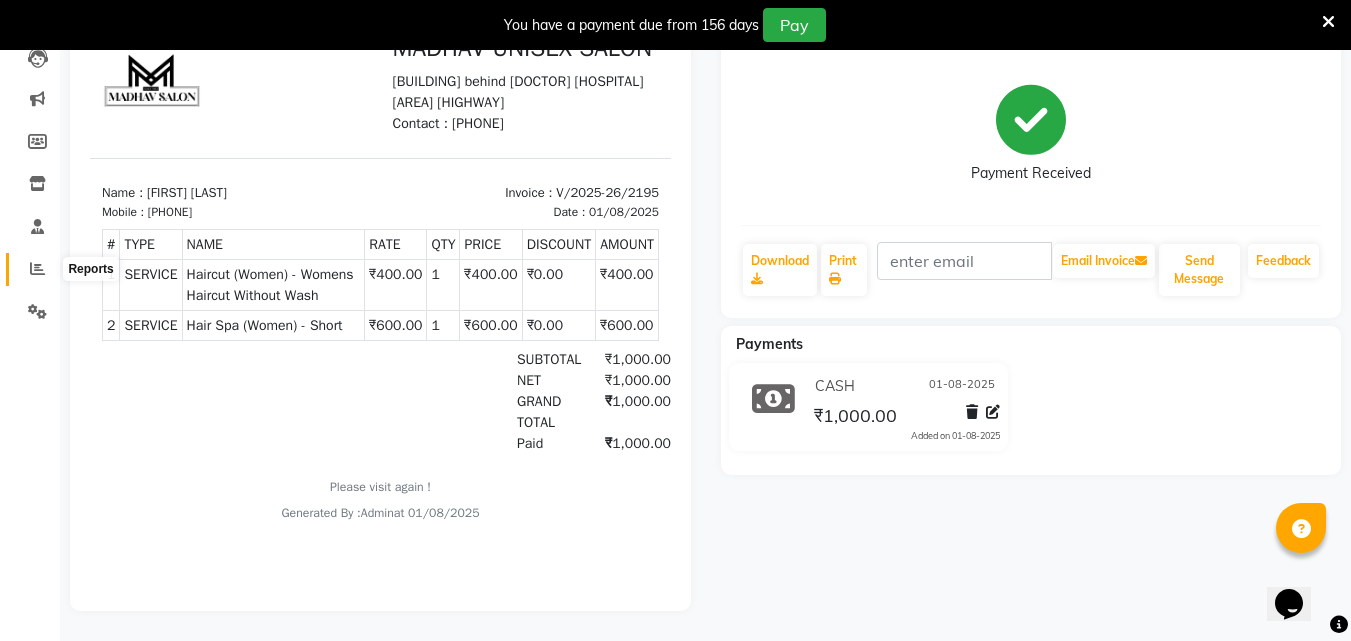 click 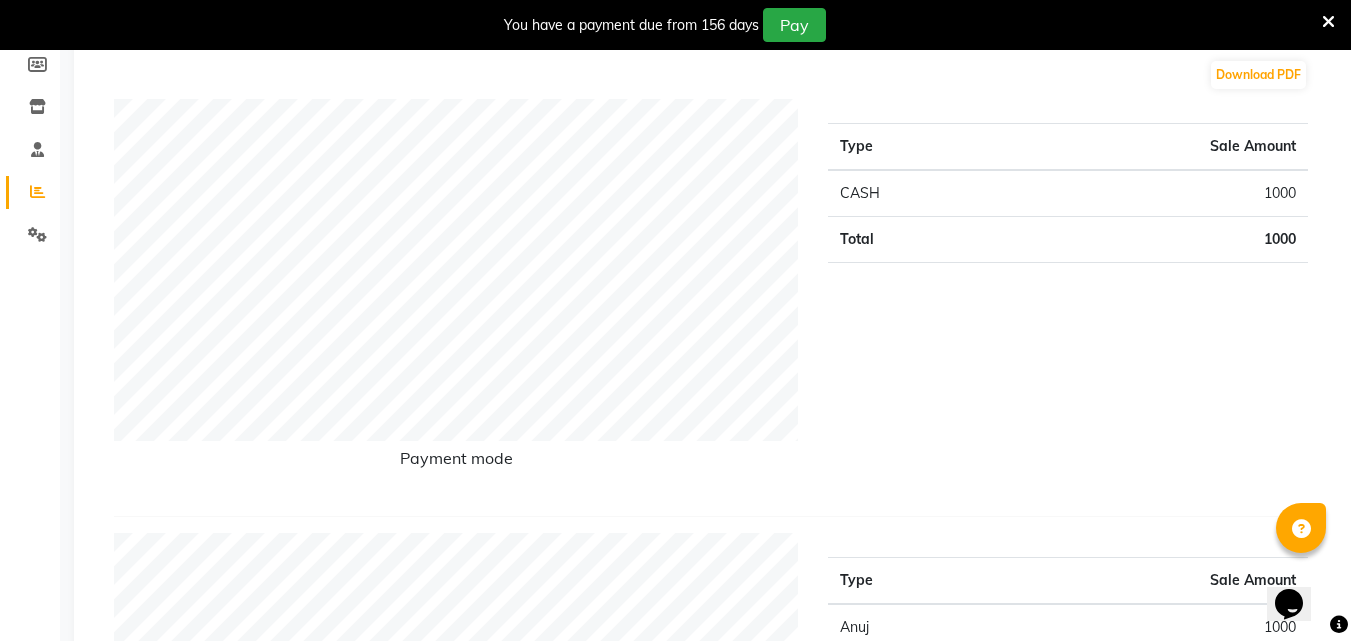 scroll, scrollTop: 0, scrollLeft: 0, axis: both 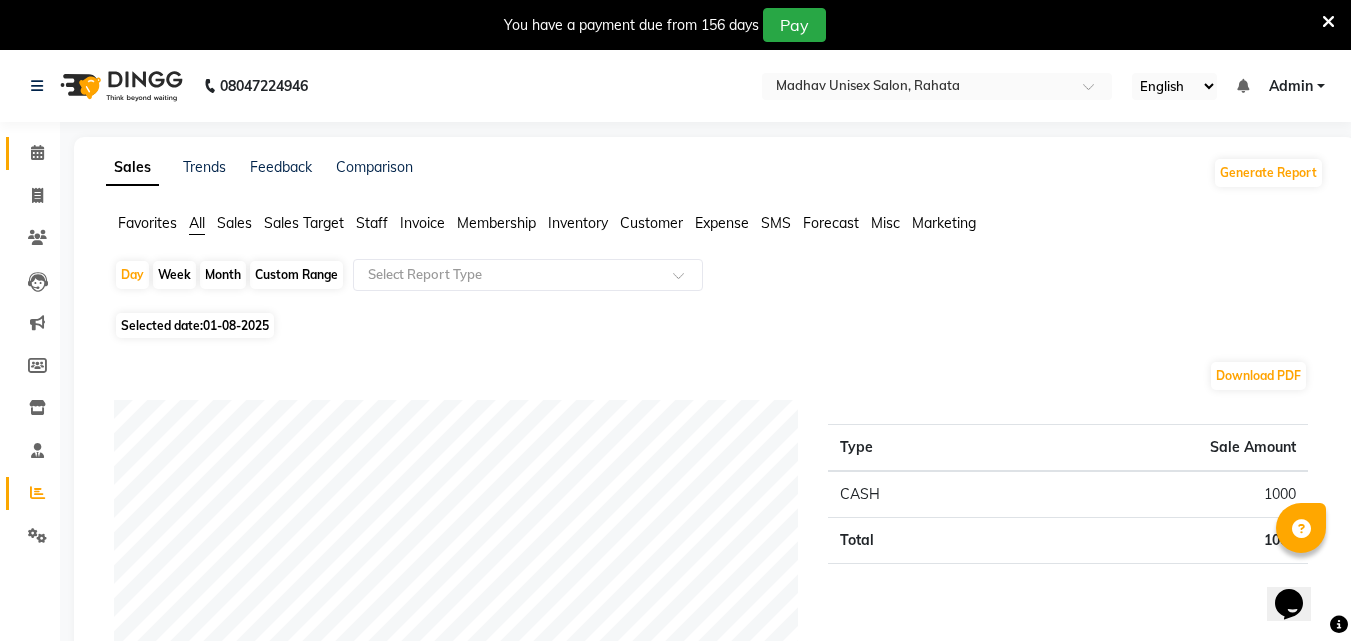 click on "Calendar" 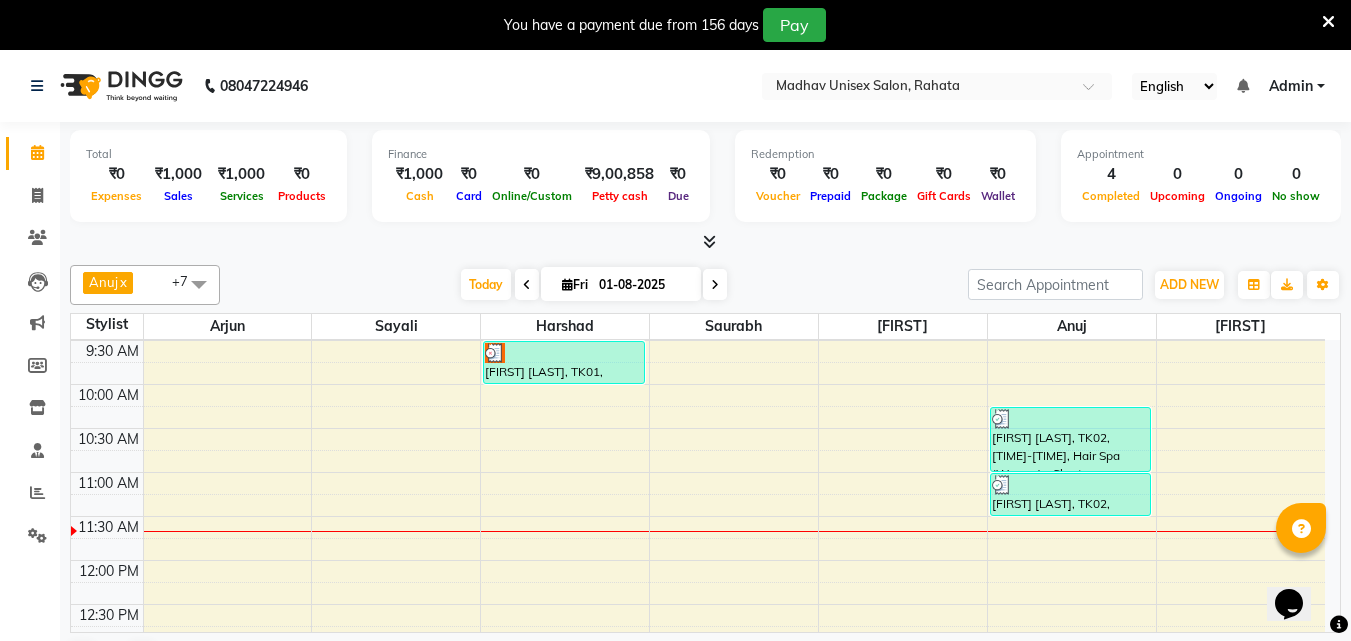 scroll, scrollTop: 308, scrollLeft: 0, axis: vertical 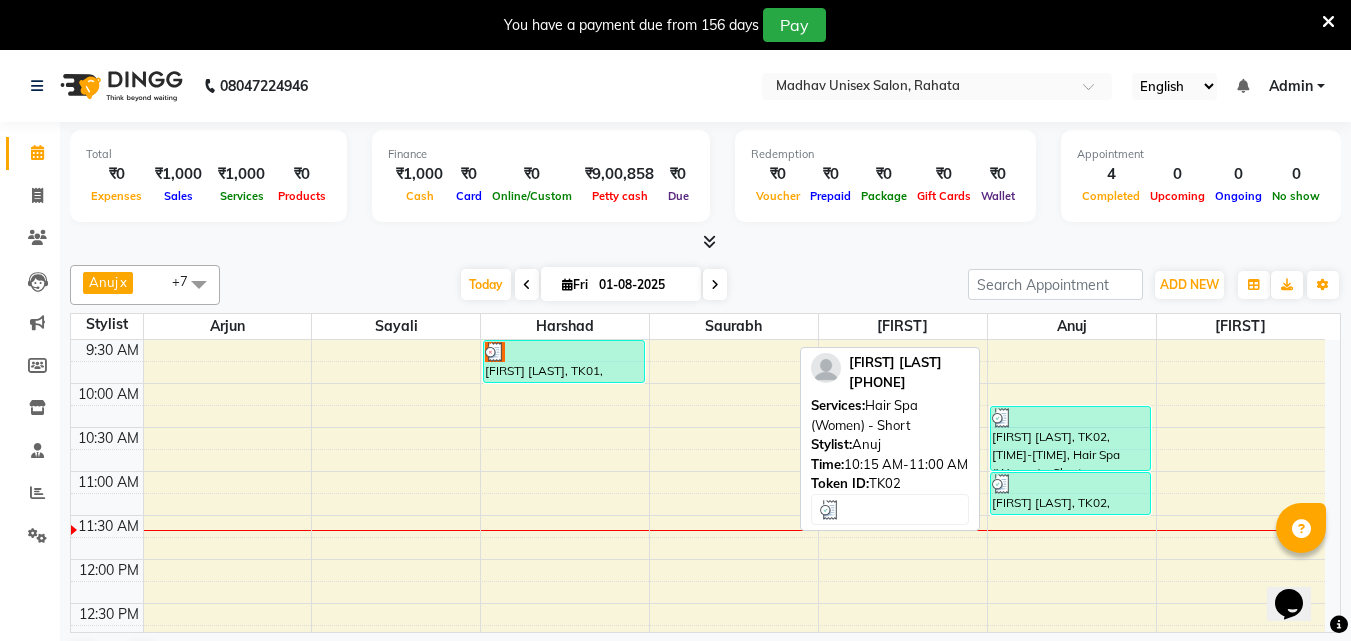click on "[FIRST] [LAST], TK02, [TIME]-[TIME], Hair Spa (Women)  - Short" at bounding box center (1071, 438) 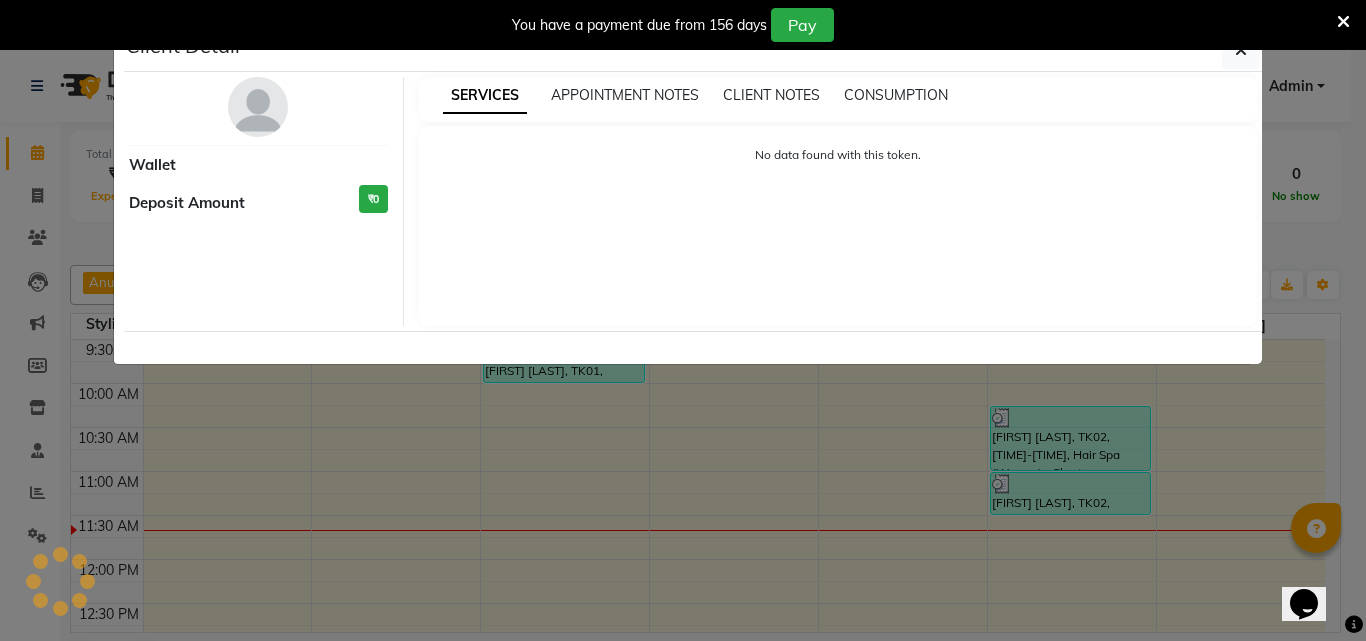 select on "3" 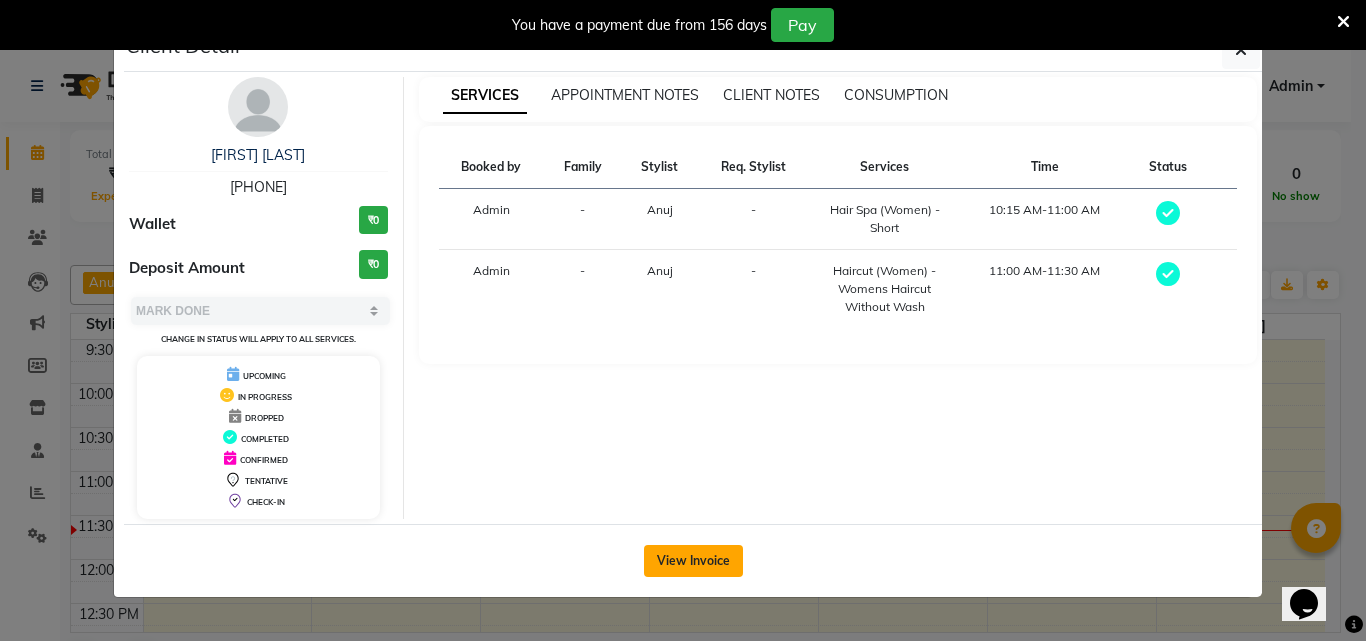 click on "View Invoice" 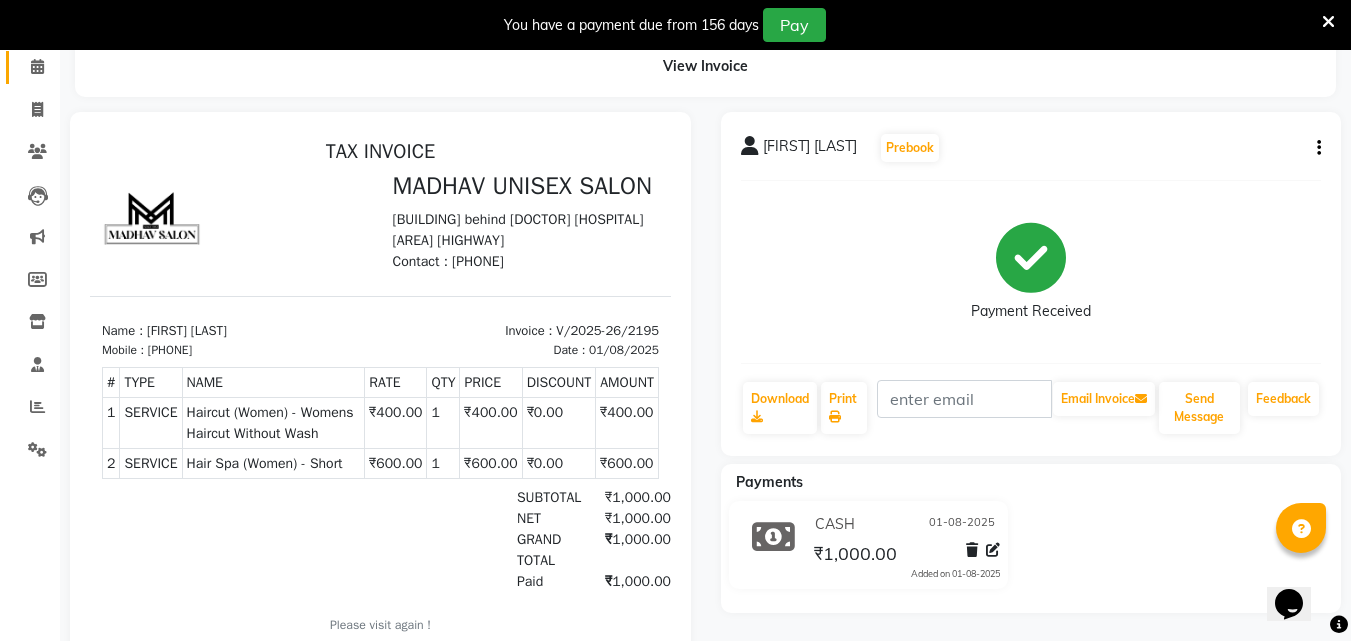 scroll, scrollTop: 87, scrollLeft: 0, axis: vertical 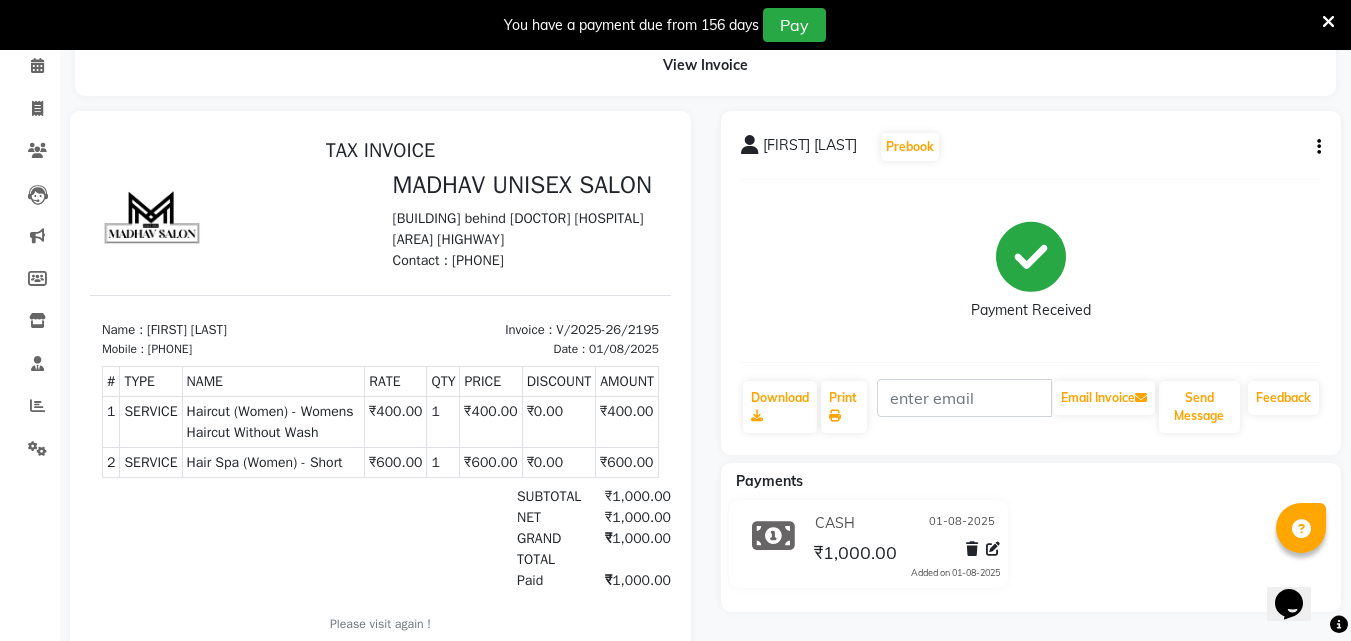 click 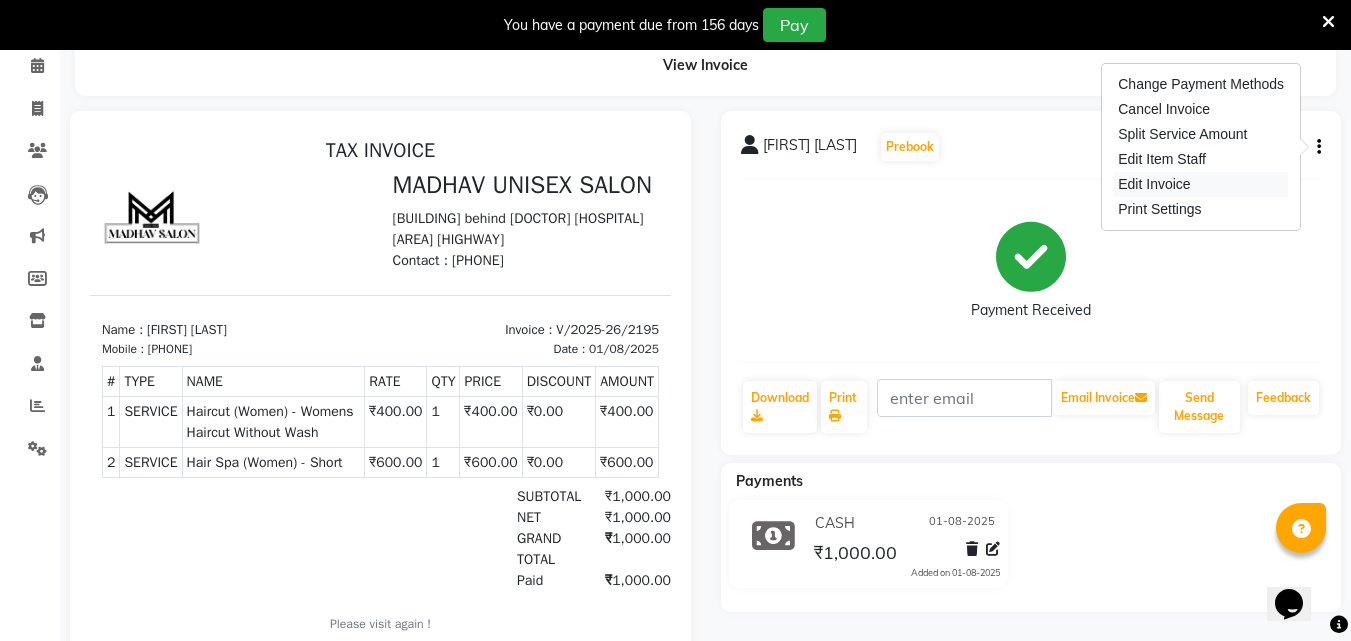 click on "Edit Invoice" at bounding box center (1201, 184) 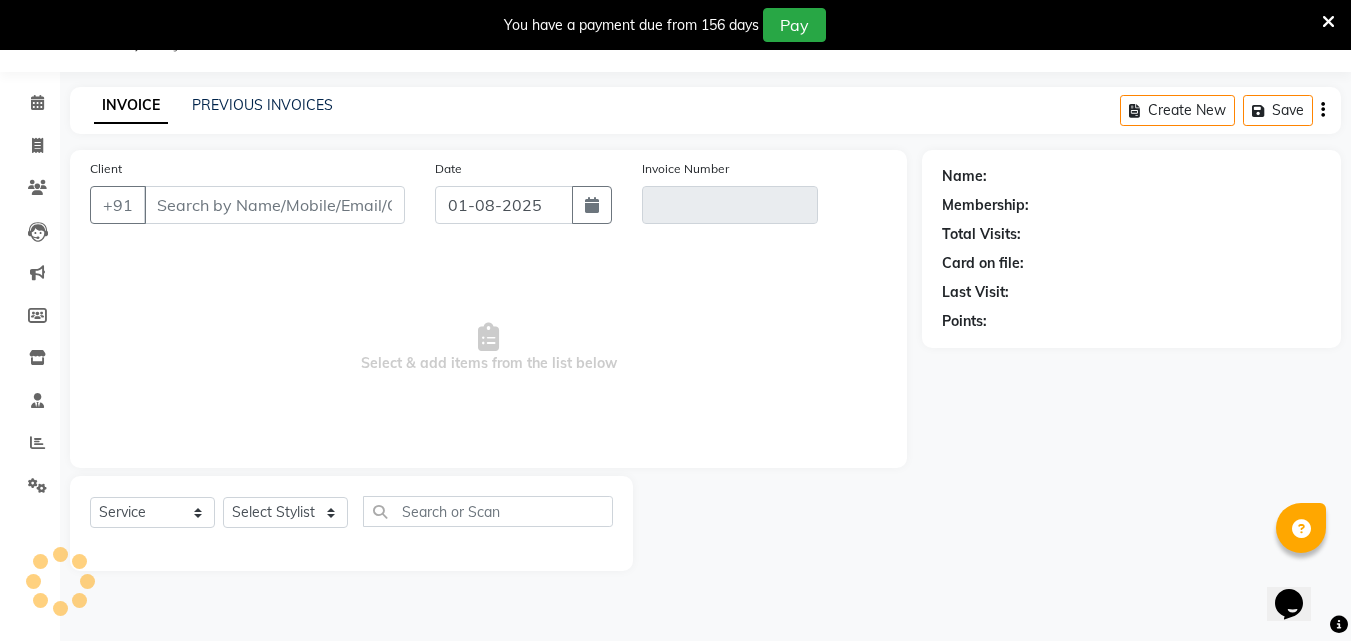 scroll, scrollTop: 50, scrollLeft: 0, axis: vertical 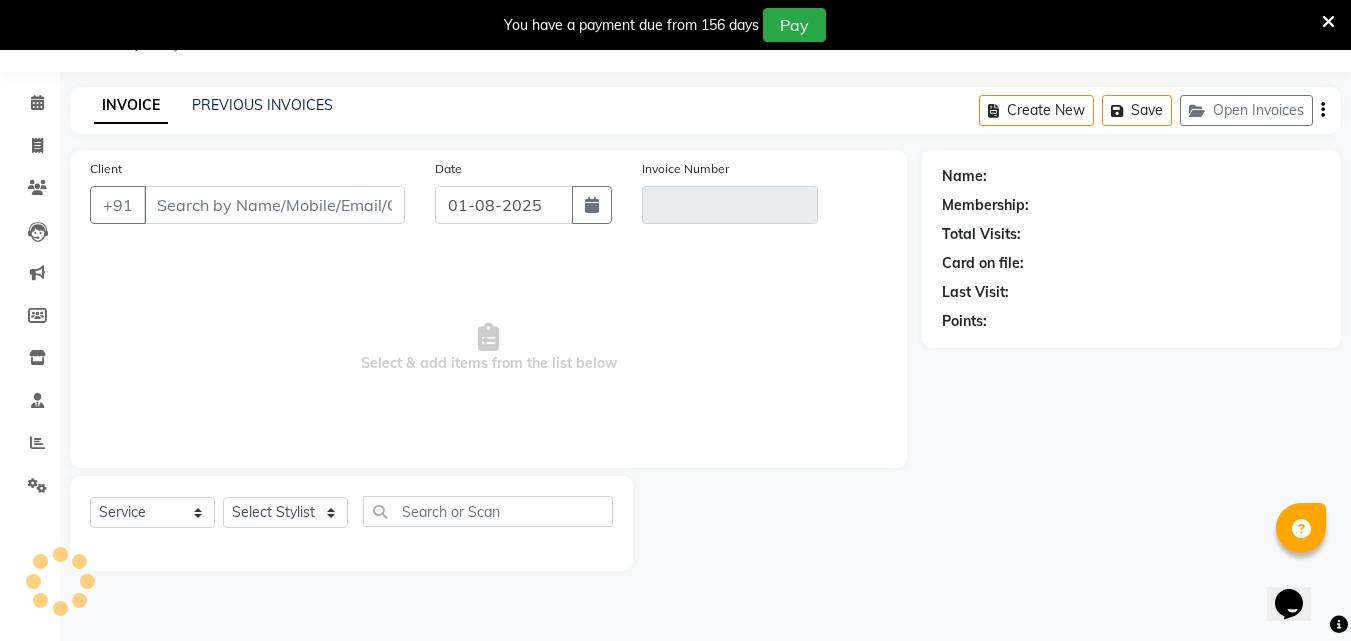 type on "[PHONE]" 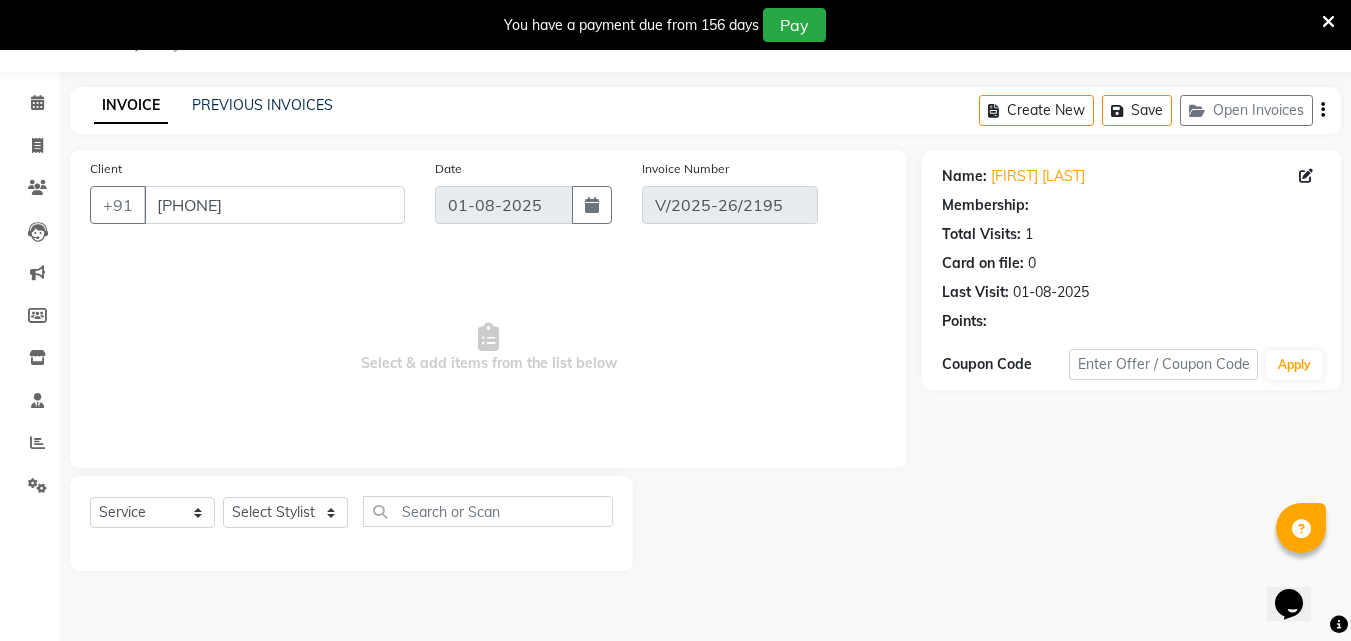 select on "select" 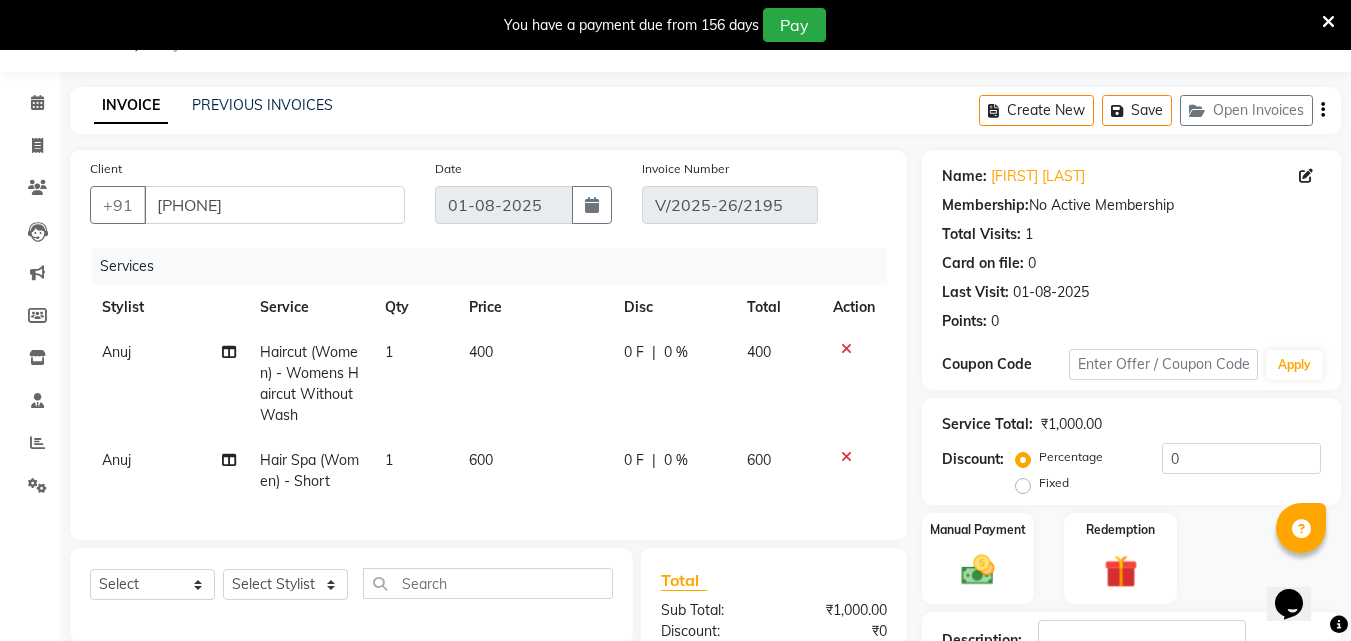 click on "Anuj" 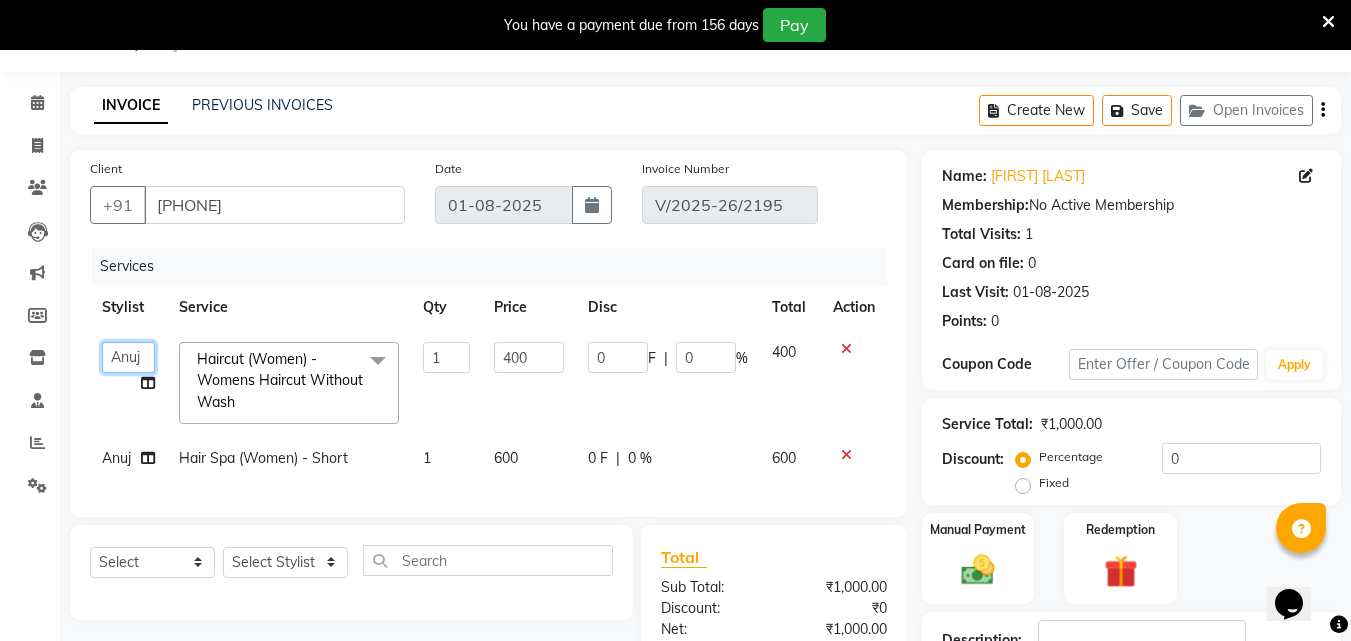 click on "[FIRST], [FIRST]   [FIRST]   [FIRST]   [FIRST] [LAST]   [FIRST]    [FIRST]" 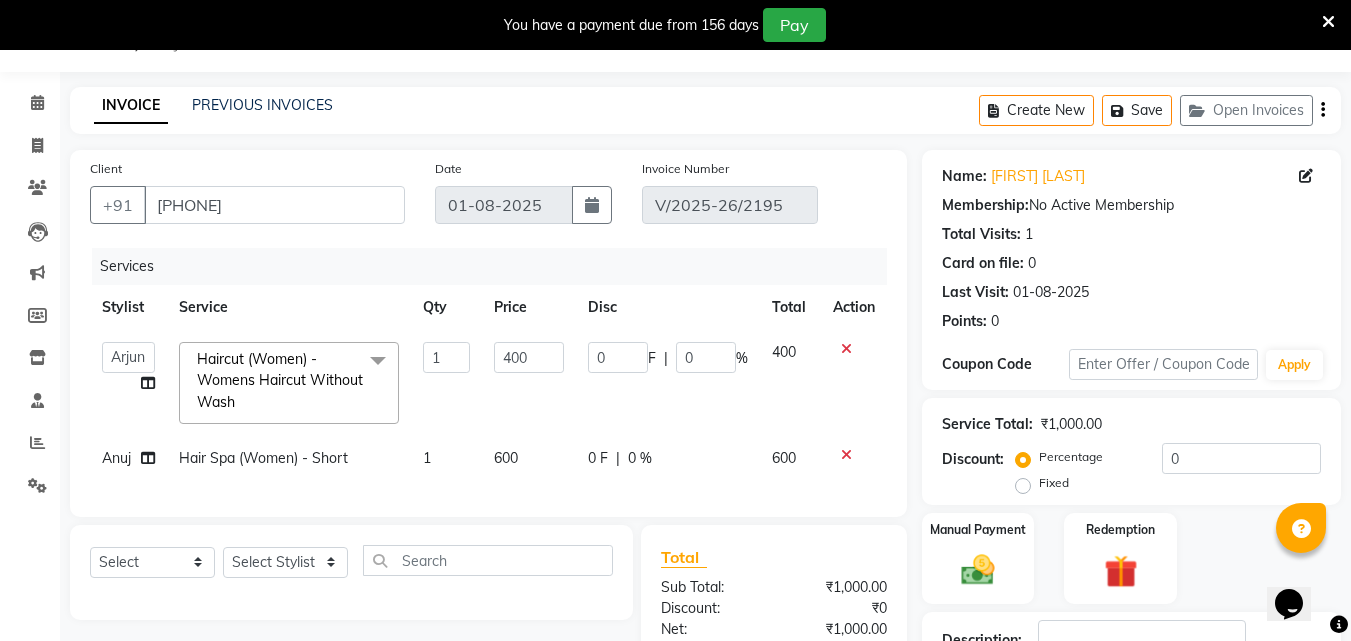 select on "14046" 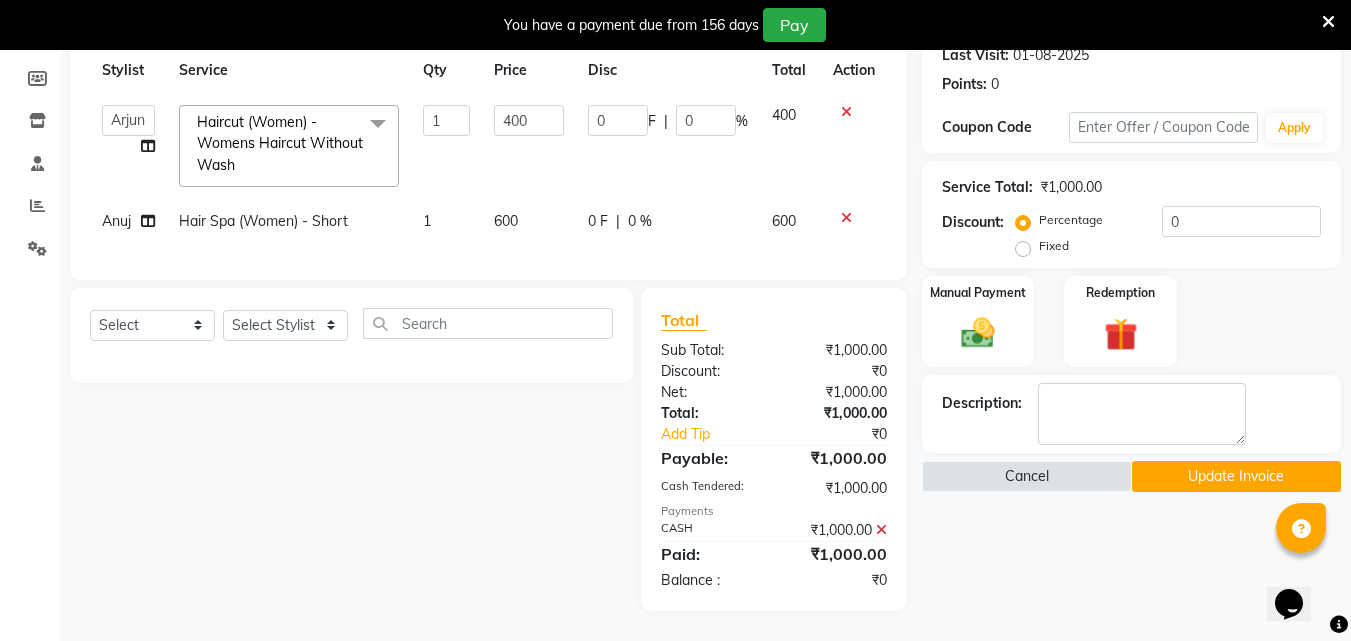 click on "Update Invoice" 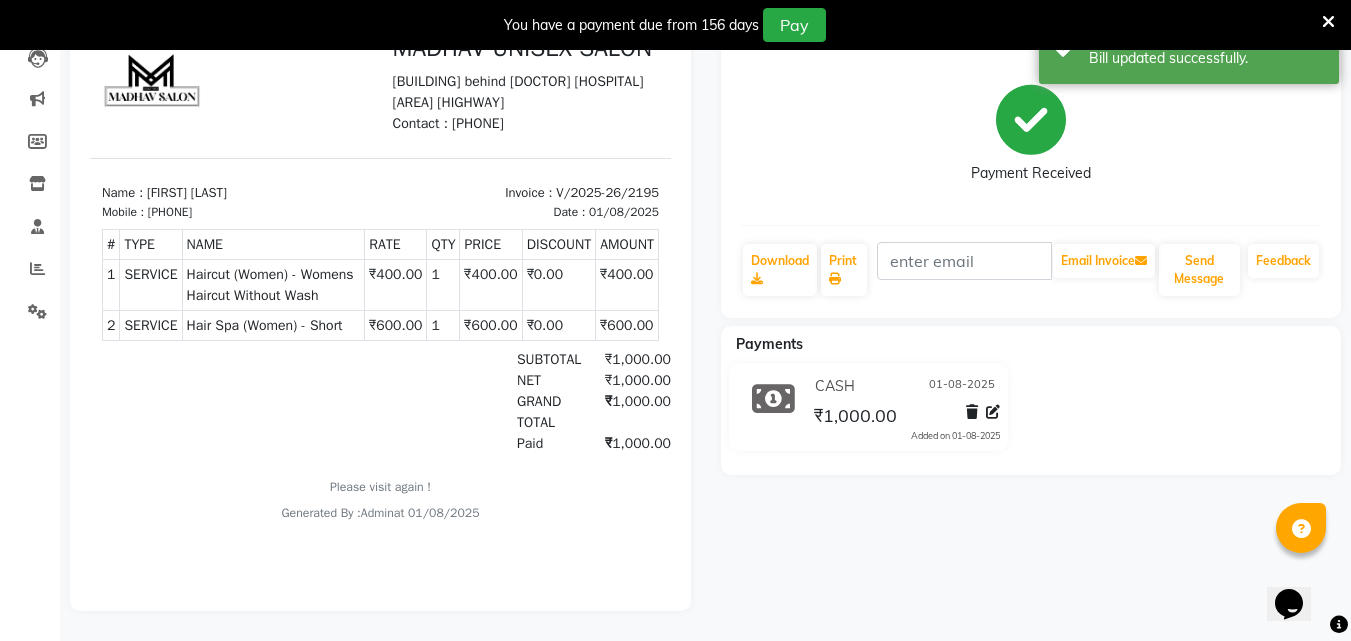 scroll, scrollTop: 0, scrollLeft: 0, axis: both 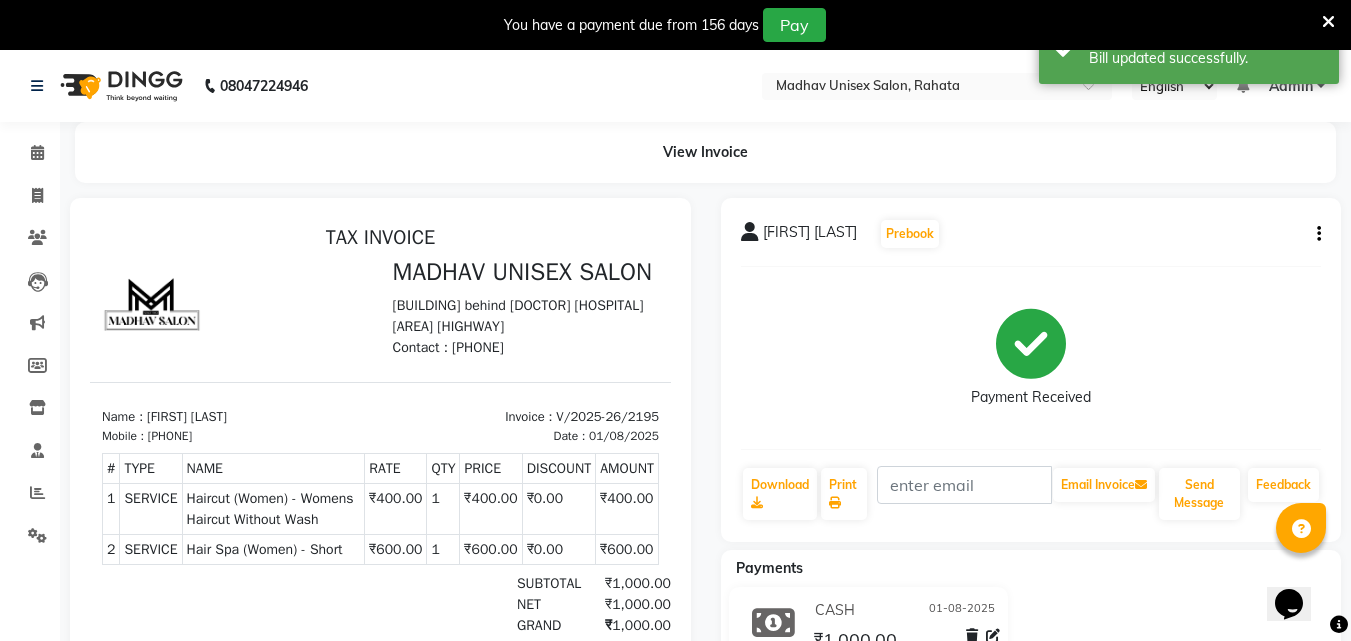 click on "Calendar" 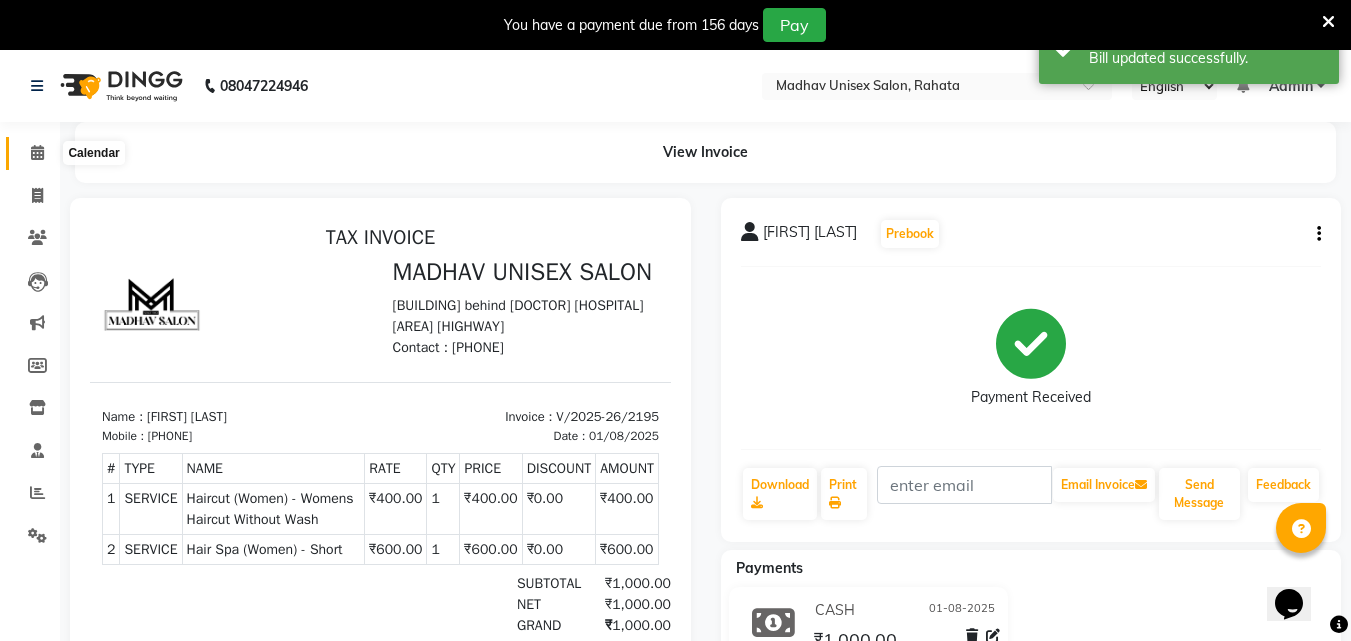 click 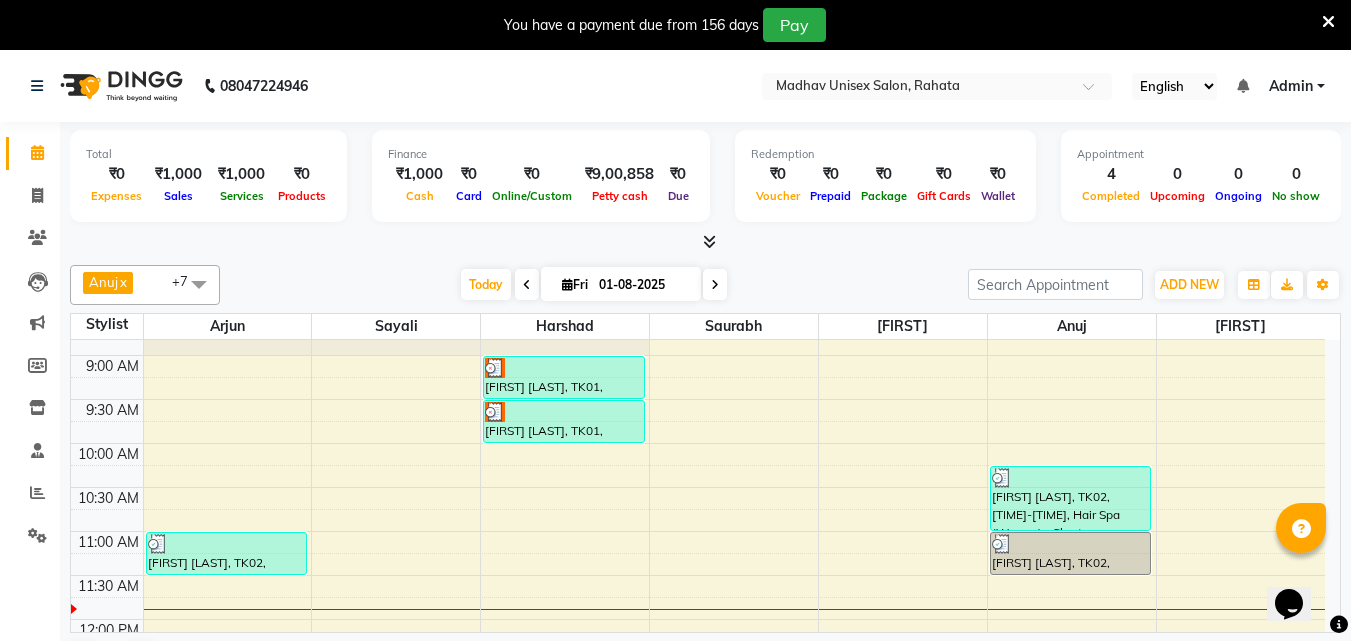 scroll, scrollTop: 249, scrollLeft: 0, axis: vertical 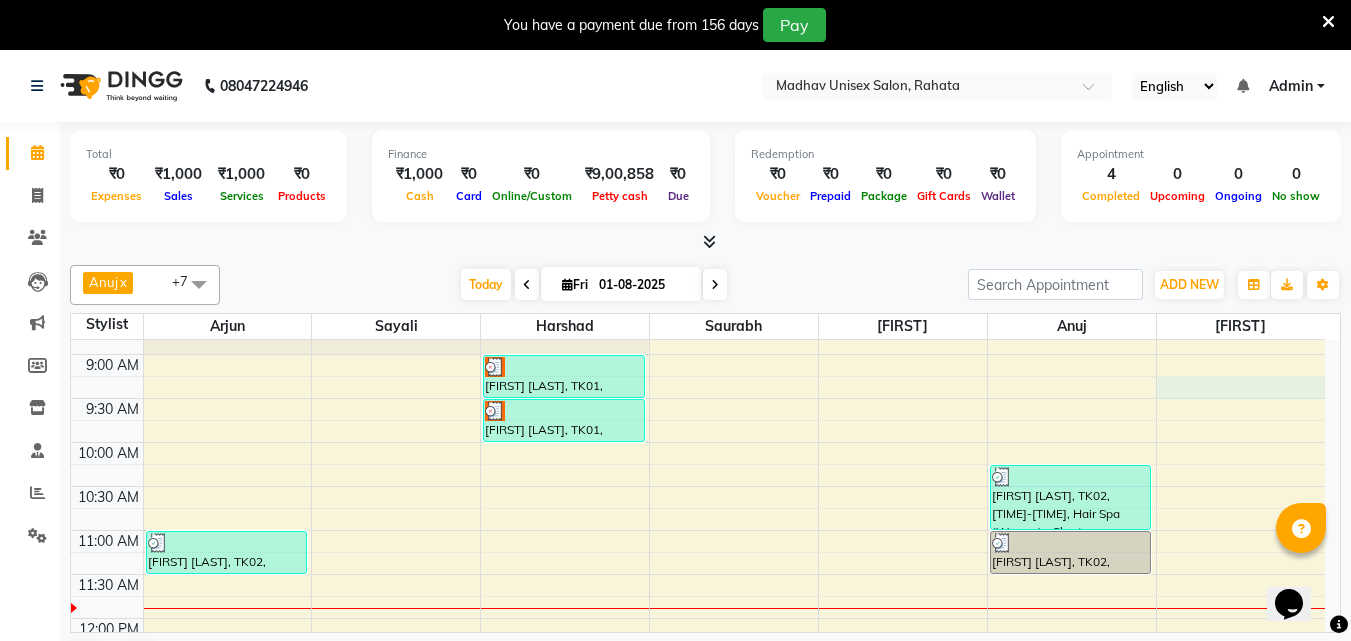 click on "[TIME] [TIME] [TIME] [TIME] [TIME] [TIME] [TIME] [TIME] [TIME] [TIME] [TIME] [TIME] [TIME] [TIME] [TIME] [TIME] [TIME] [TIME] [TIME] [TIME] [TIME] [TIME] [TIME] [TIME] [TIME] [TIME] [TIME] [TIME] [TIME] [TIME] [TIME] [TIME] [TIME] [TIME]     [FIRST] [LAST], TK02, [TIME]-[TIME], Haircut (Women)  - Womens Haircut Without Wash     [FIRST] [LAST], TK01, [TIME]-[TIME], Haircut (Men)  - Mens Haircut W/O Wash     [FIRST] [LAST], TK01, [TIME]-[TIME], Beard (Men)  - Beard Trim     [FIRST] [LAST], TK02, [TIME]-[TIME], Hair Spa (Women)  - Short     [FIRST] [LAST], TK02, [TIME]-[TIME], Haircut (Women)  - Womens Haircut Without Wash" at bounding box center [698, 838] 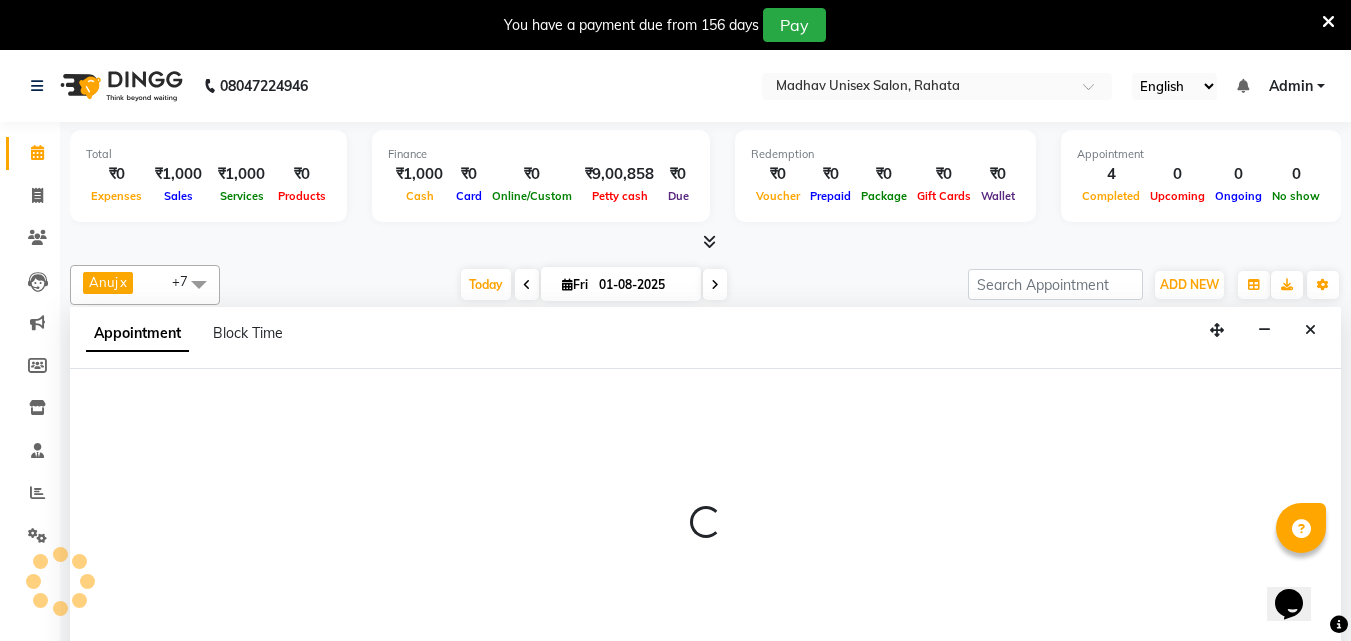 scroll, scrollTop: 51, scrollLeft: 0, axis: vertical 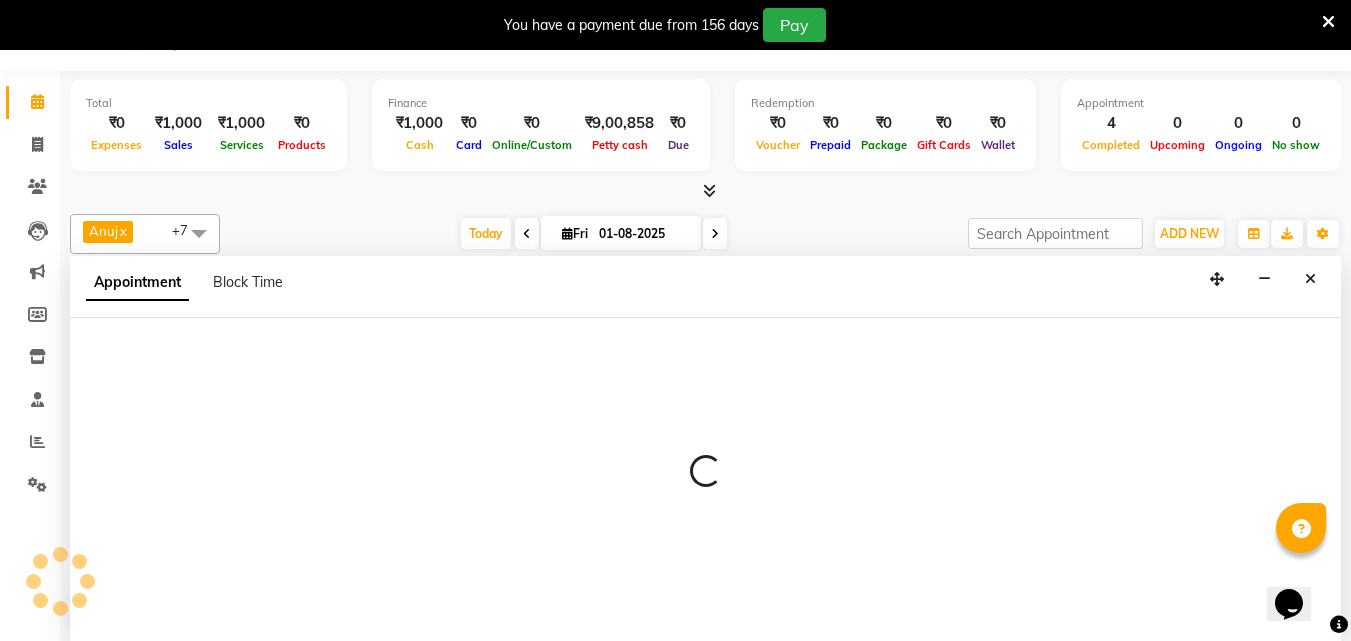 select on "82393" 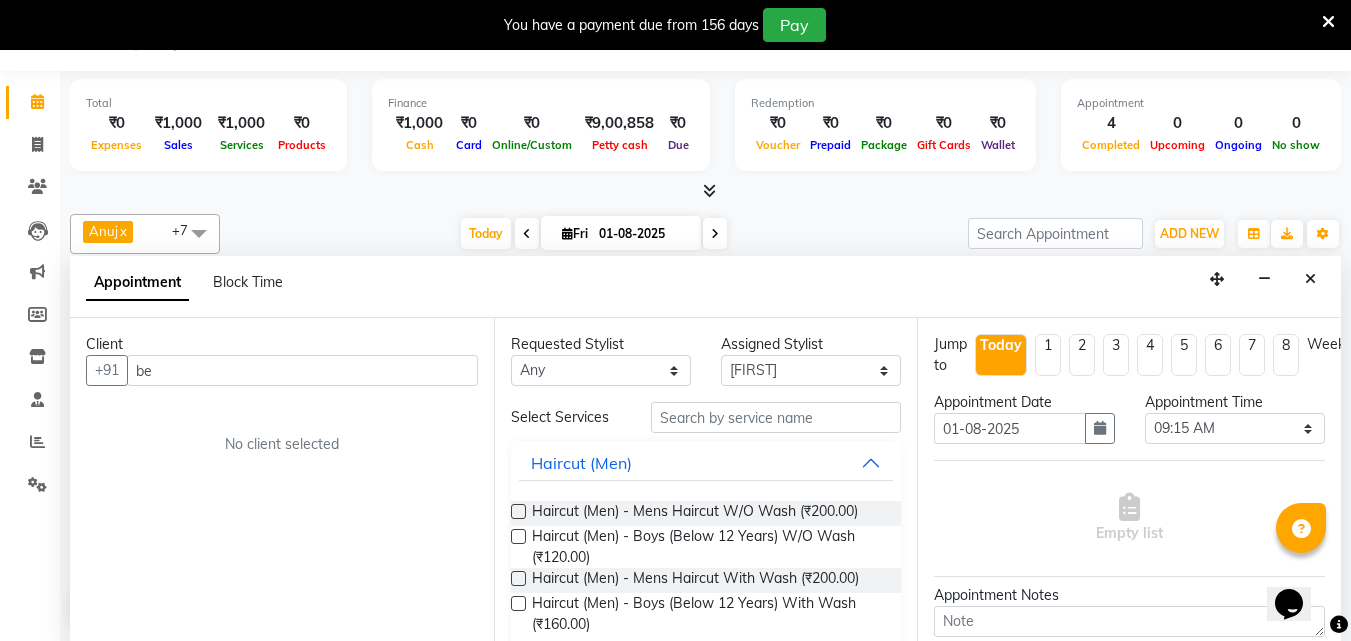 type on "b" 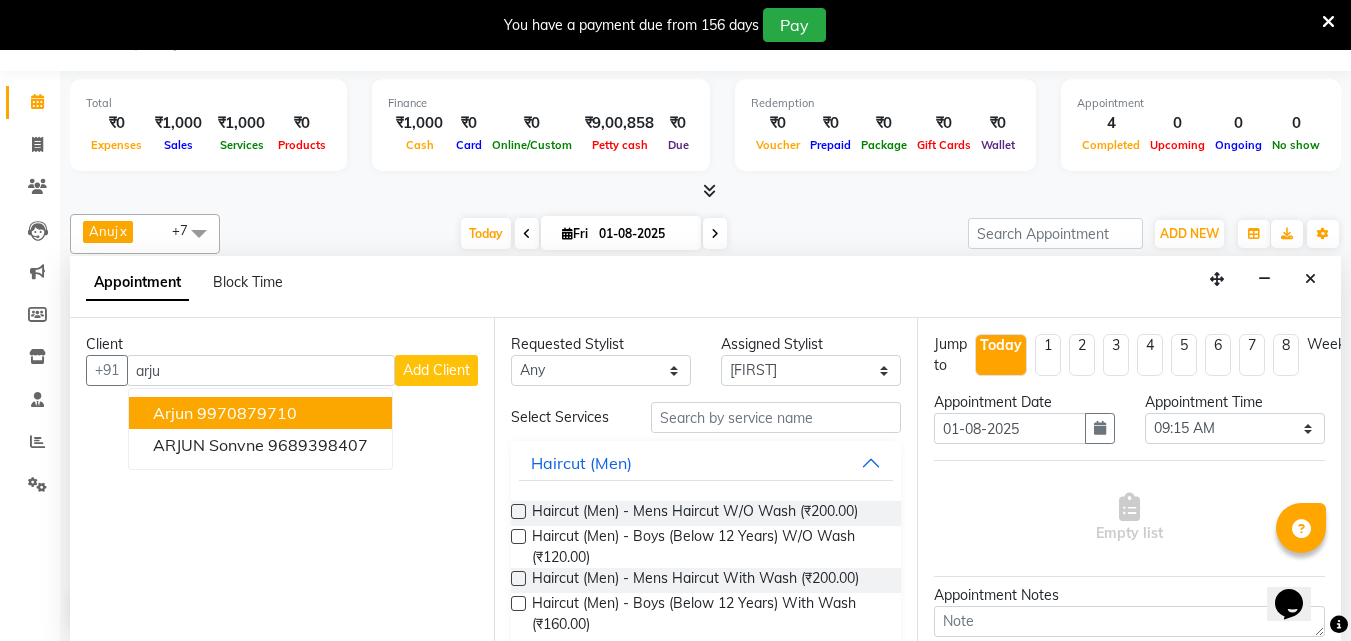 click on "9970879710" at bounding box center [247, 413] 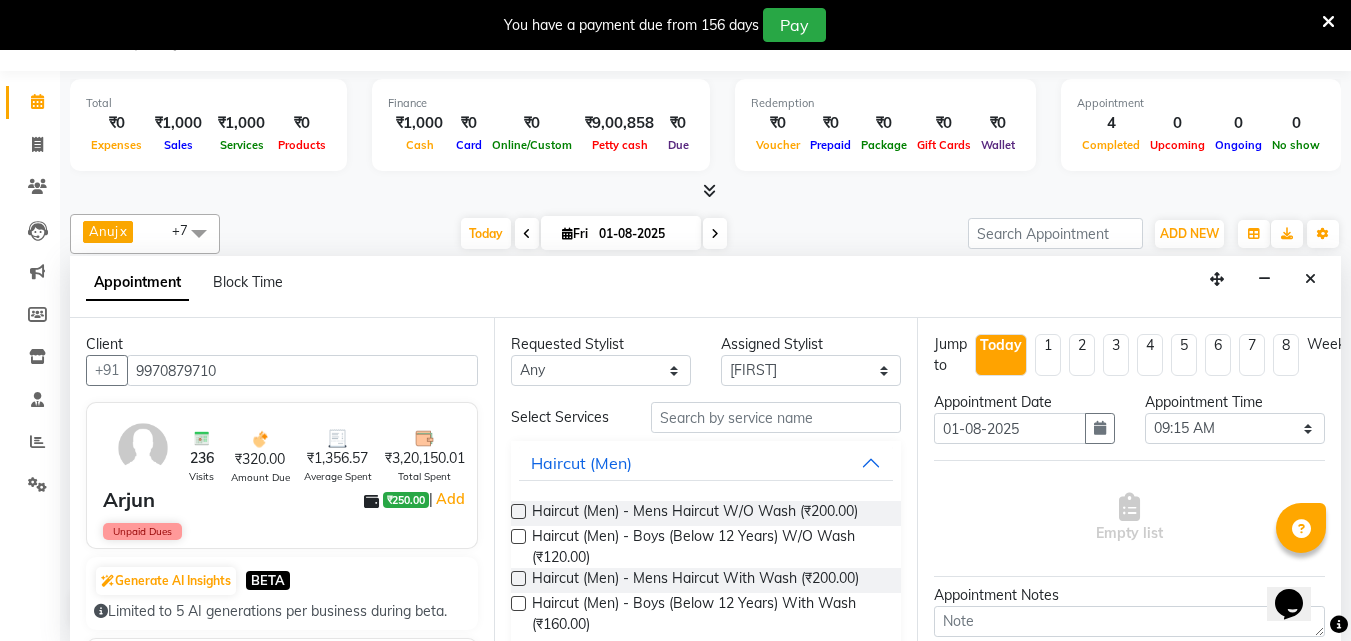 type on "9970879710" 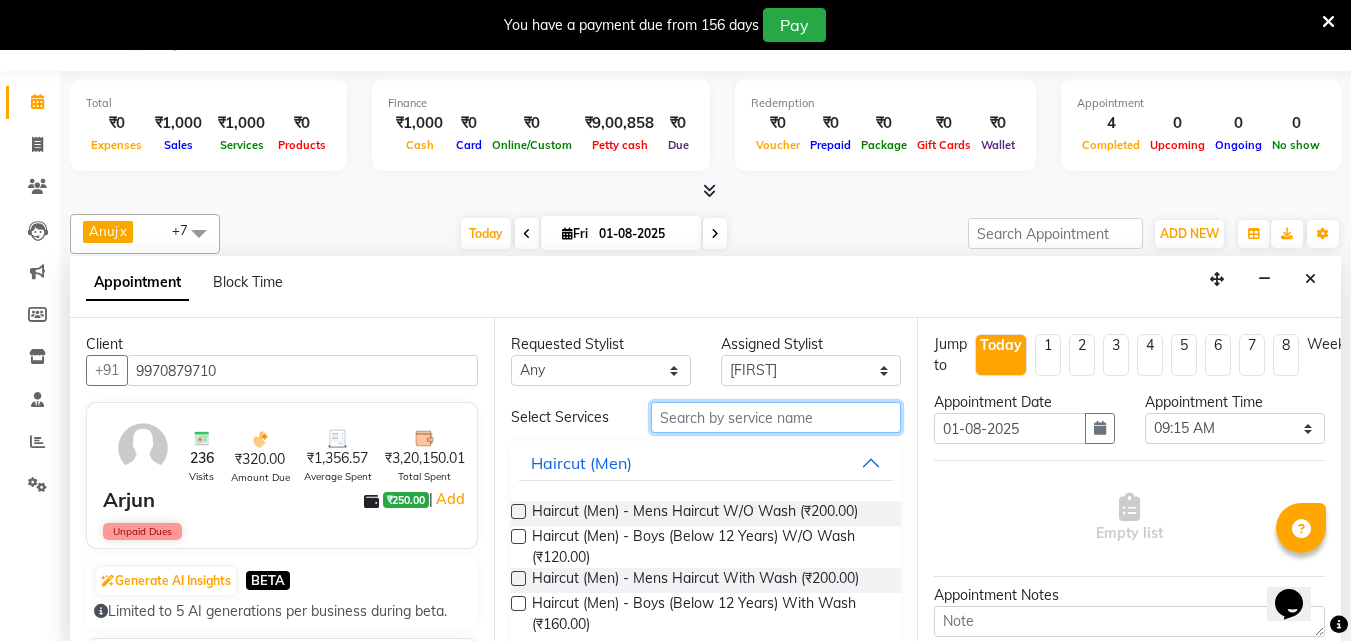 click at bounding box center (776, 417) 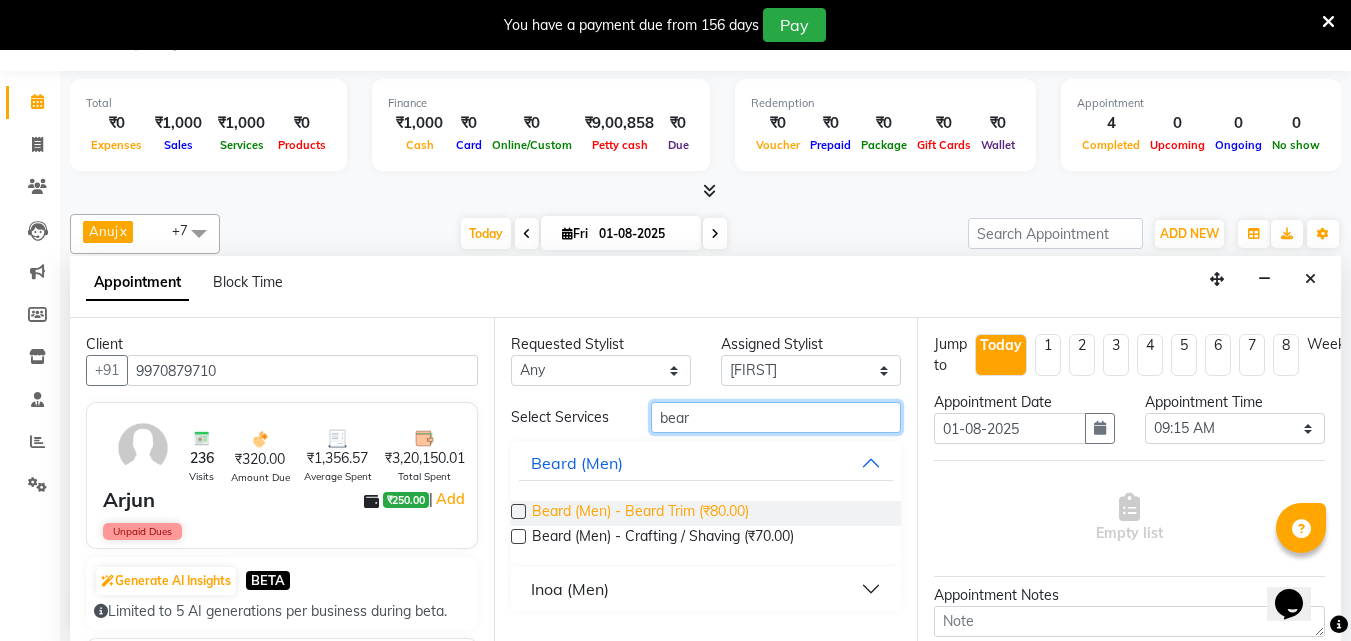 type on "bear" 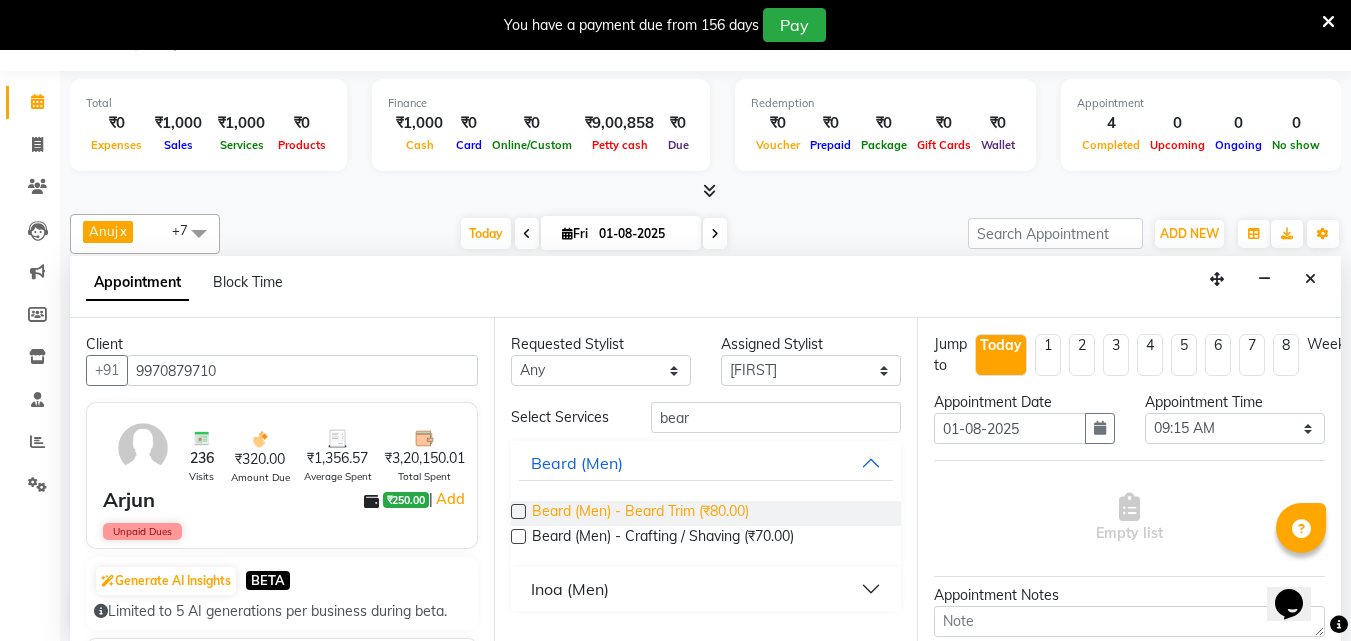 click on "Beard (Men)  - Beard Trim (₹80.00)" at bounding box center [640, 513] 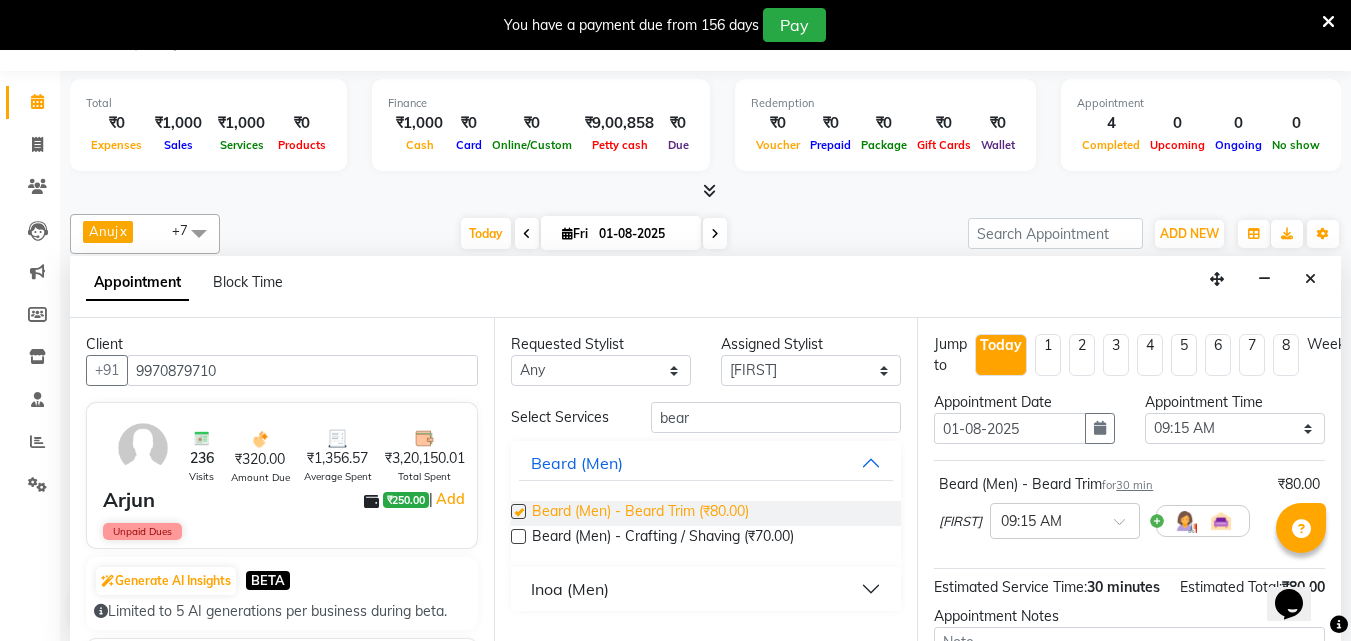 checkbox on "false" 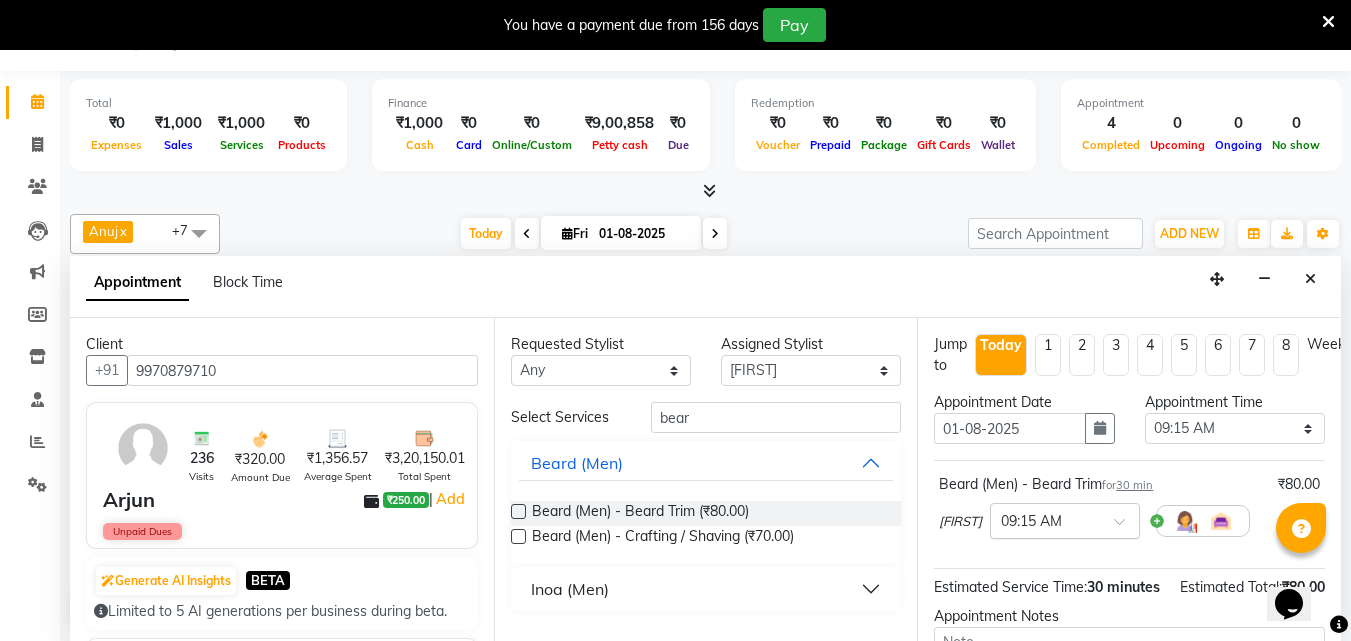 scroll, scrollTop: 239, scrollLeft: 0, axis: vertical 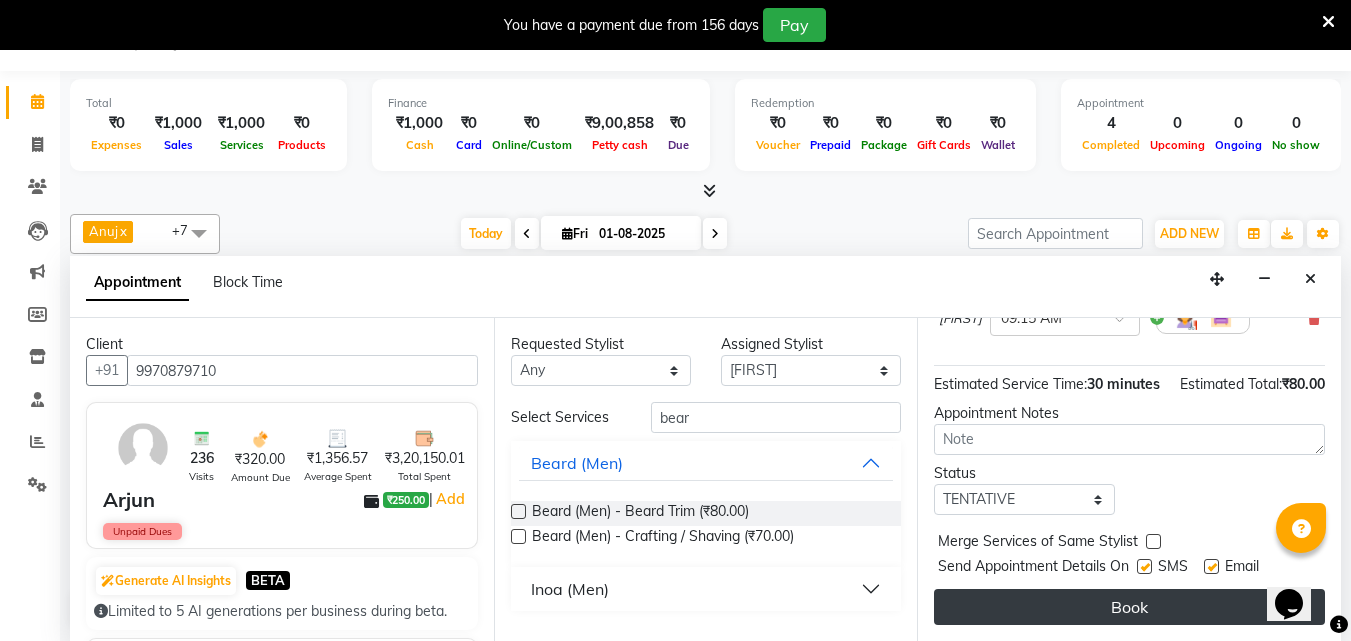 click on "Book" at bounding box center (1129, 607) 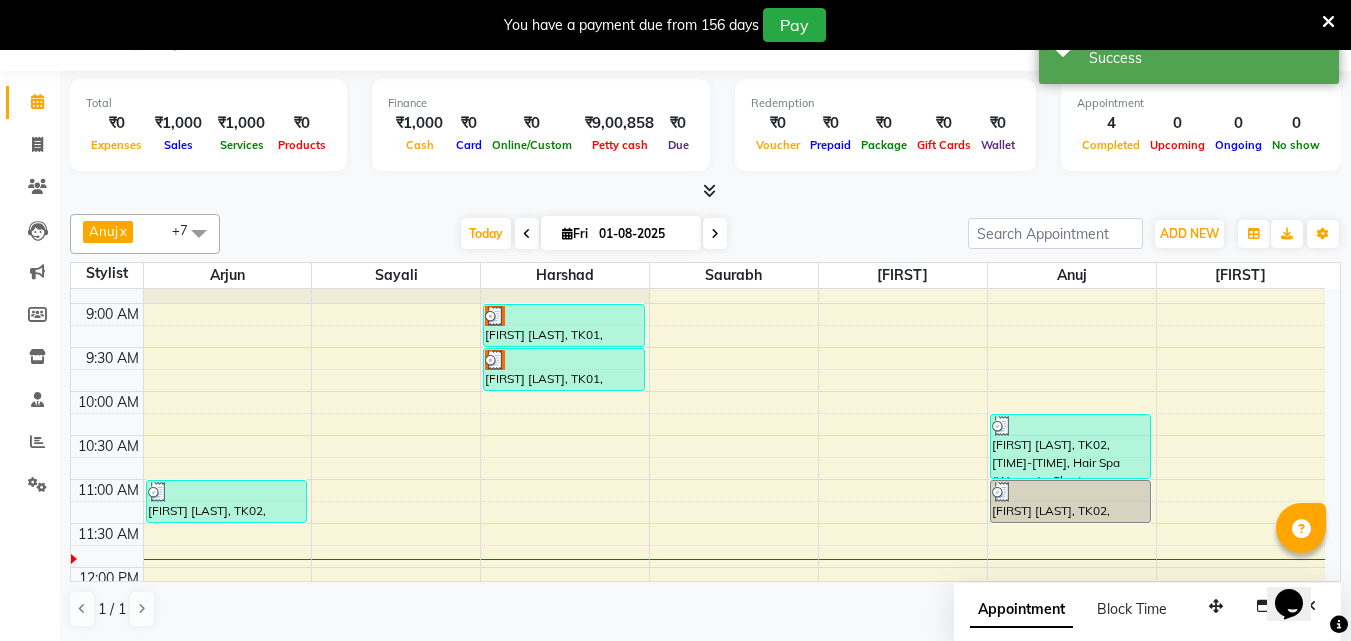 scroll, scrollTop: 0, scrollLeft: 0, axis: both 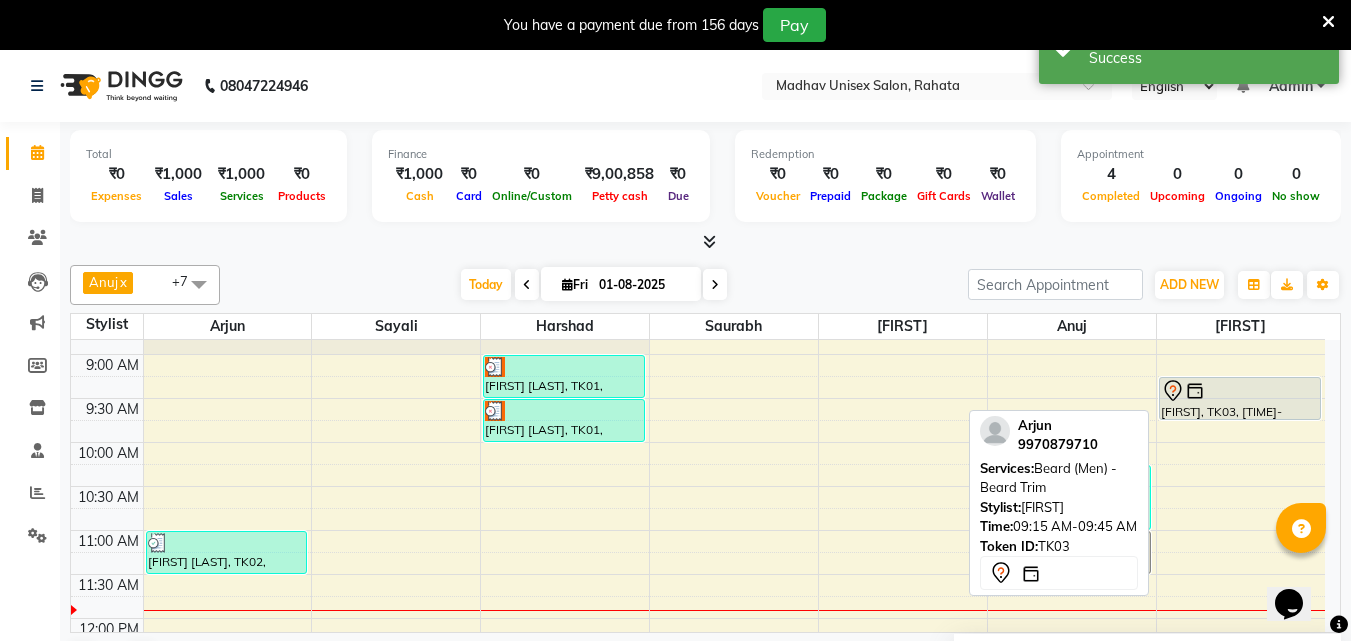 click on "[FIRST], TK03, [TIME]-[TIME], Beard (Men)  - Beard Trim" at bounding box center (1240, 398) 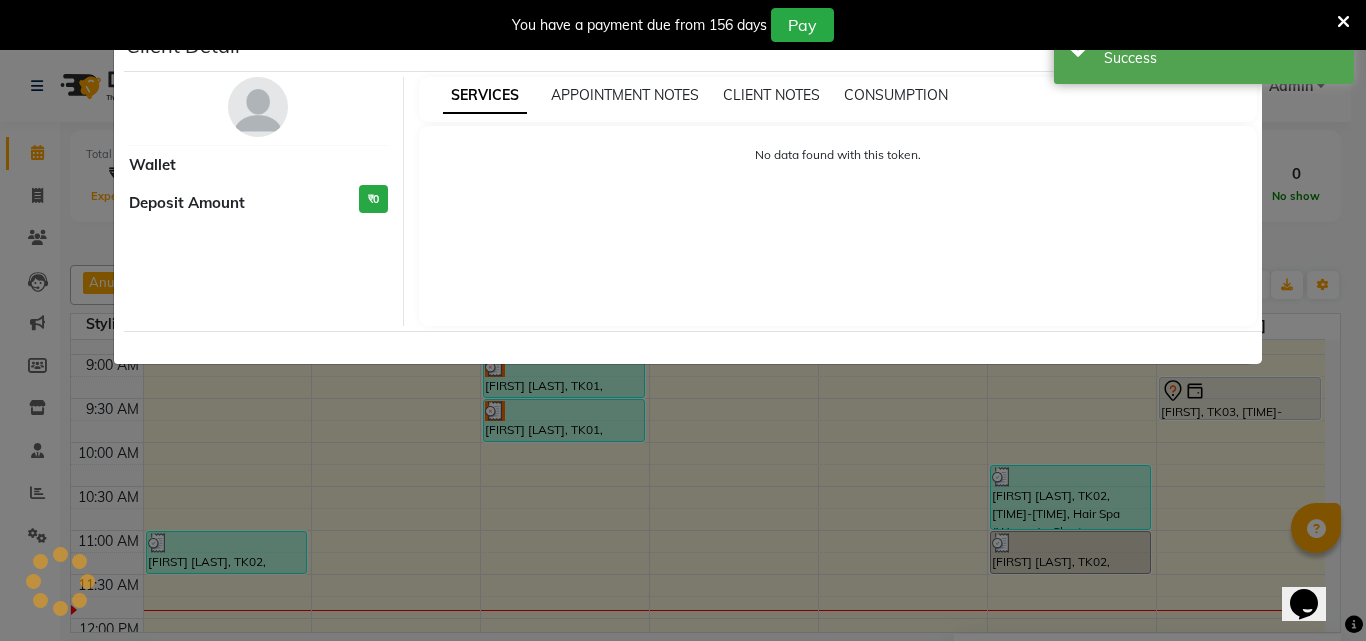 select on "7" 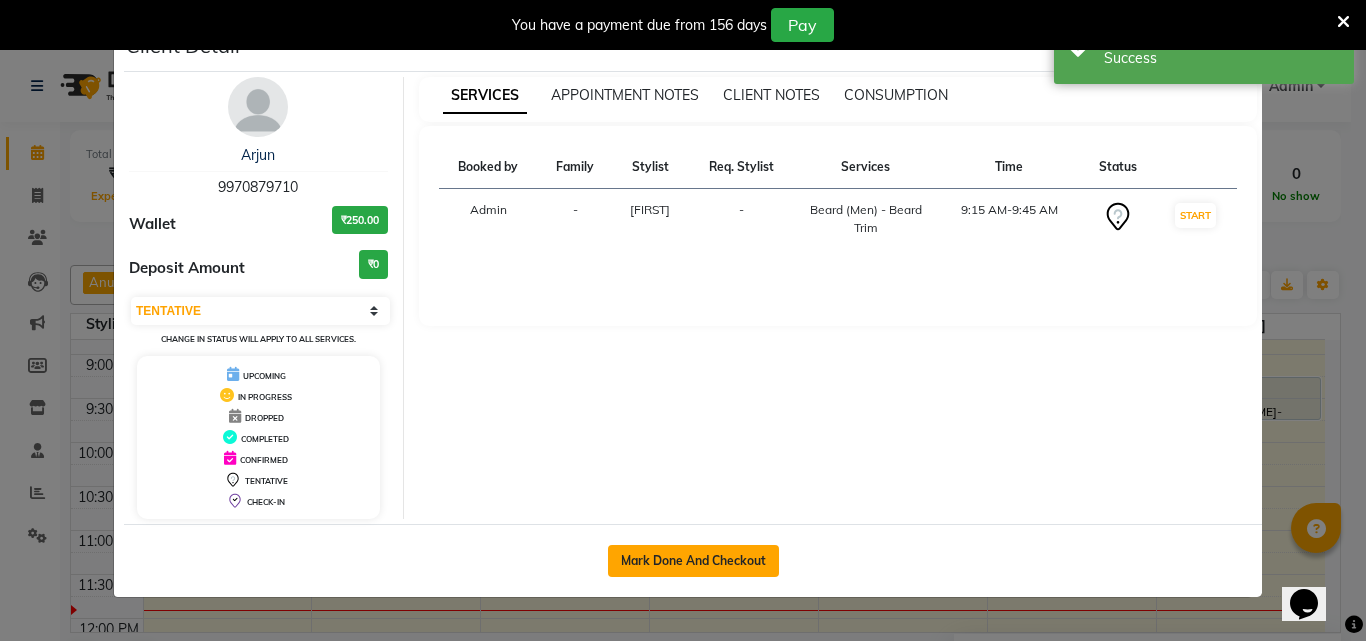 click on "Mark Done And Checkout" 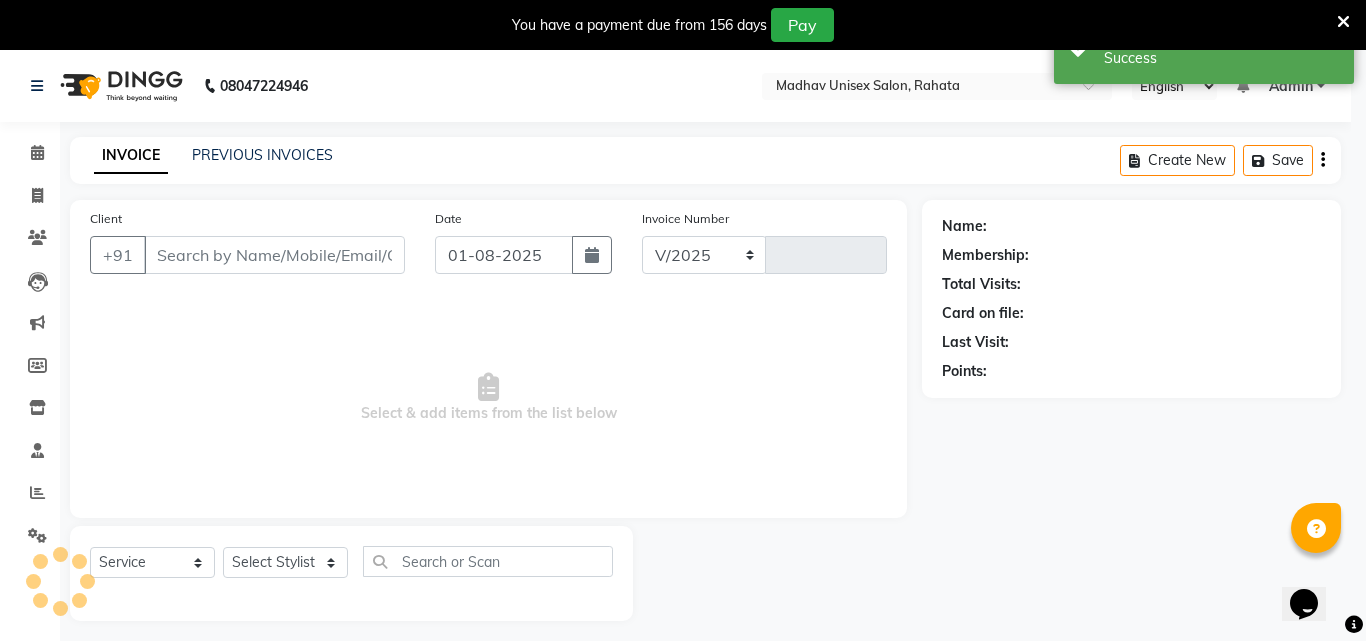select on "870" 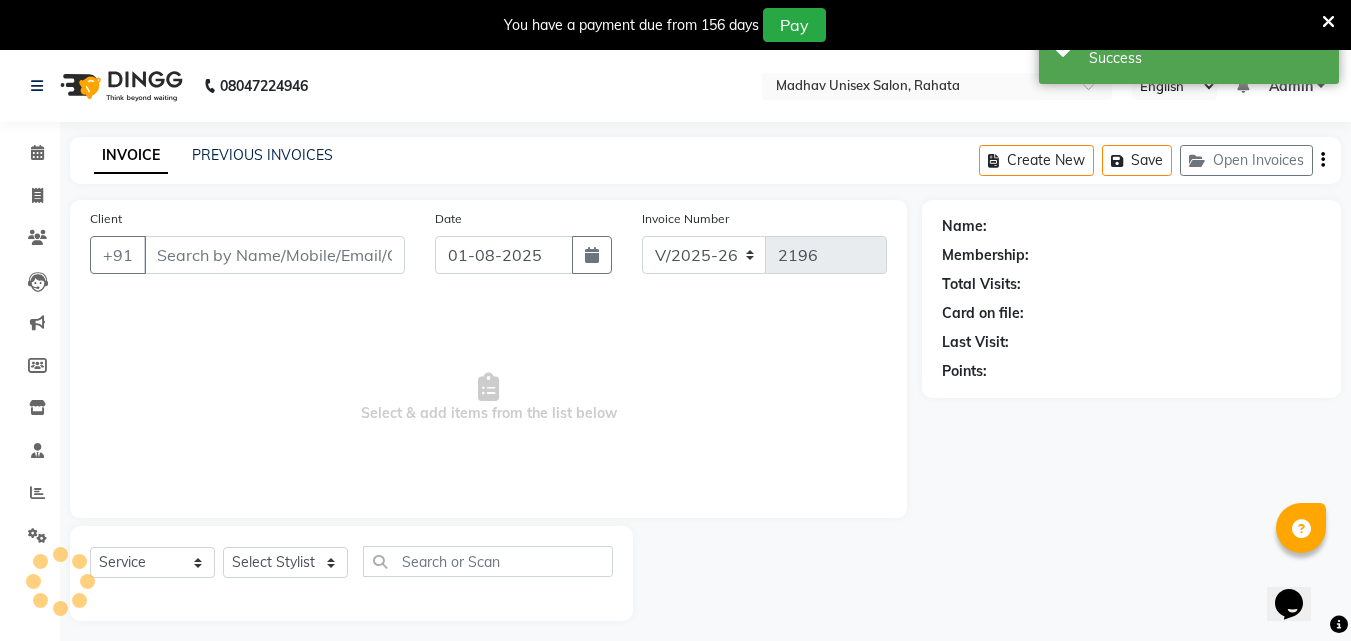 type on "9970879710" 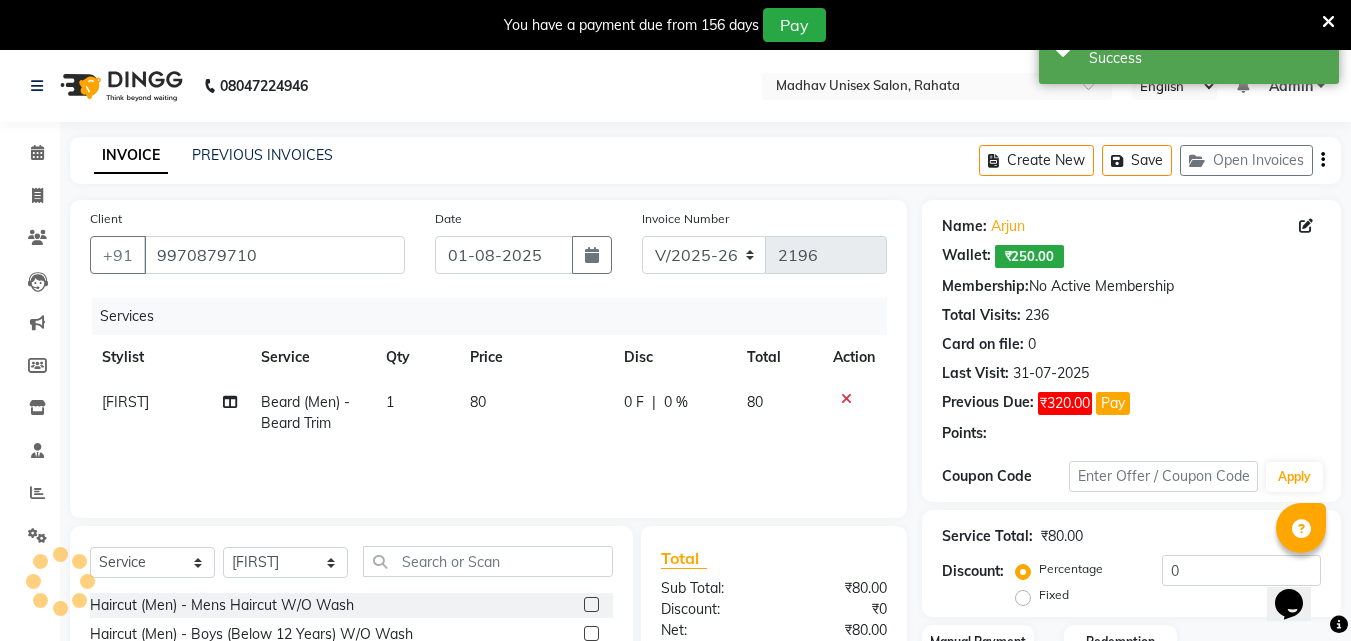 click on "80" 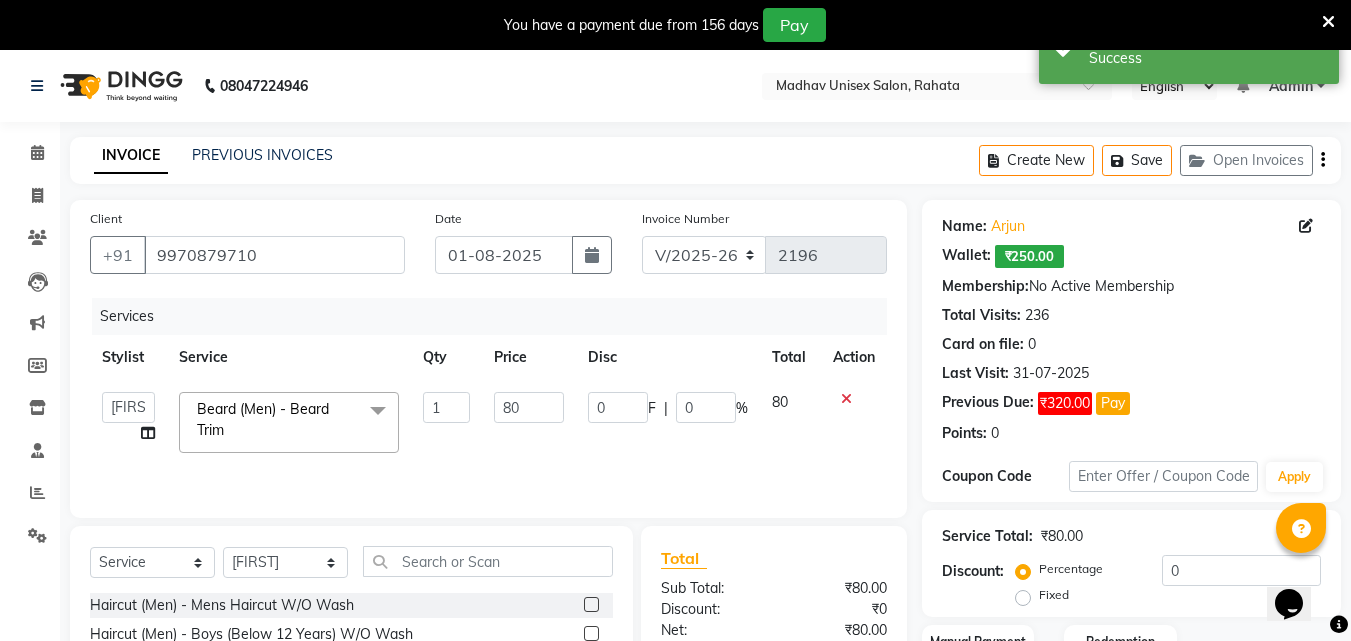 click on "1" 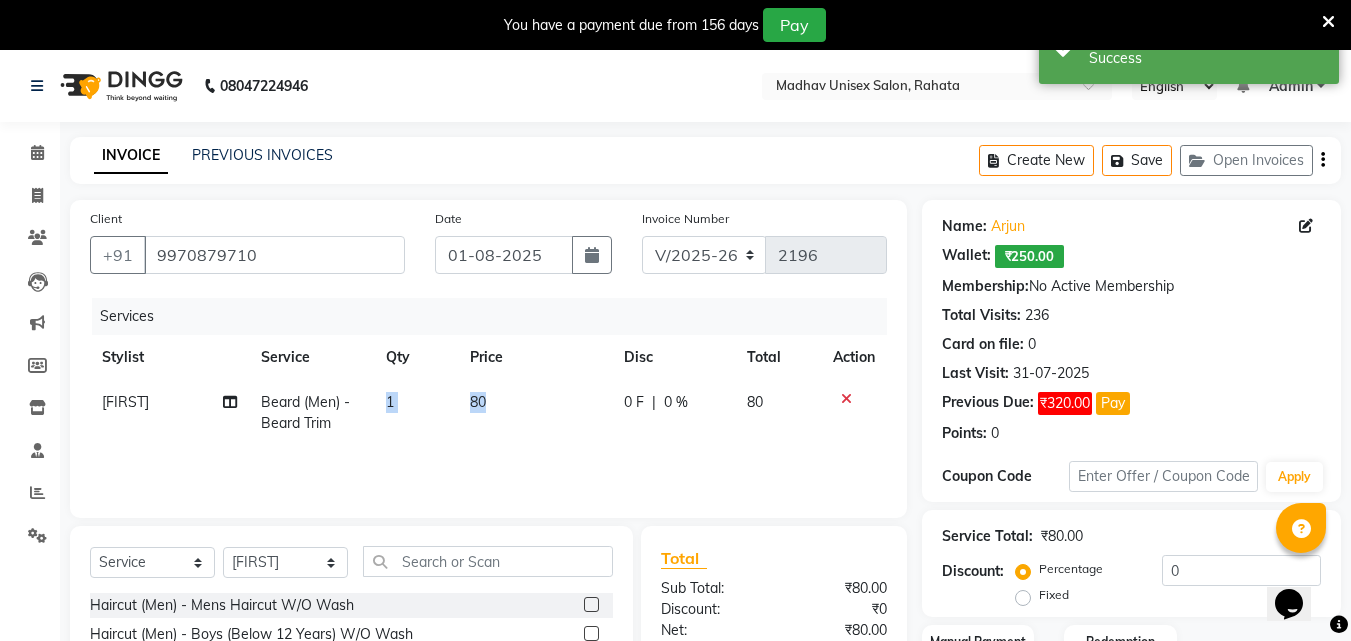 click on "[FIRST]  Beard (Men)  - Beard Trim 1 80 0 F | 0 % 80" 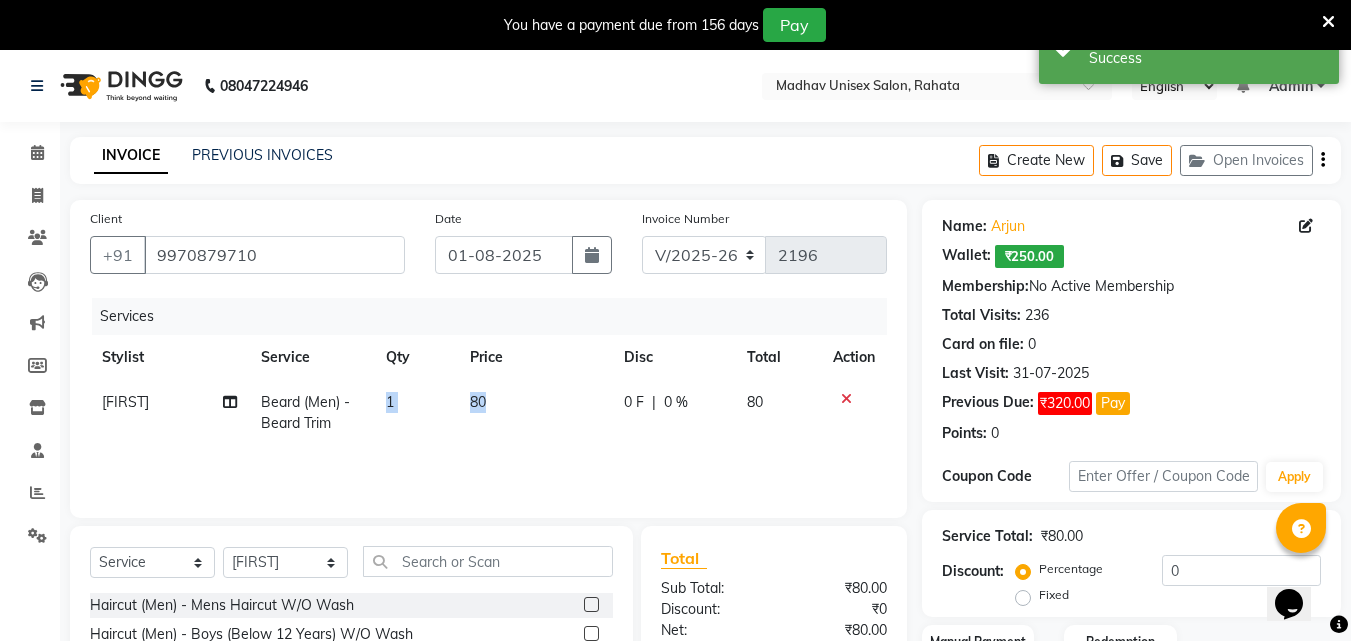 click on "80" 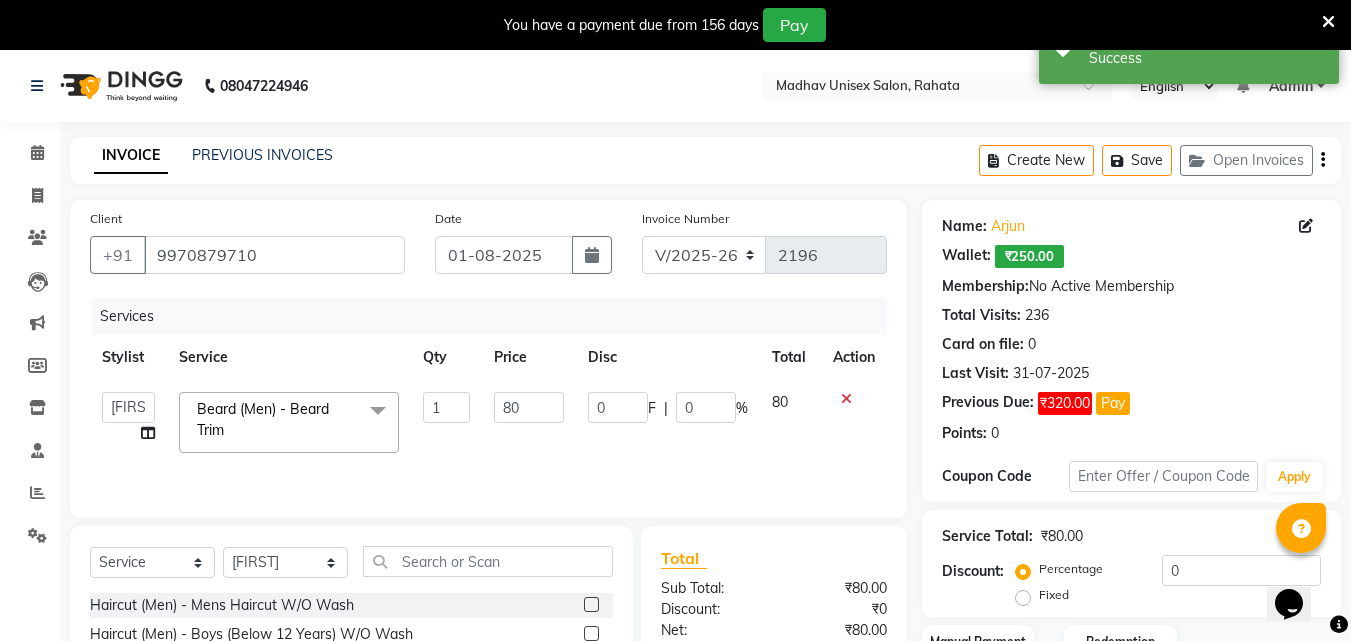 click on "1" 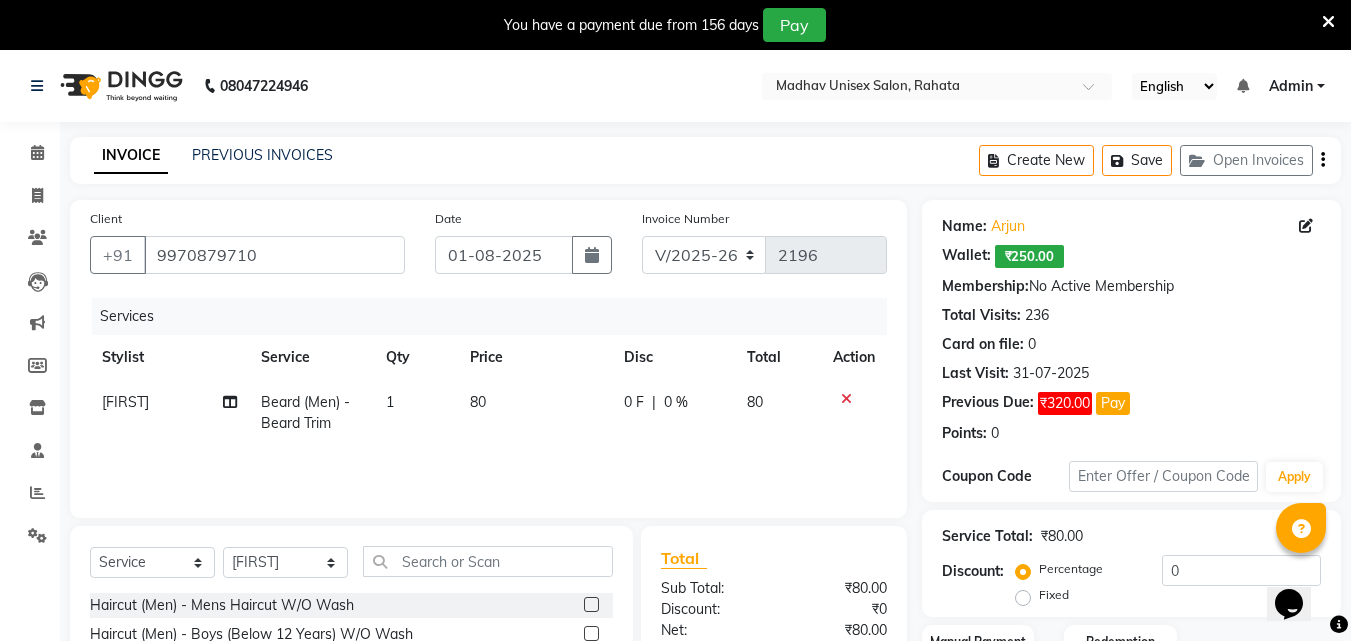 click on "80" 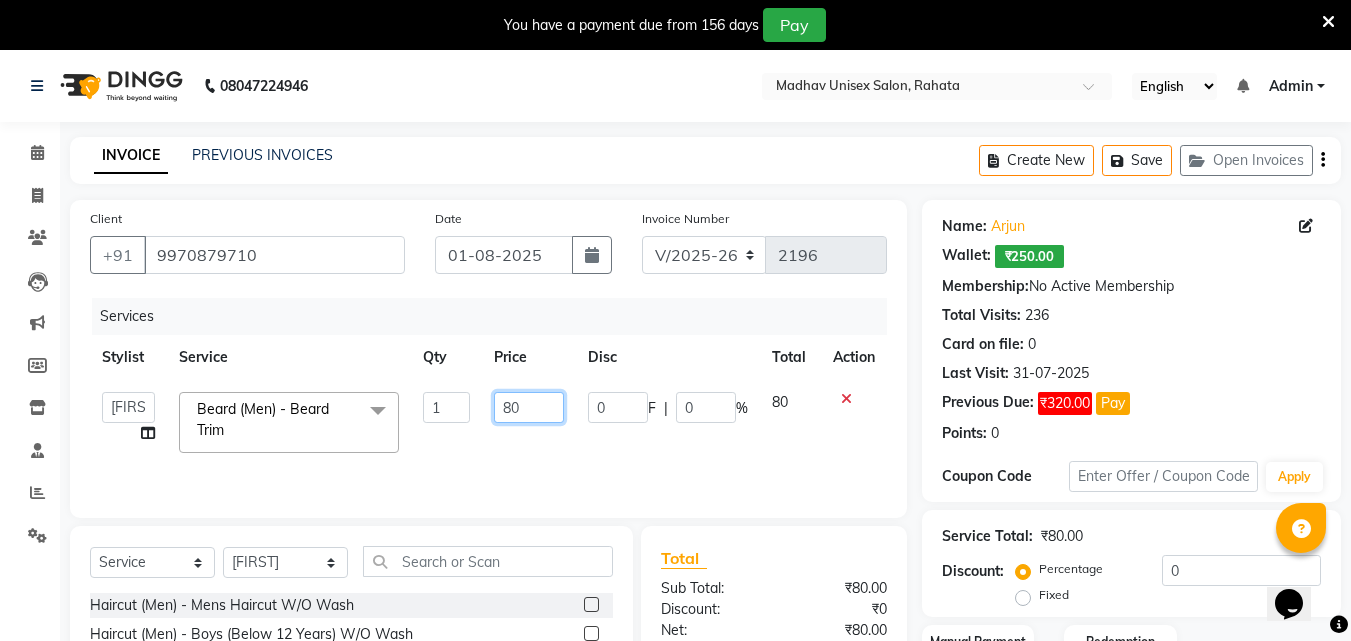 click on "80" 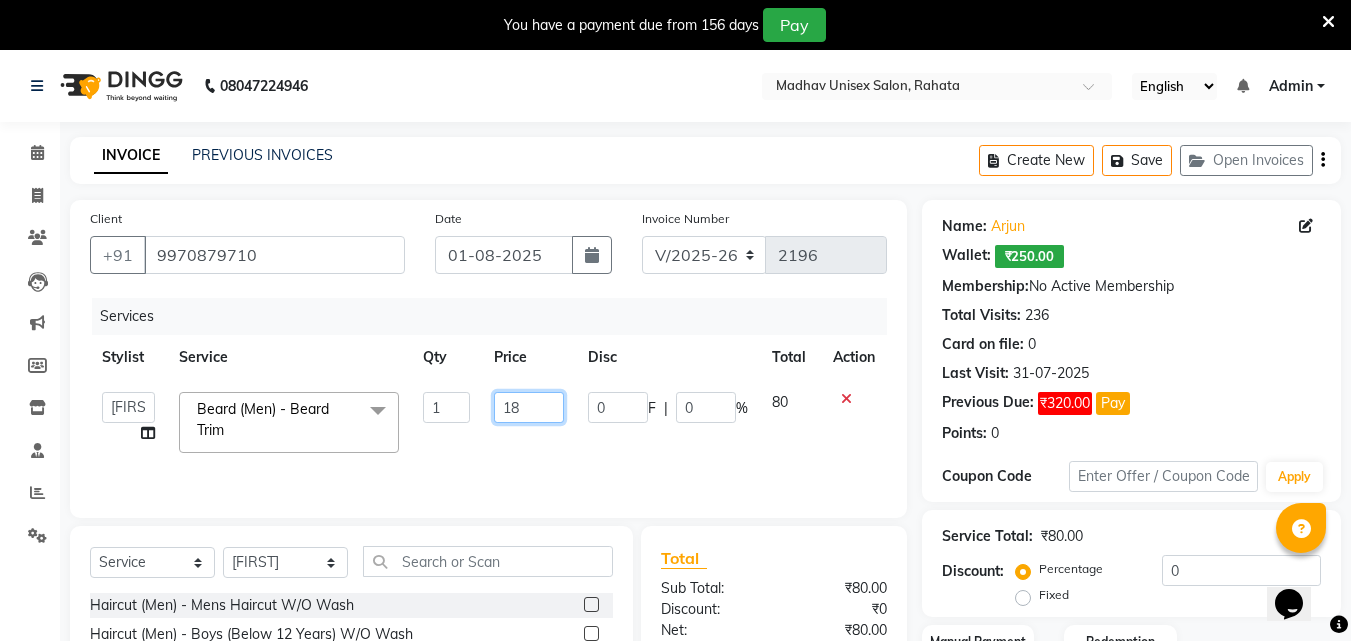type on "180" 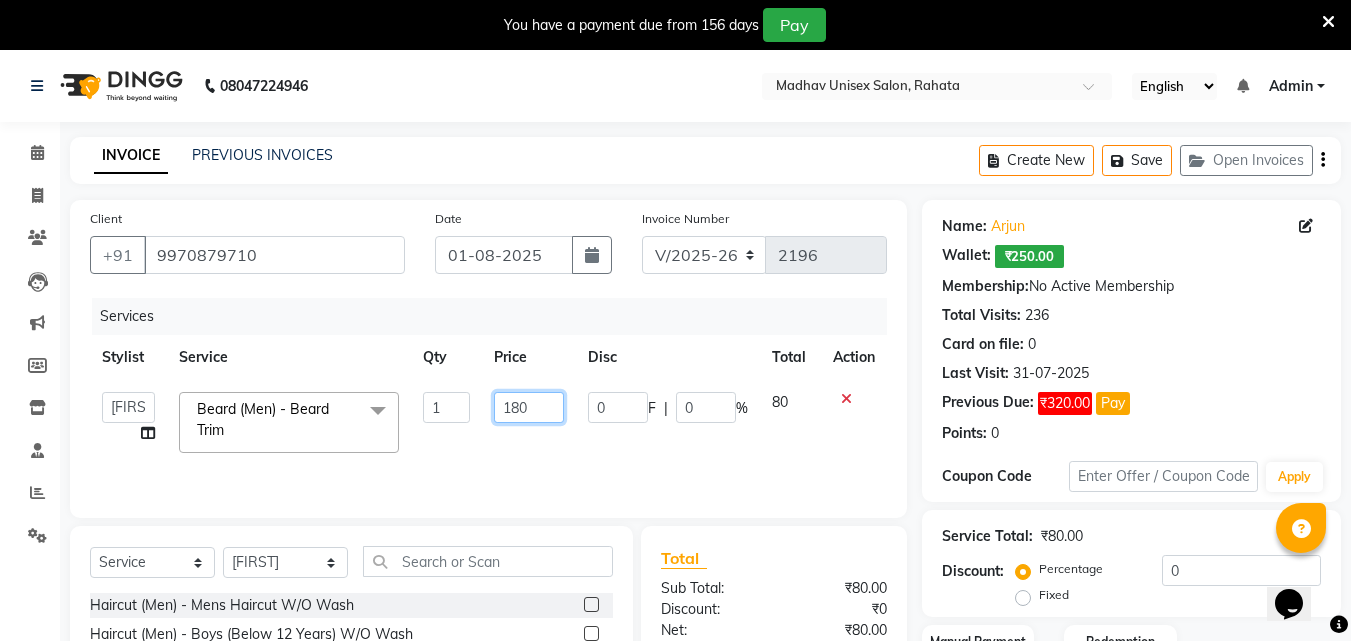 scroll, scrollTop: 210, scrollLeft: 0, axis: vertical 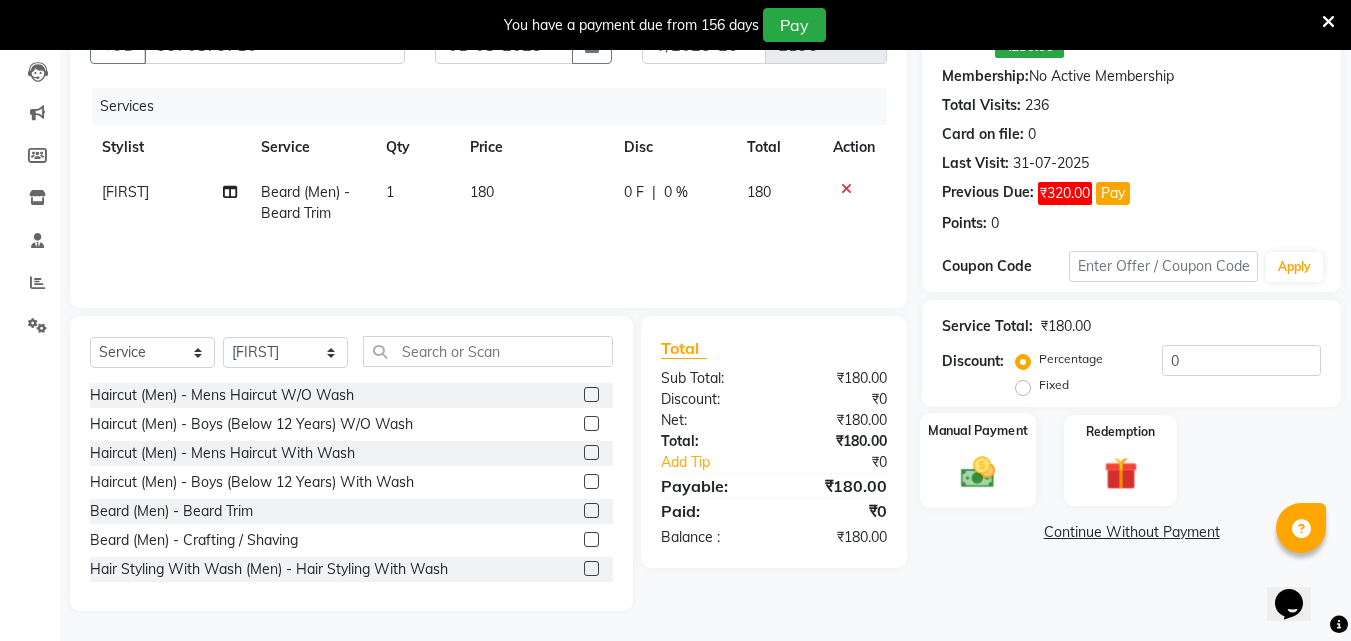 click 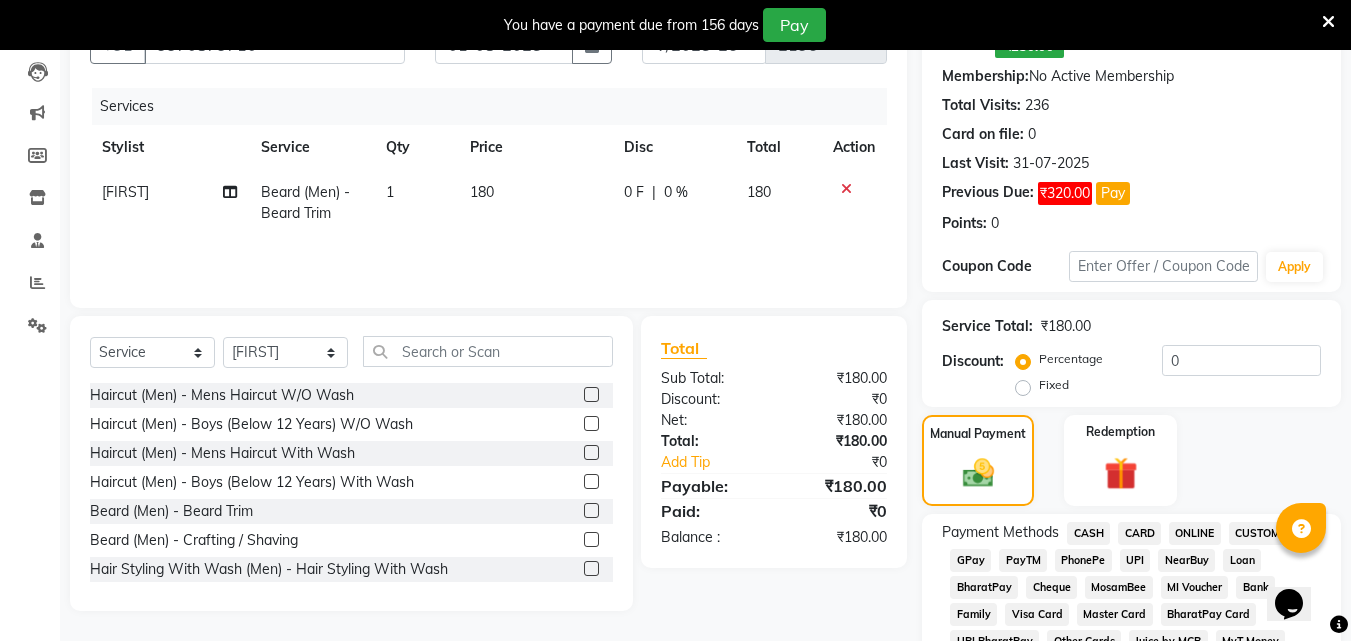 click on "ONLINE" 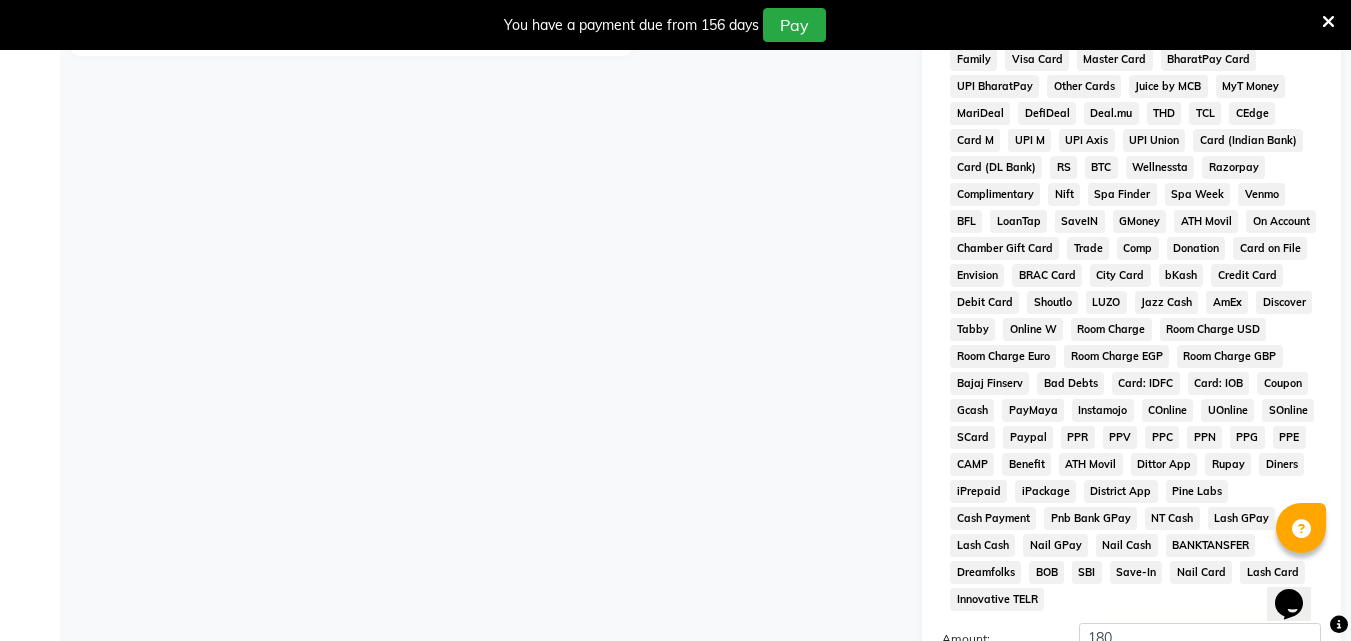 scroll, scrollTop: 973, scrollLeft: 0, axis: vertical 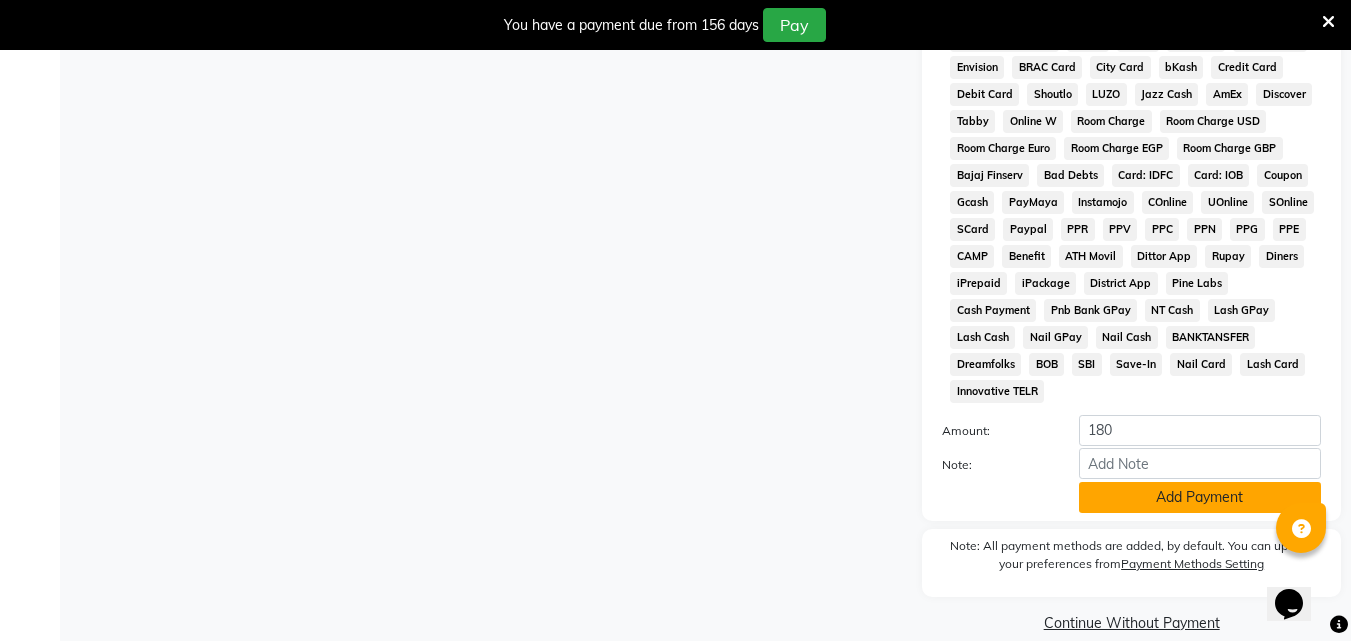 click on "Add Payment" 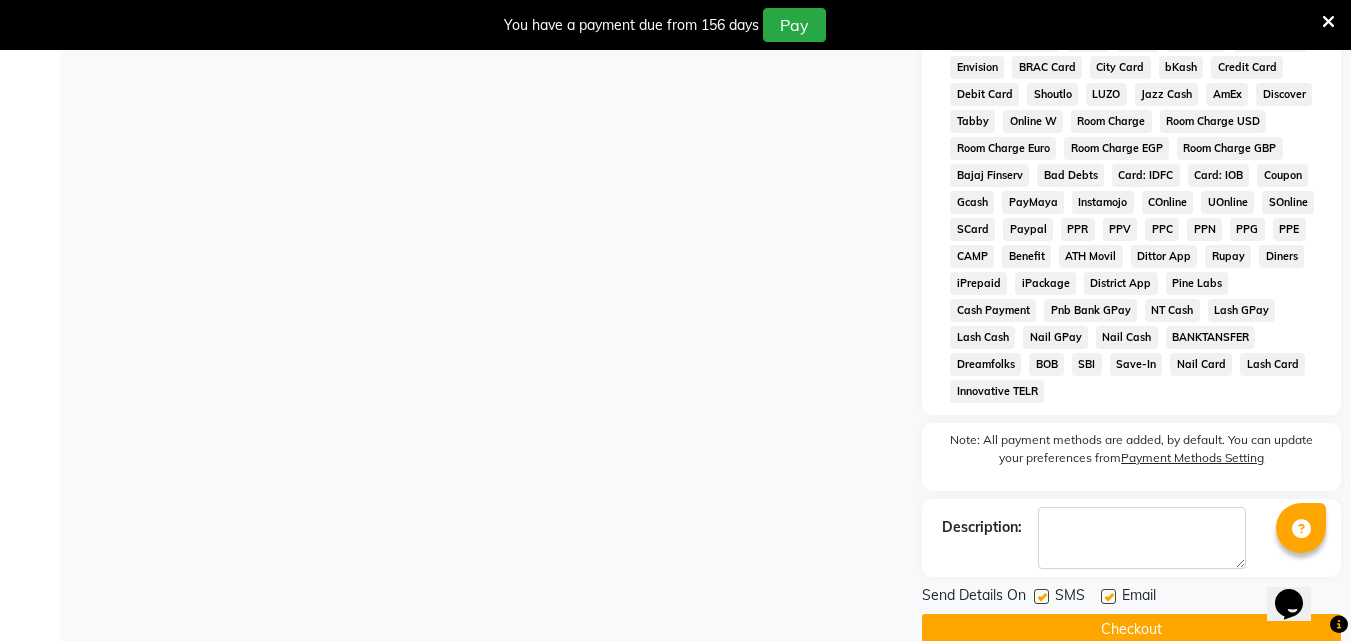 click on "Checkout" 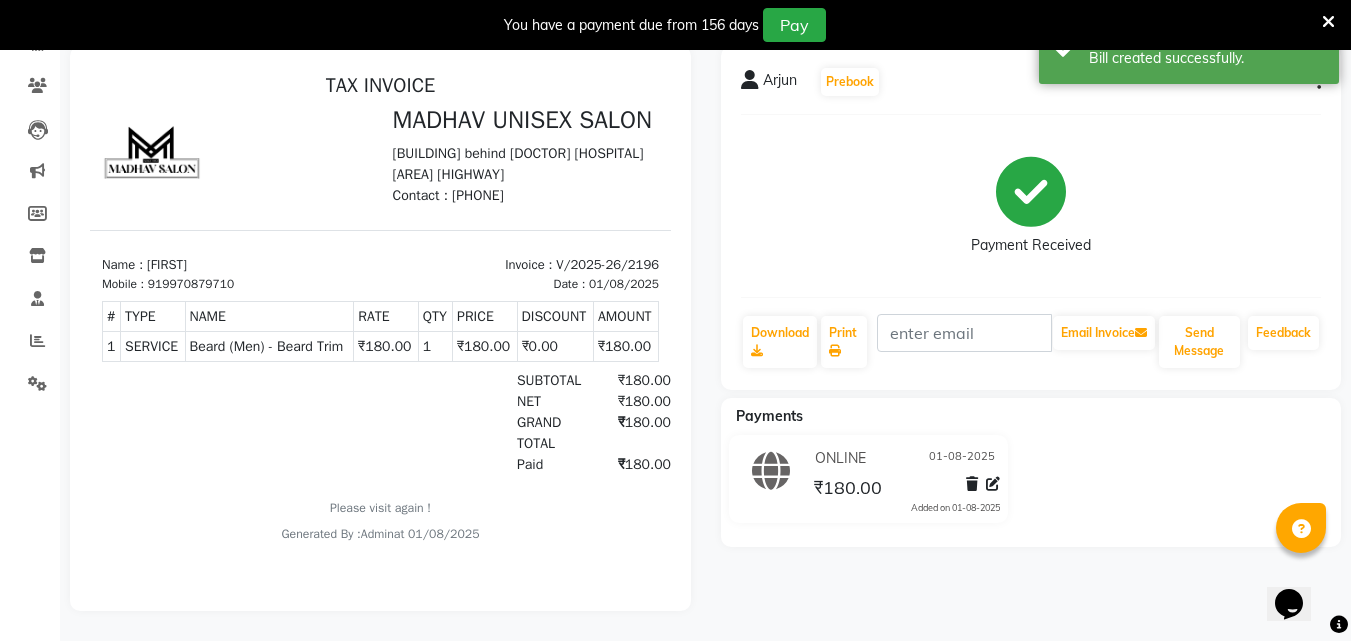 scroll, scrollTop: 0, scrollLeft: 0, axis: both 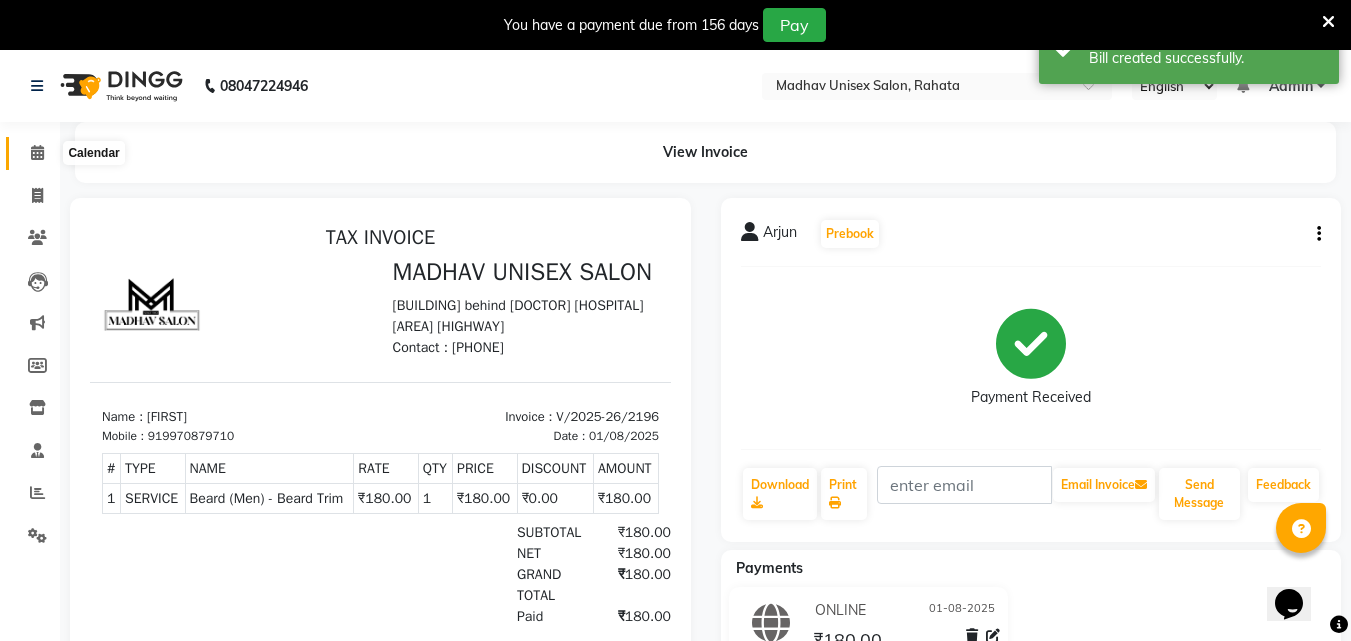 click 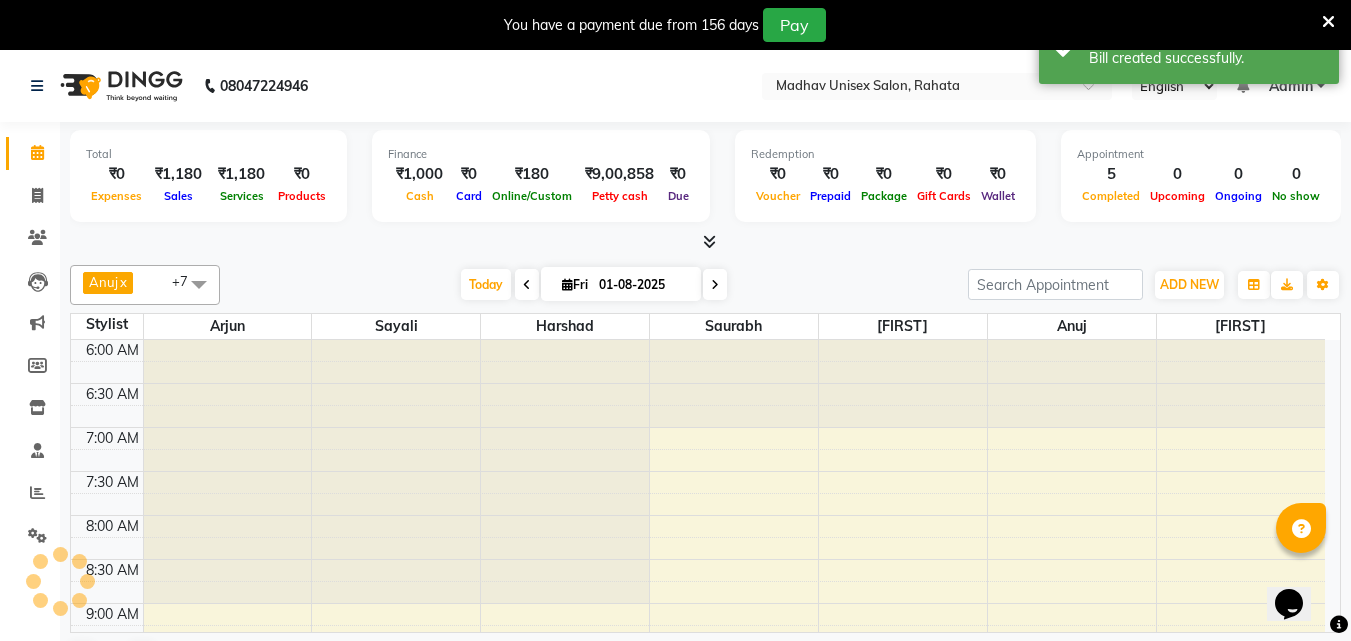 scroll, scrollTop: 441, scrollLeft: 0, axis: vertical 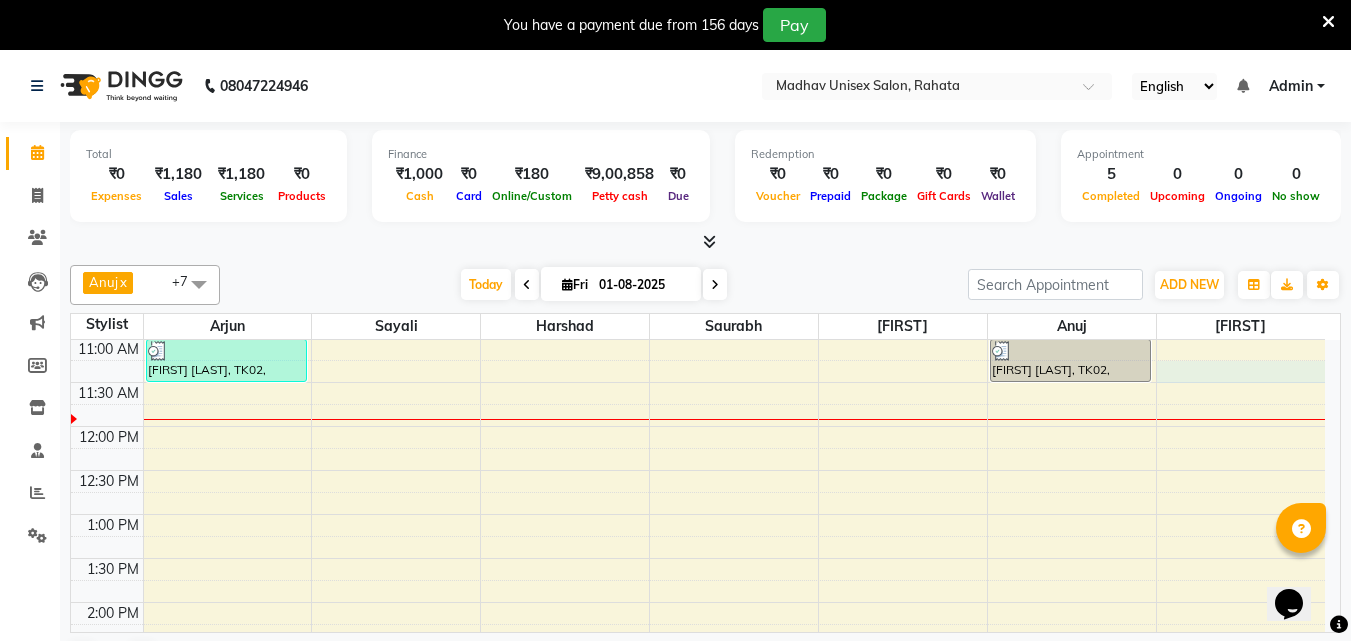 click on "[TIME] [TIME] [TIME] [TIME] [TIME] [TIME] [TIME] [TIME] [TIME] [TIME] [TIME] [TIME] [TIME] [TIME] [TIME] [TIME] [TIME] [TIME] [TIME] [TIME] [TIME] [TIME] [TIME] [TIME] [TIME] [TIME] [TIME] [TIME] [TIME] [TIME] [TIME] [TIME] [TIME] [TIME]     [FIRST] [LAST], TK02, [TIME]-[TIME], Haircut (Women)  - Womens Haircut Without Wash     [FIRST] [LAST], TK01, [TIME]-[TIME], Haircut (Men)  - Mens Haircut W/O Wash     [FIRST] [LAST], TK01, [TIME]-[TIME], Beard (Men)  - Beard Trim     [FIRST] [LAST], TK02, [TIME]-[TIME], Hair Spa (Women)  - Short     [FIRST] [LAST], TK02, [TIME]-[TIME], Haircut (Women)  - Womens Haircut Without Wash     [FIRST], TK03, [TIME]-[TIME], Beard (Men)  - Beard Trim" at bounding box center (698, 646) 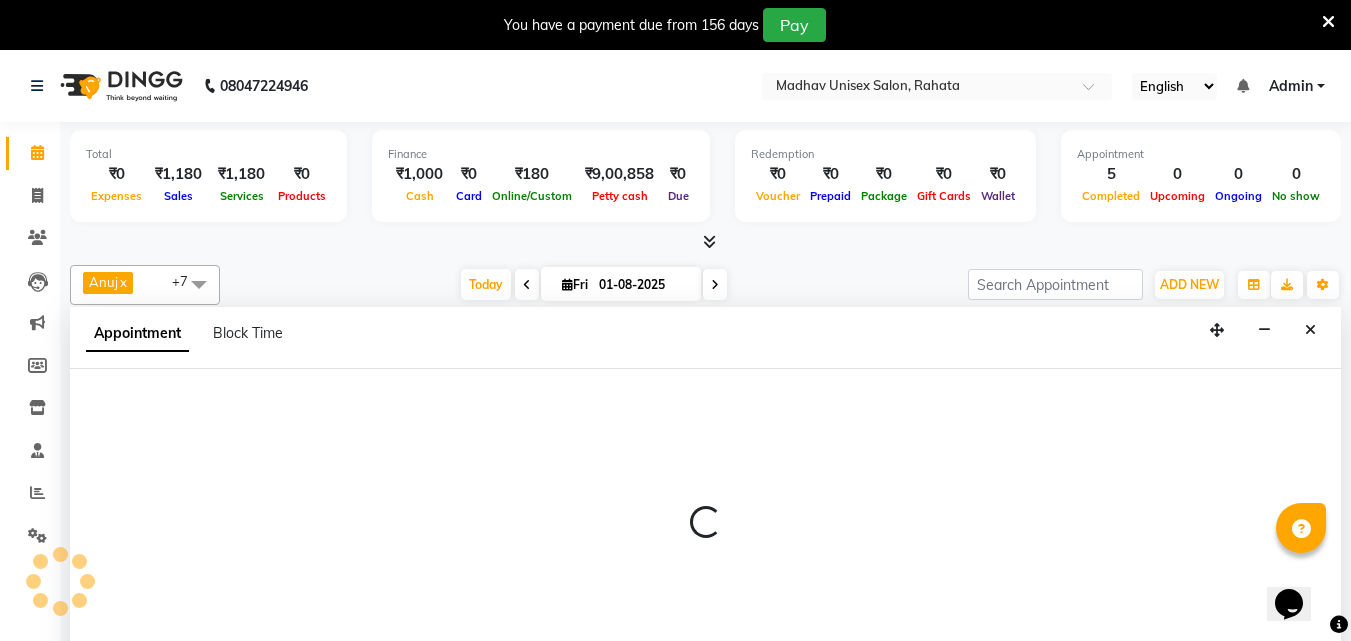 scroll, scrollTop: 51, scrollLeft: 0, axis: vertical 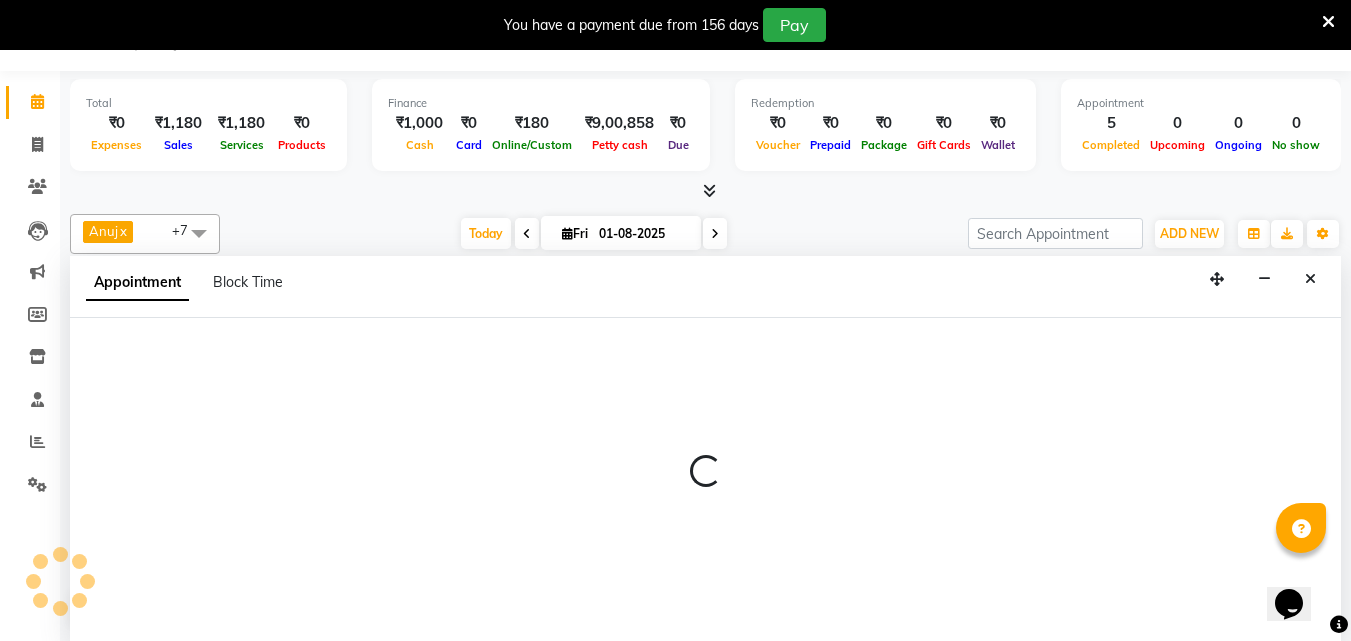 select on "82393" 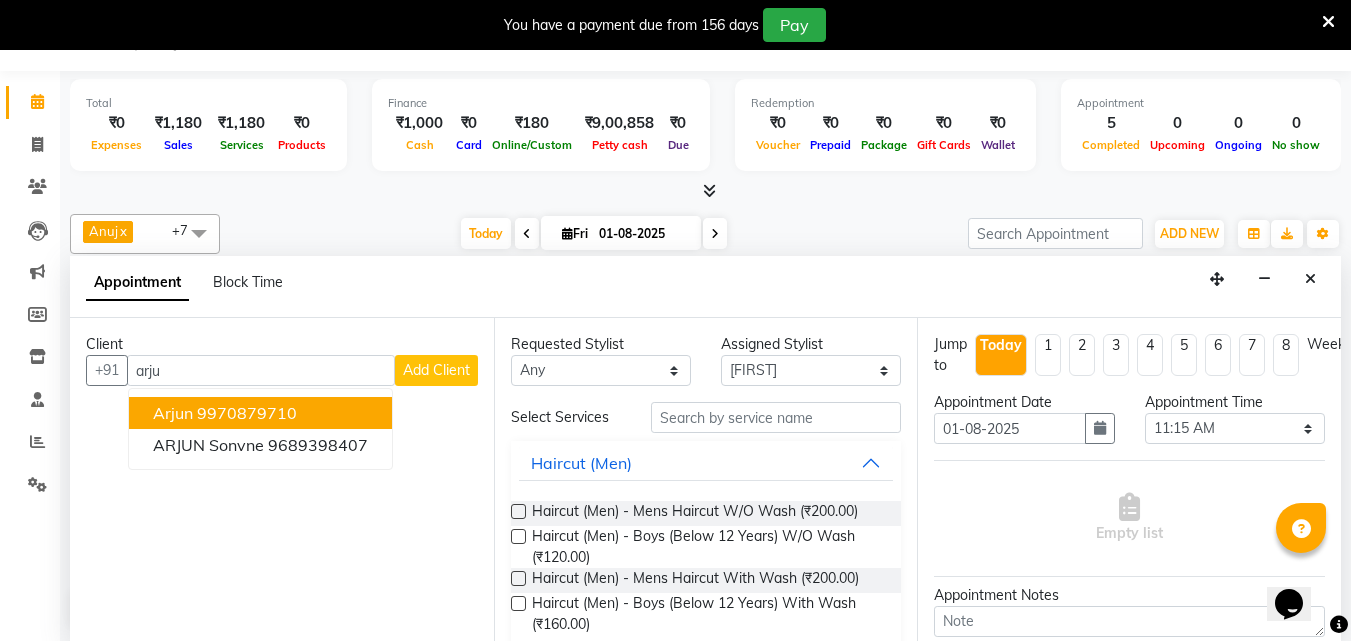 click on "Arjun  9970879710" at bounding box center [260, 413] 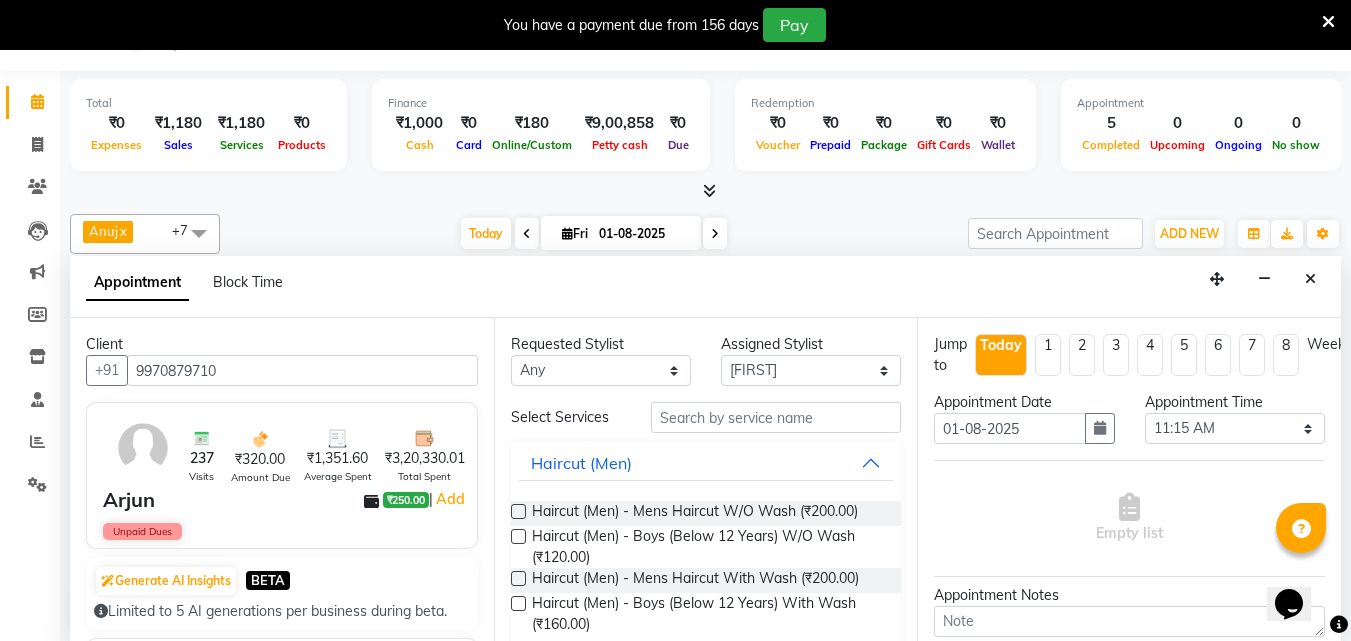 type on "9970879710" 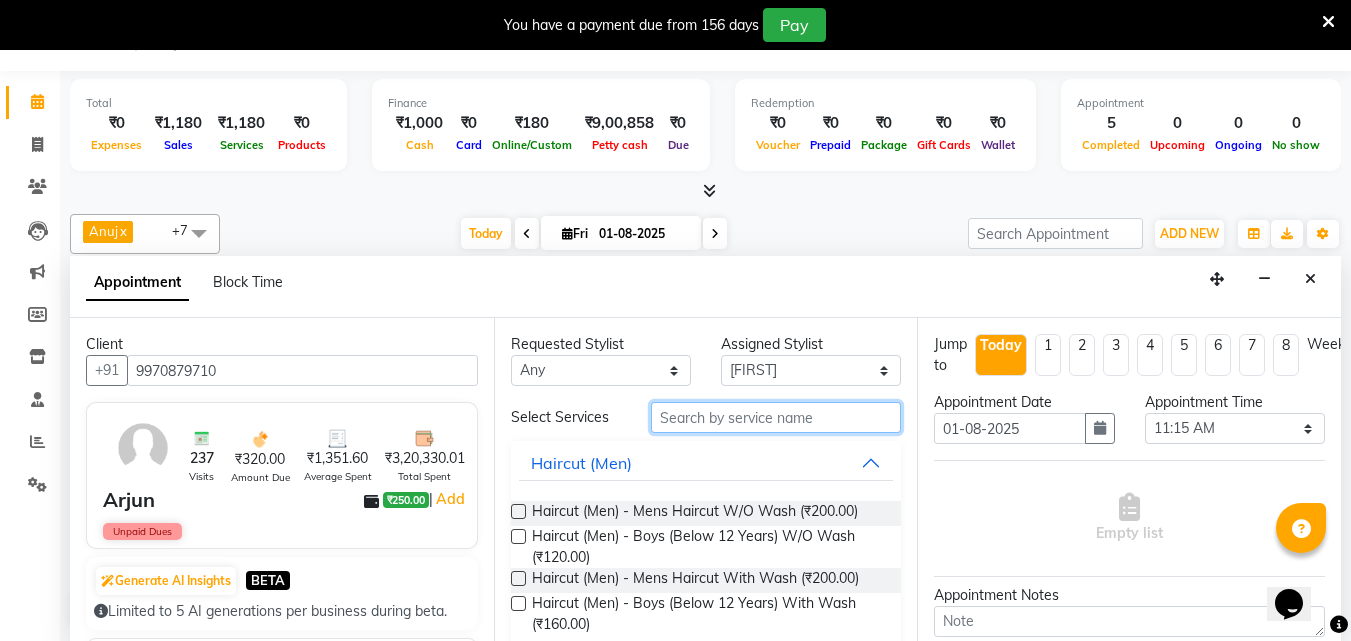 click at bounding box center (776, 417) 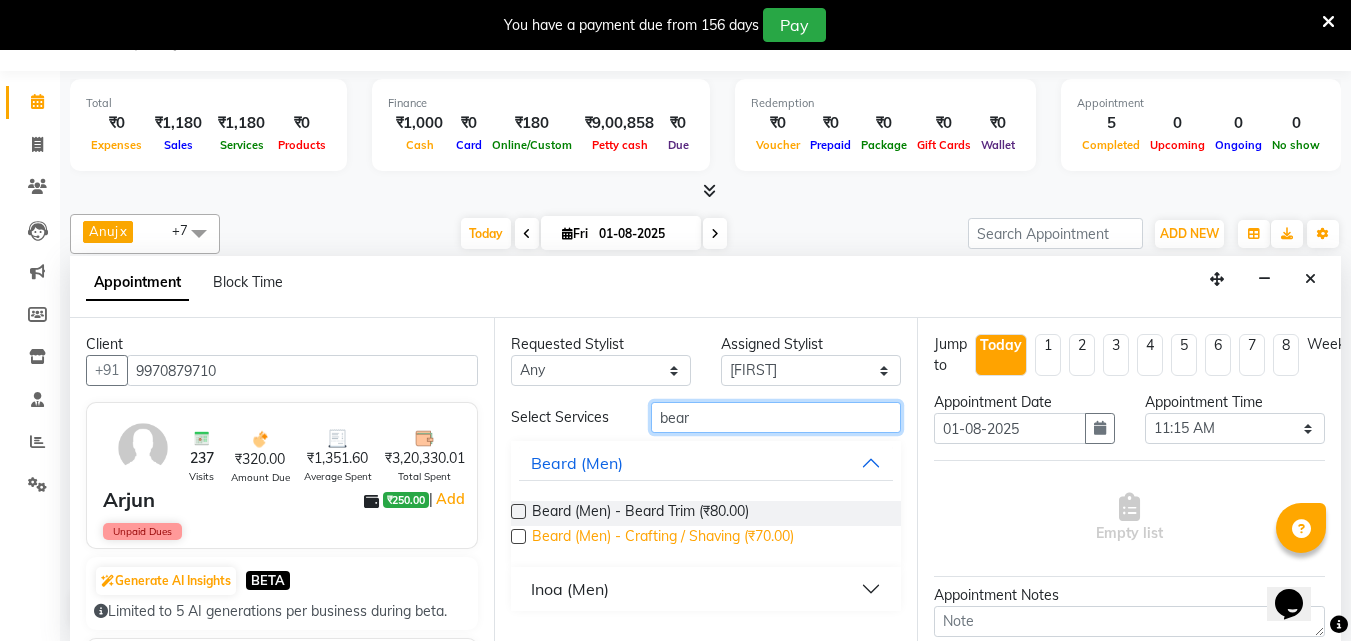 type on "bear" 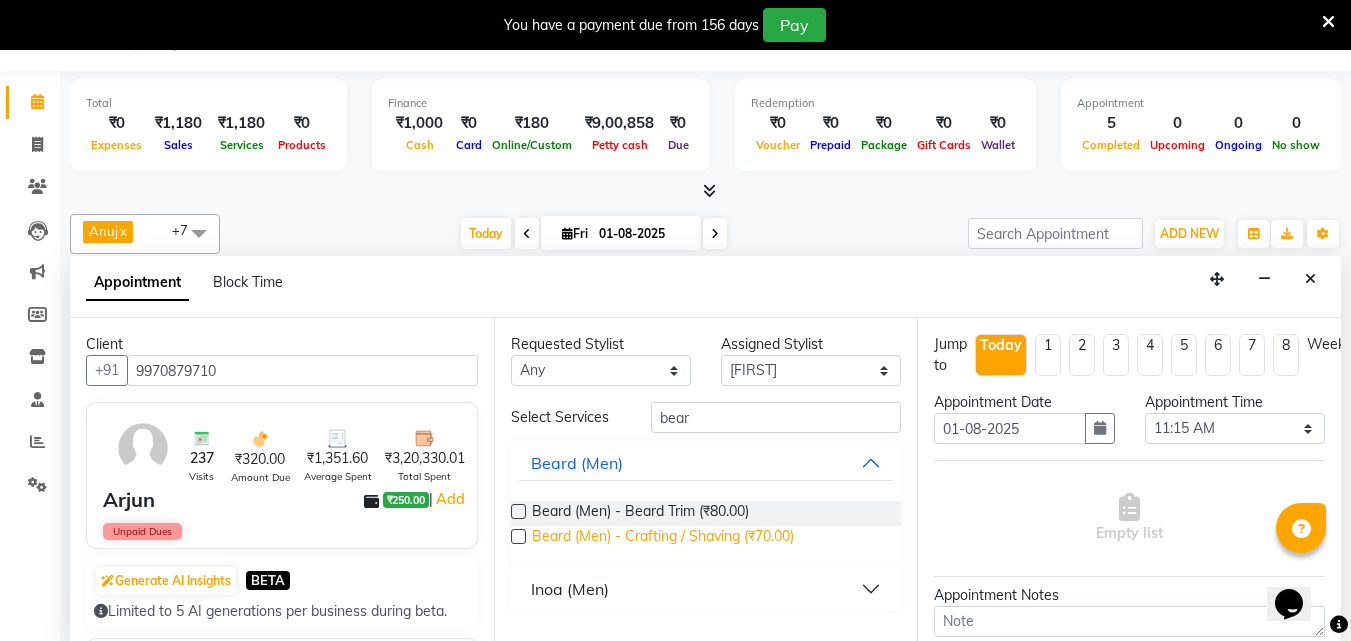 click on "Beard (Men)  - Crafting / Shaving (₹70.00)" at bounding box center [663, 538] 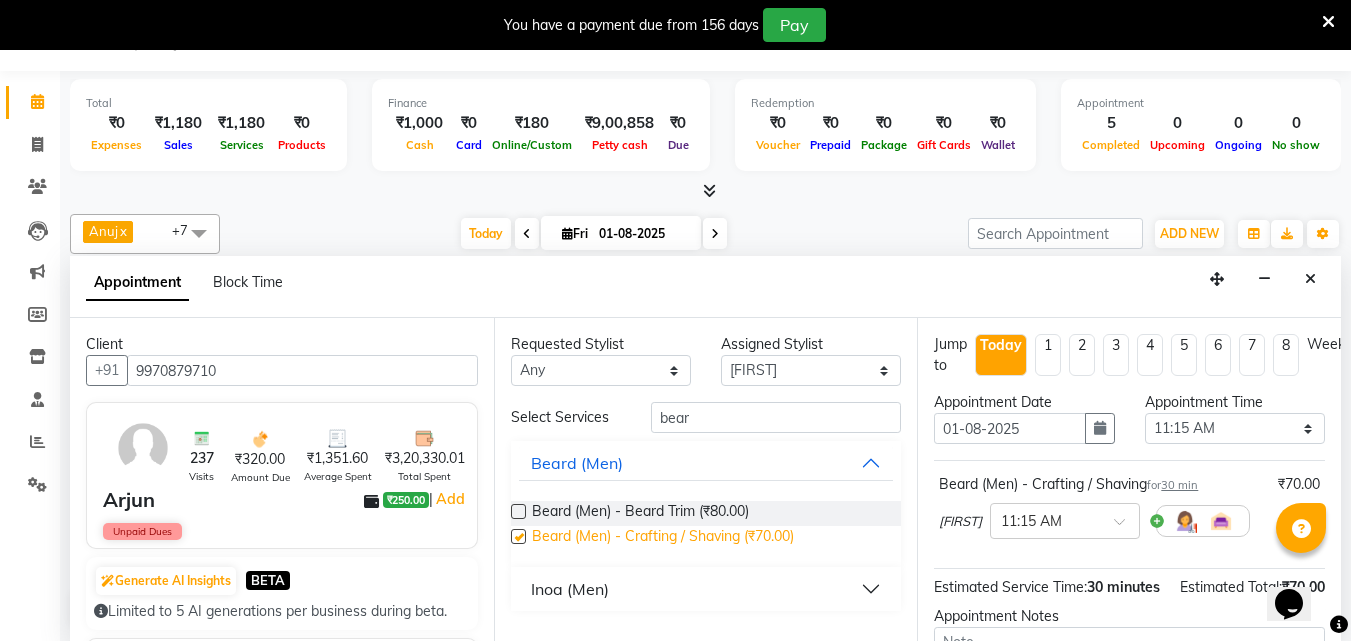 checkbox on "false" 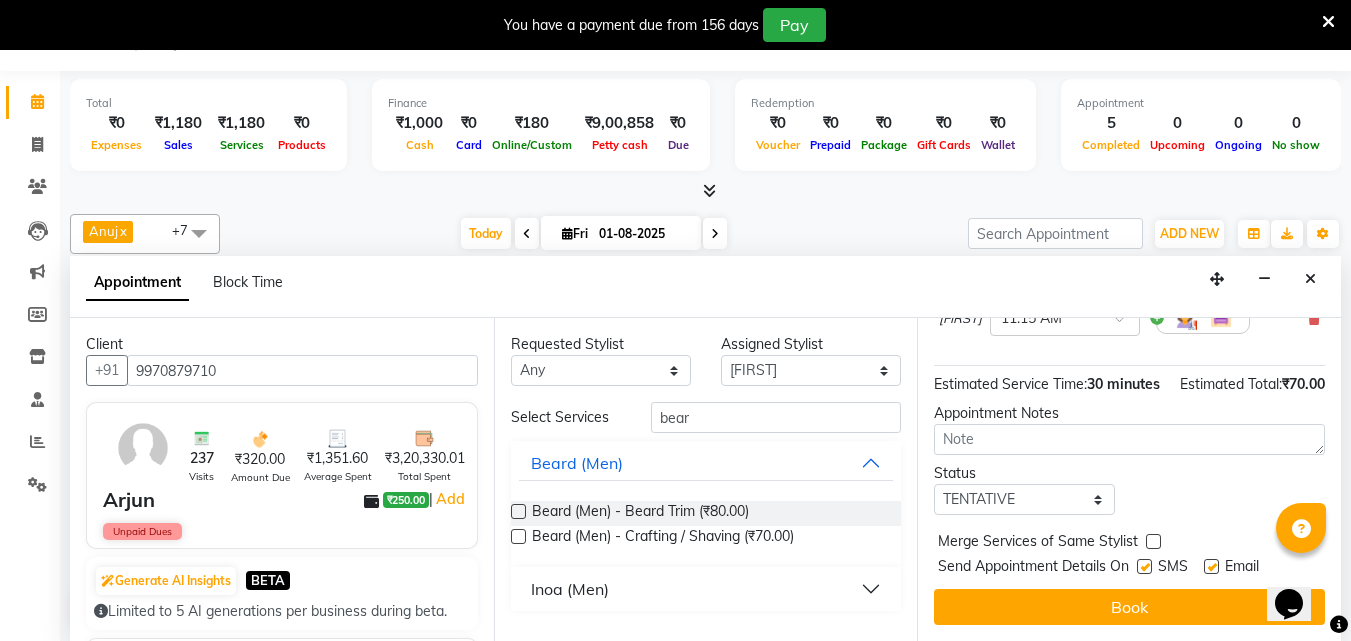 scroll, scrollTop: 239, scrollLeft: 0, axis: vertical 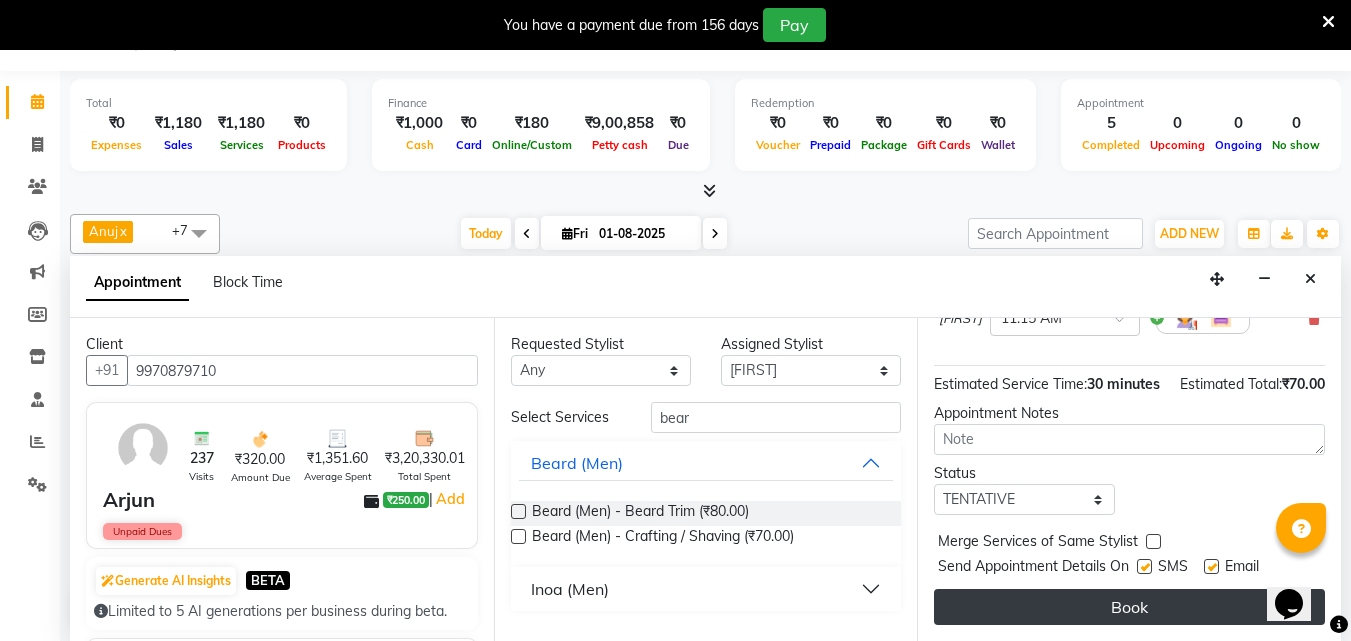 click on "Book" at bounding box center [1129, 607] 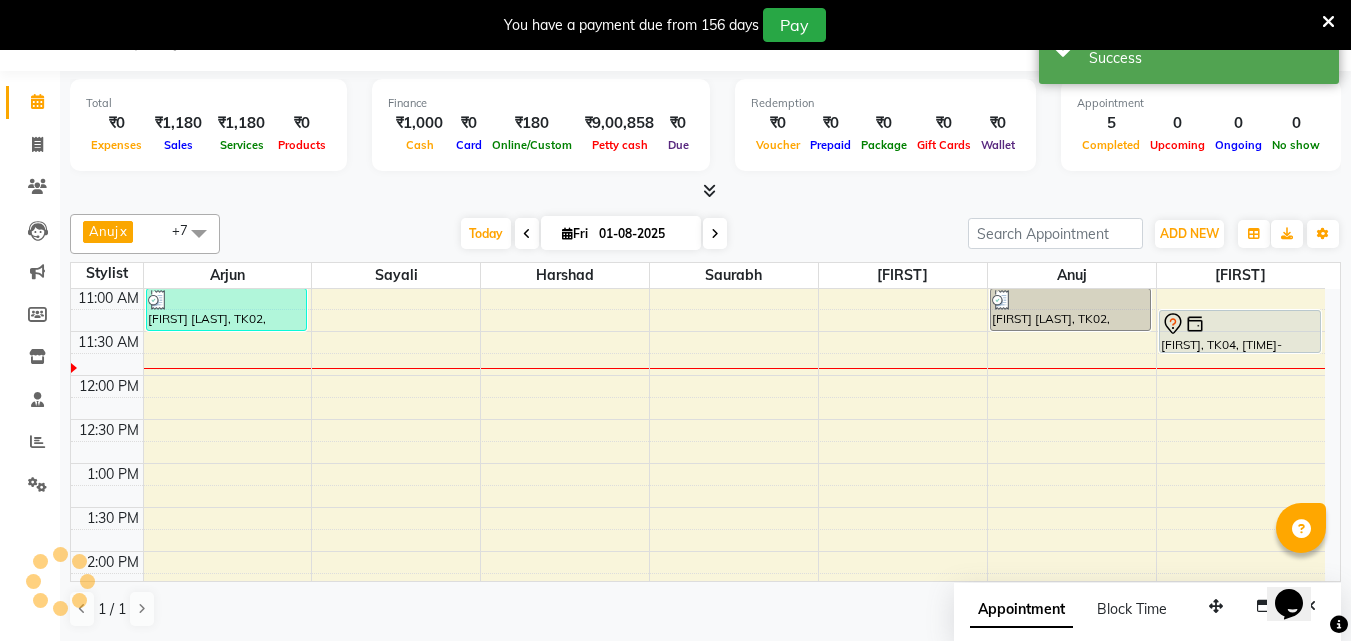 scroll, scrollTop: 0, scrollLeft: 0, axis: both 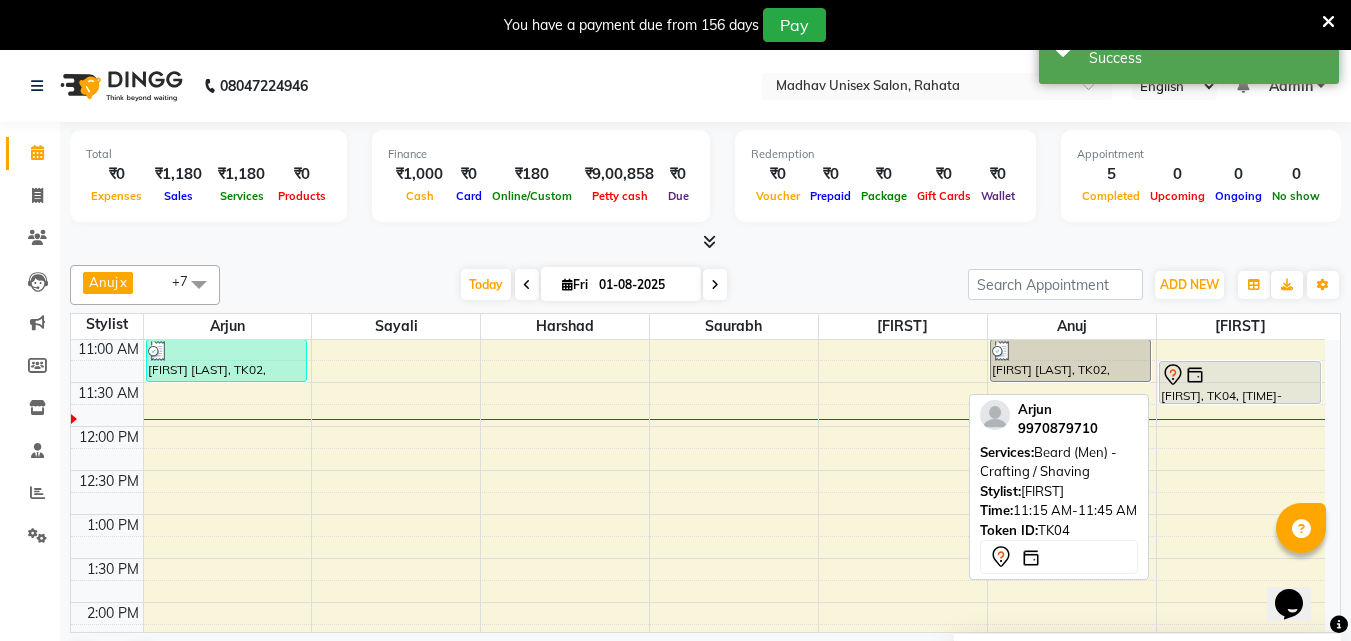 click at bounding box center [1240, 375] 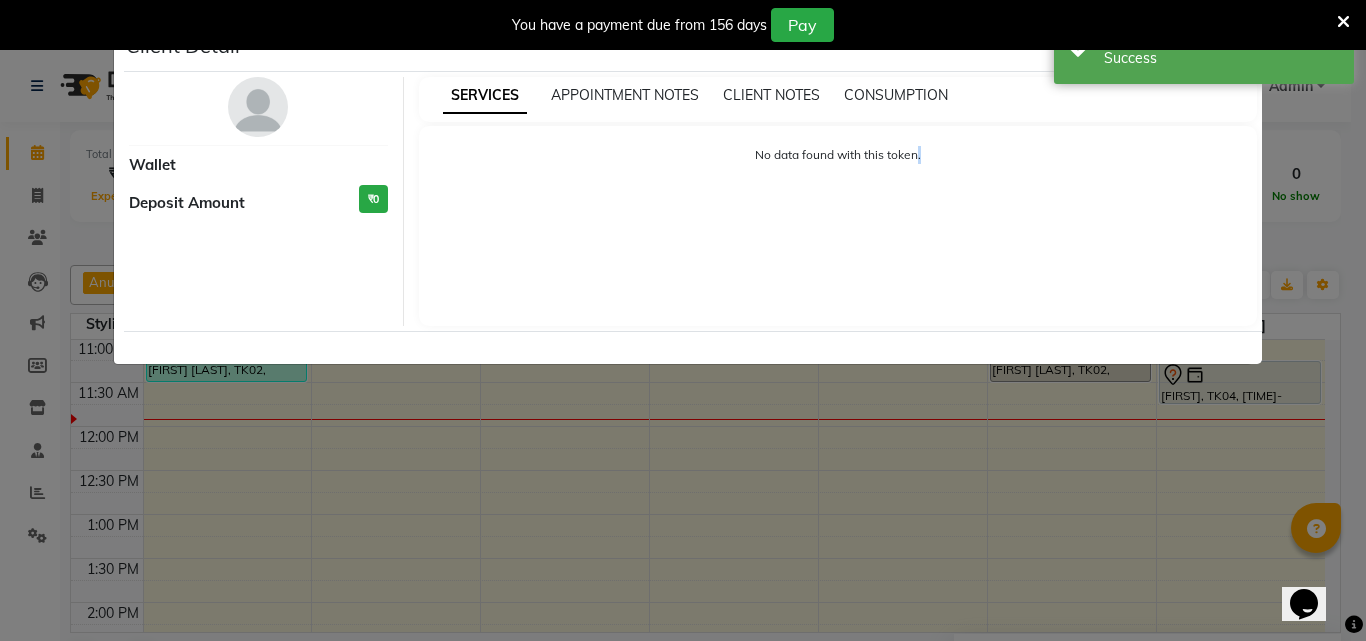select on "7" 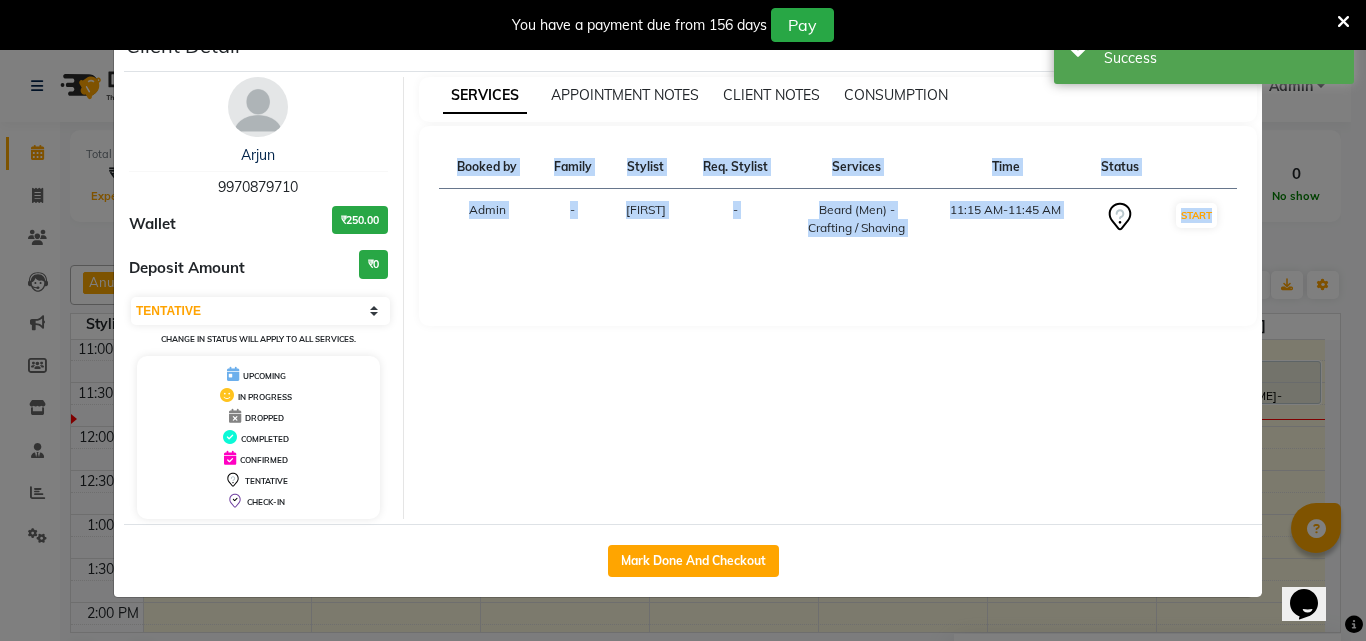 click on "Client Detail  [FIRST]    [PHONE] Wallet ₹250.00 Deposit Amount  ₹0  Select IN SERVICE CONFIRMED TENTATIVE CHECK IN MARK DONE DROPPED UPCOMING Change in status will apply to all services. UPCOMING IN PROGRESS DROPPED COMPLETED CONFIRMED TENTATIVE CHECK-IN SERVICES APPOINTMENT NOTES CLIENT NOTES CONSUMPTION Booked by Family Stylist Req. Stylist Services Time Status  Admin  - [FIRST]  -  Beard (Men)  - Crafting / Shaving   [TIME]-[TIME]   START   Mark Done And Checkout" 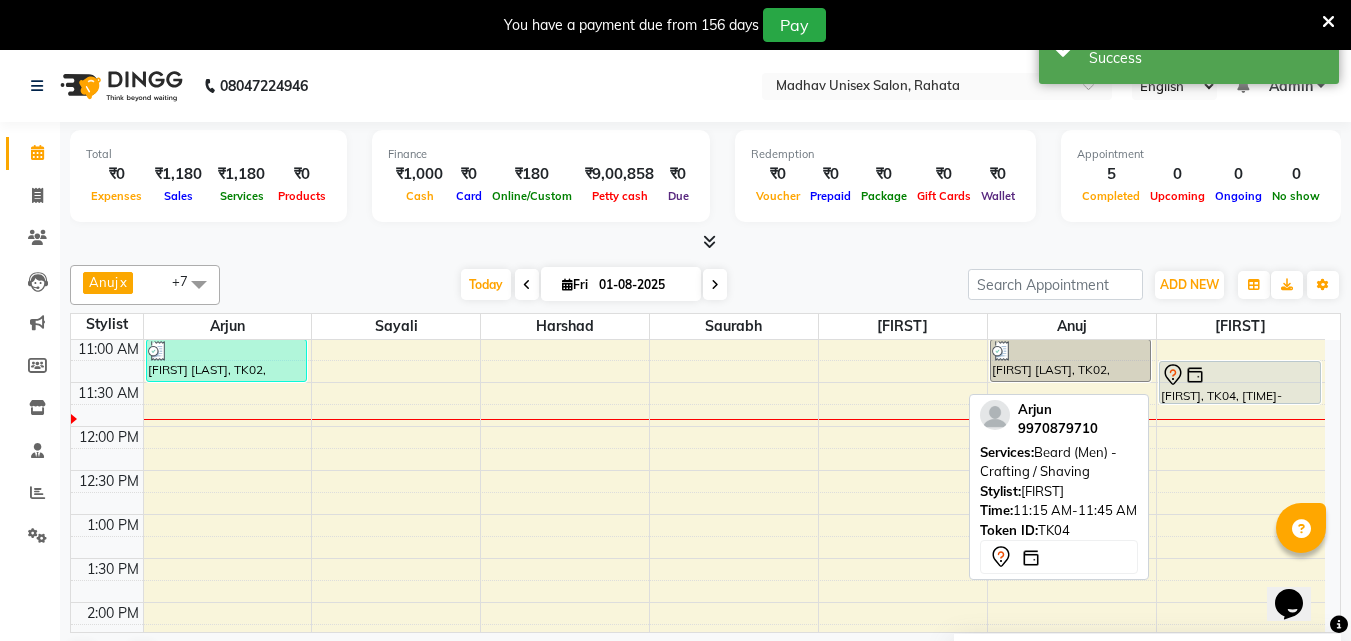click at bounding box center (1240, 375) 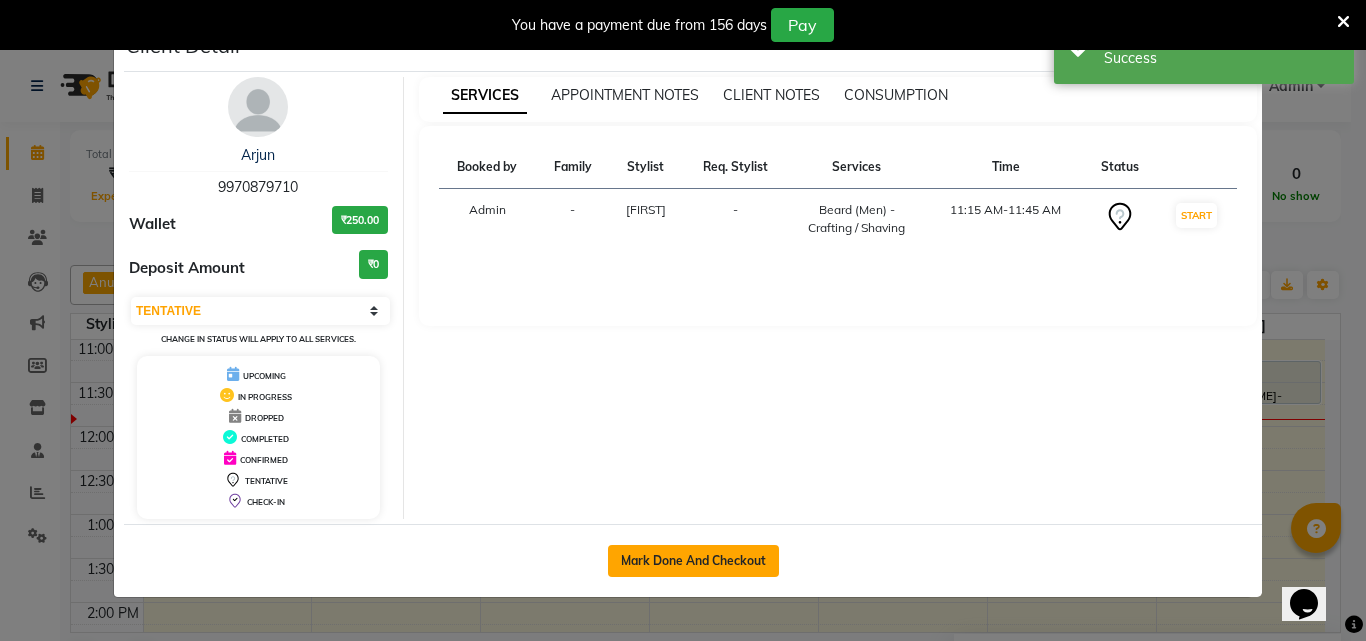 click on "Mark Done And Checkout" 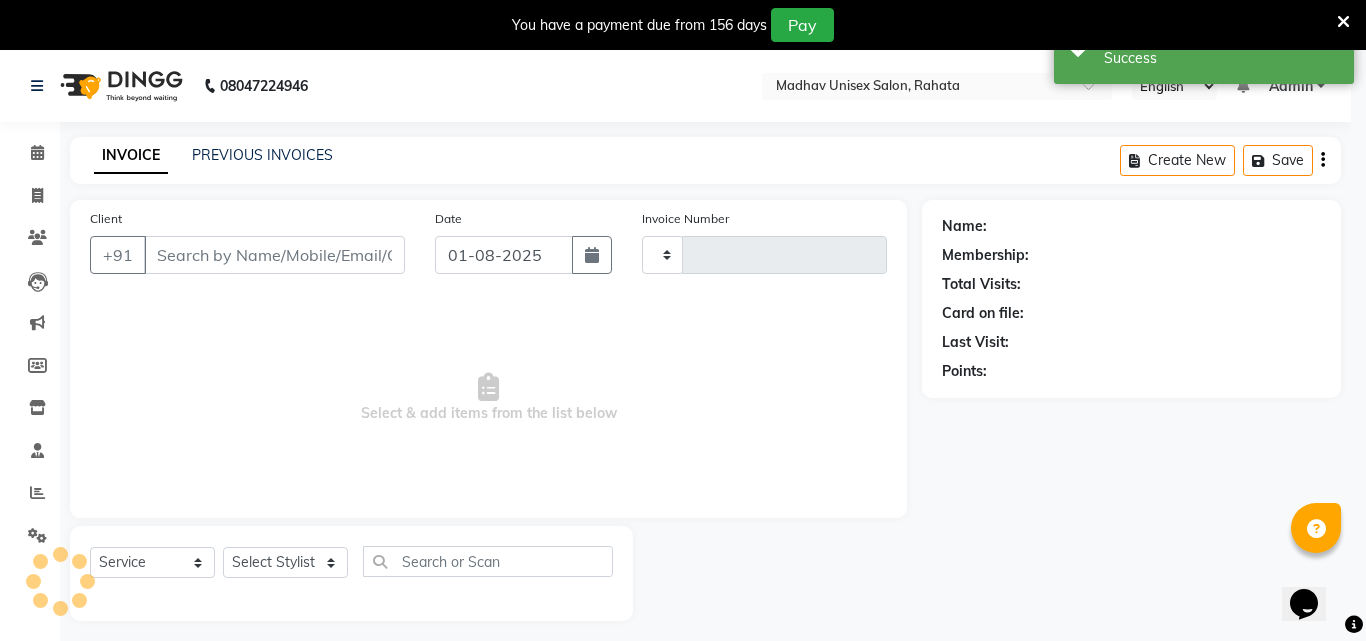 type on "2197" 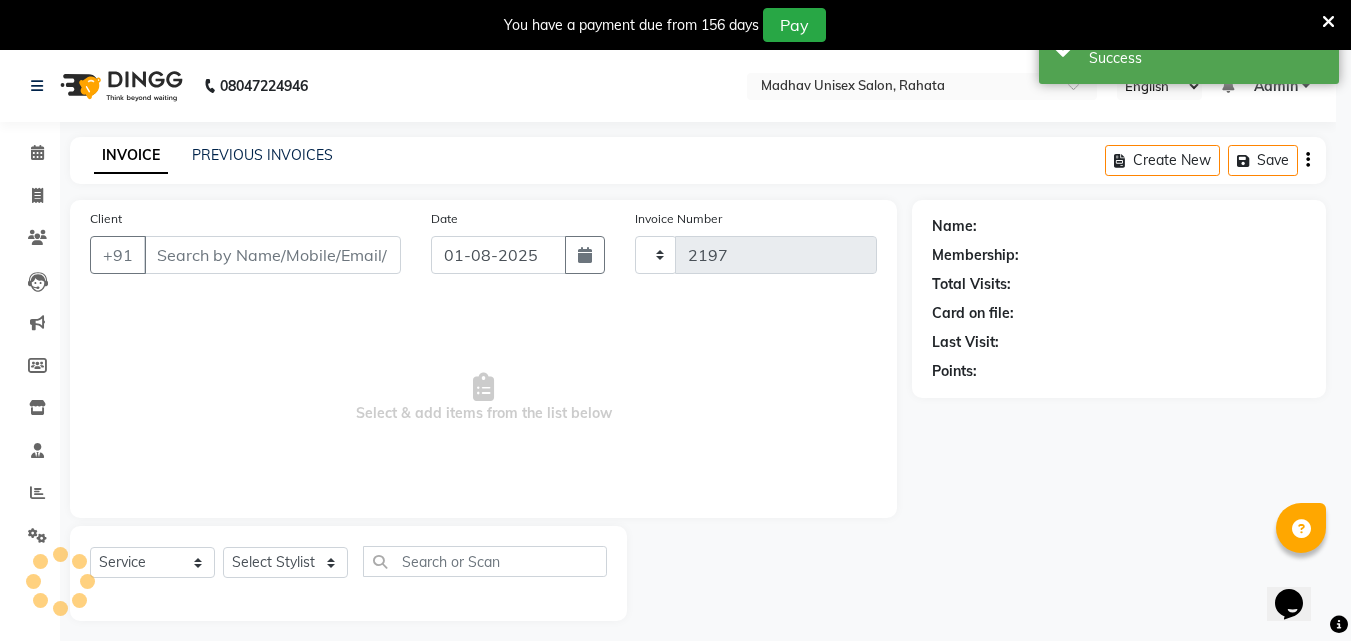 select on "870" 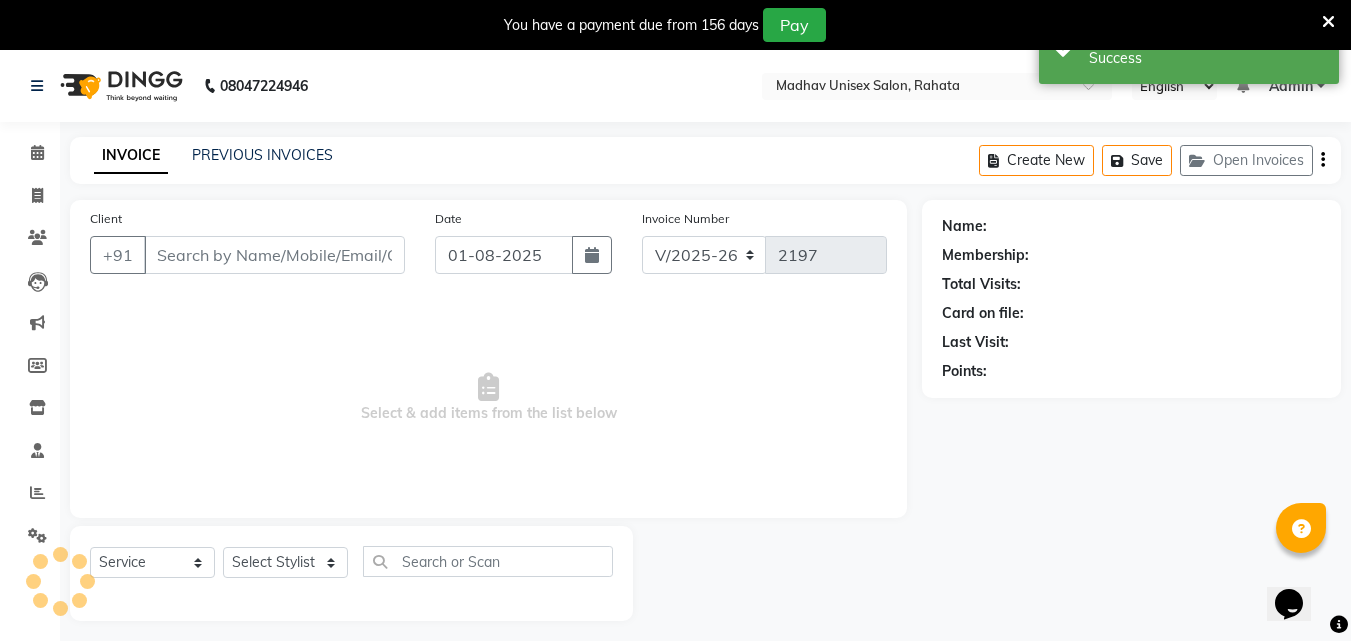 type on "9970879710" 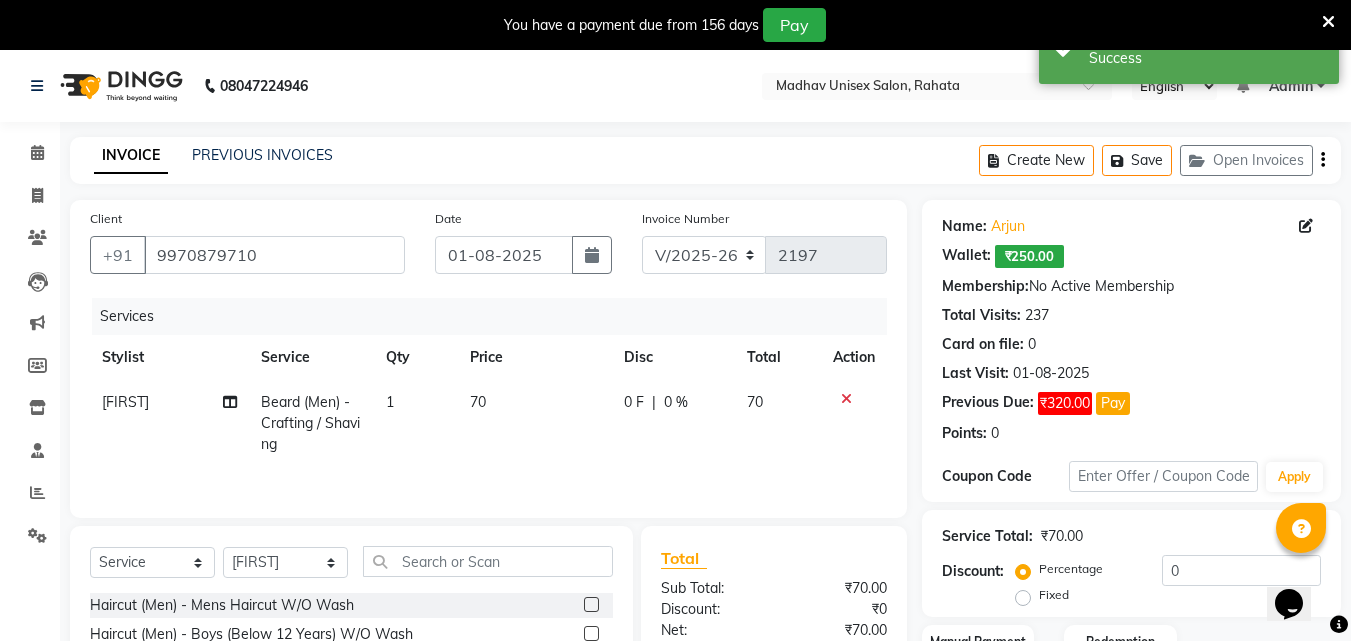 click on "70" 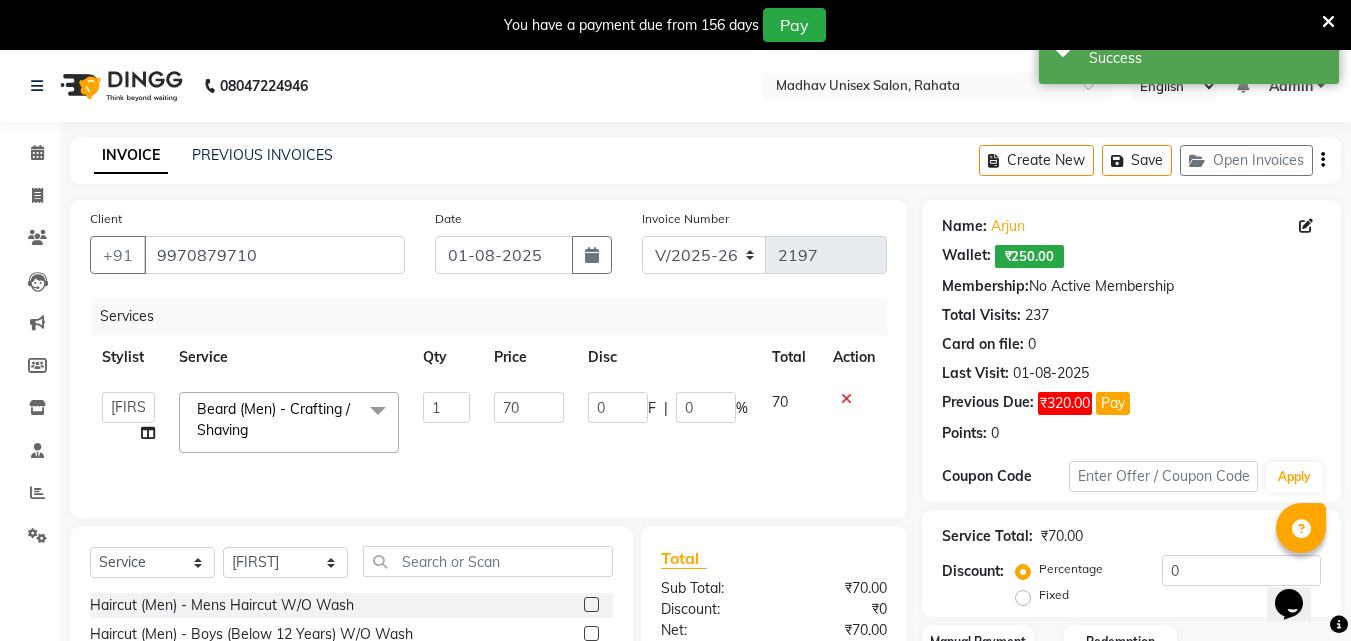 click on "1" 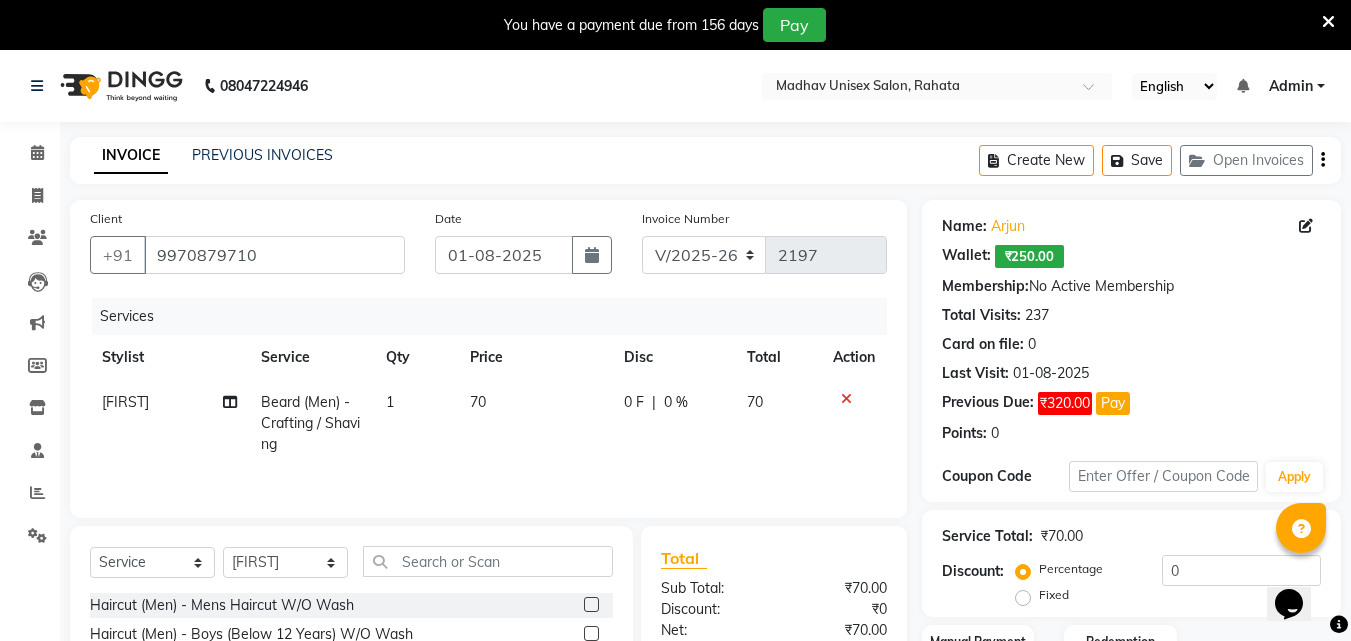 click on "70" 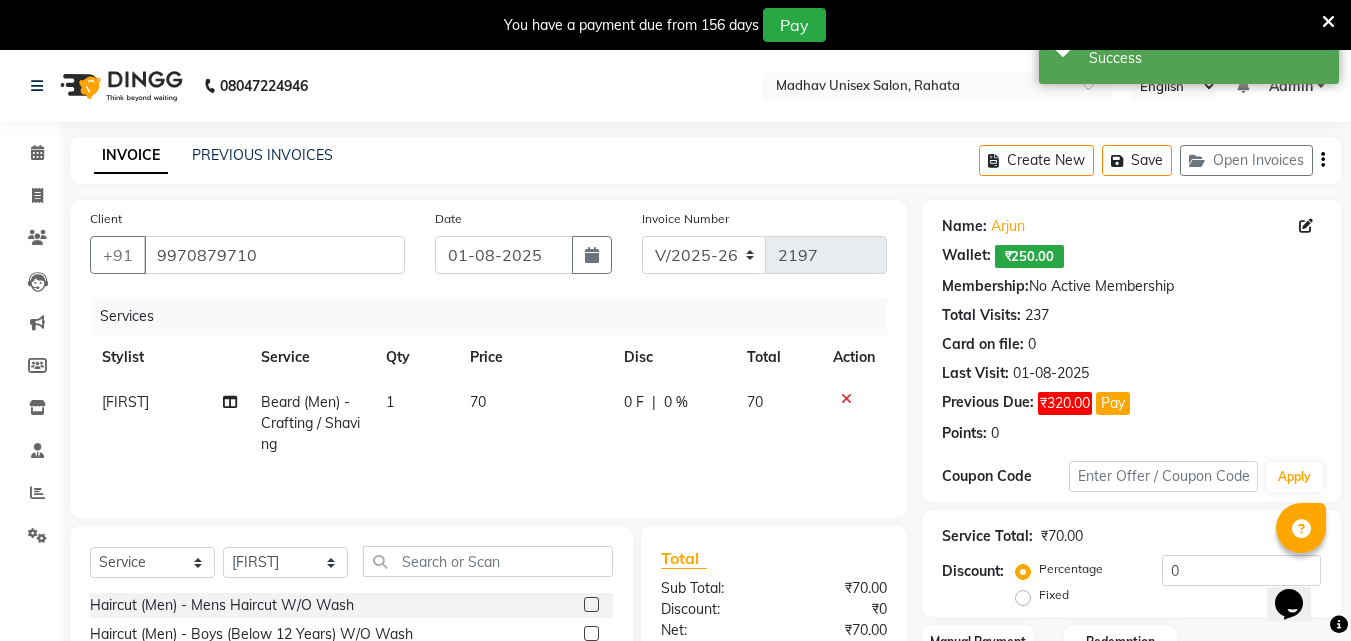 select on "82393" 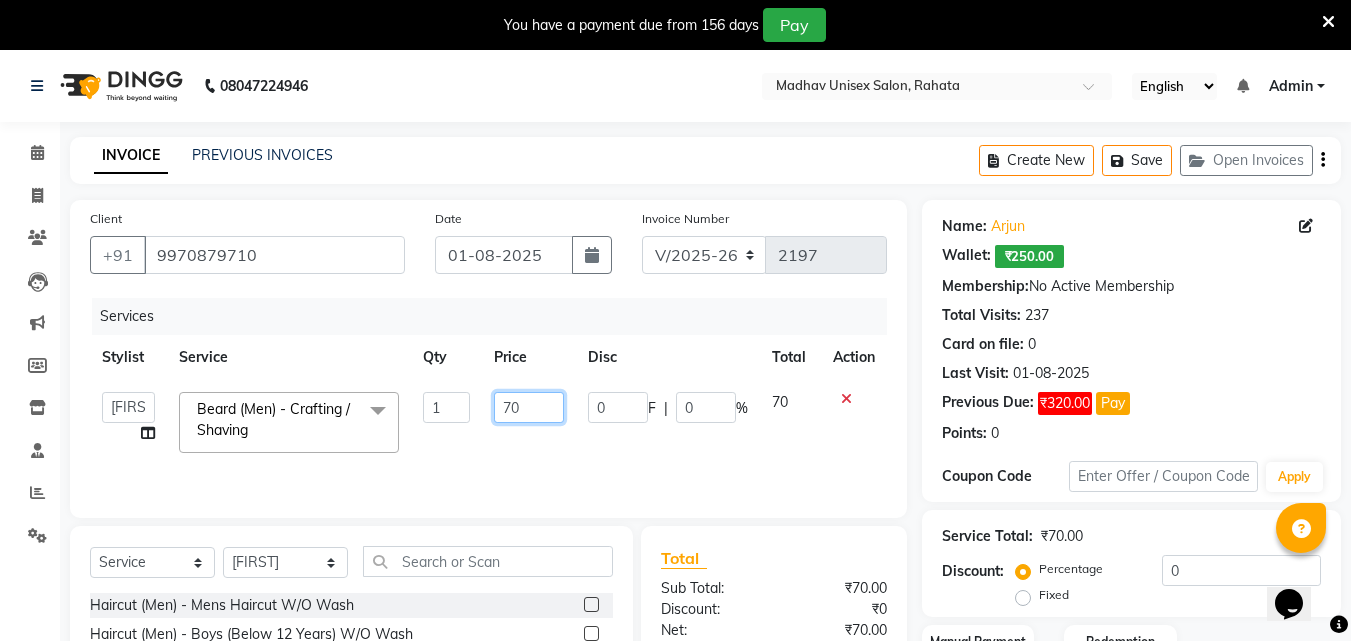 click on "70" 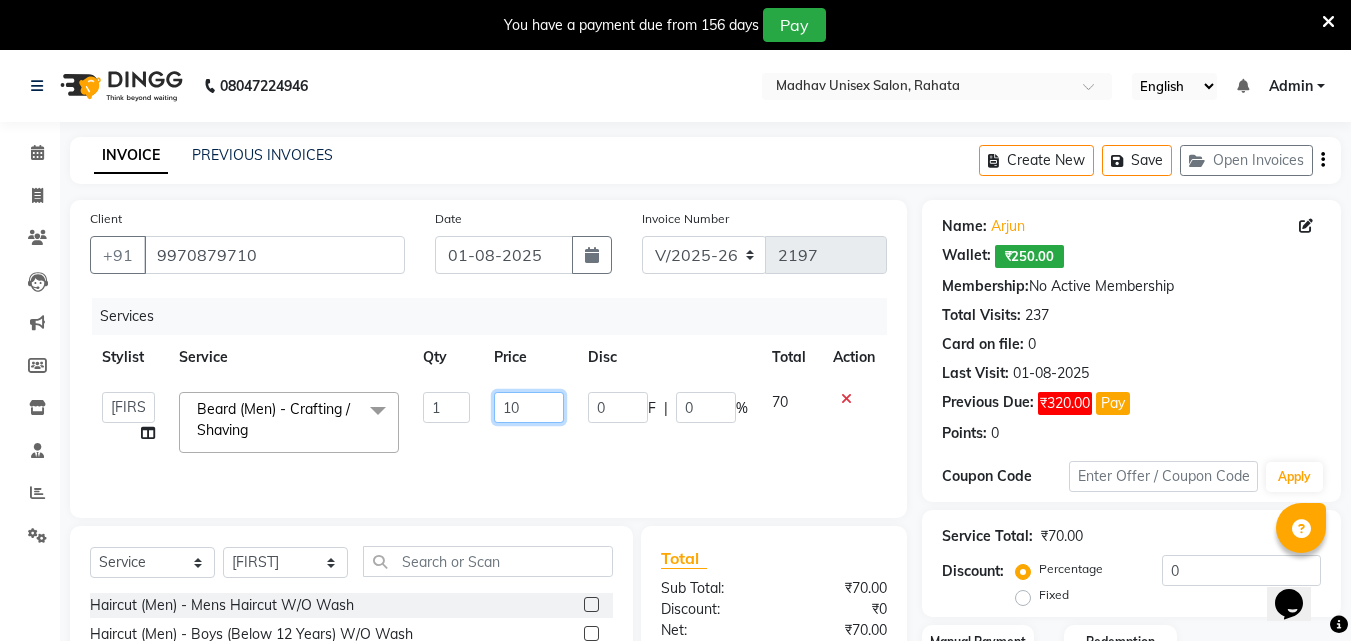 type on "100" 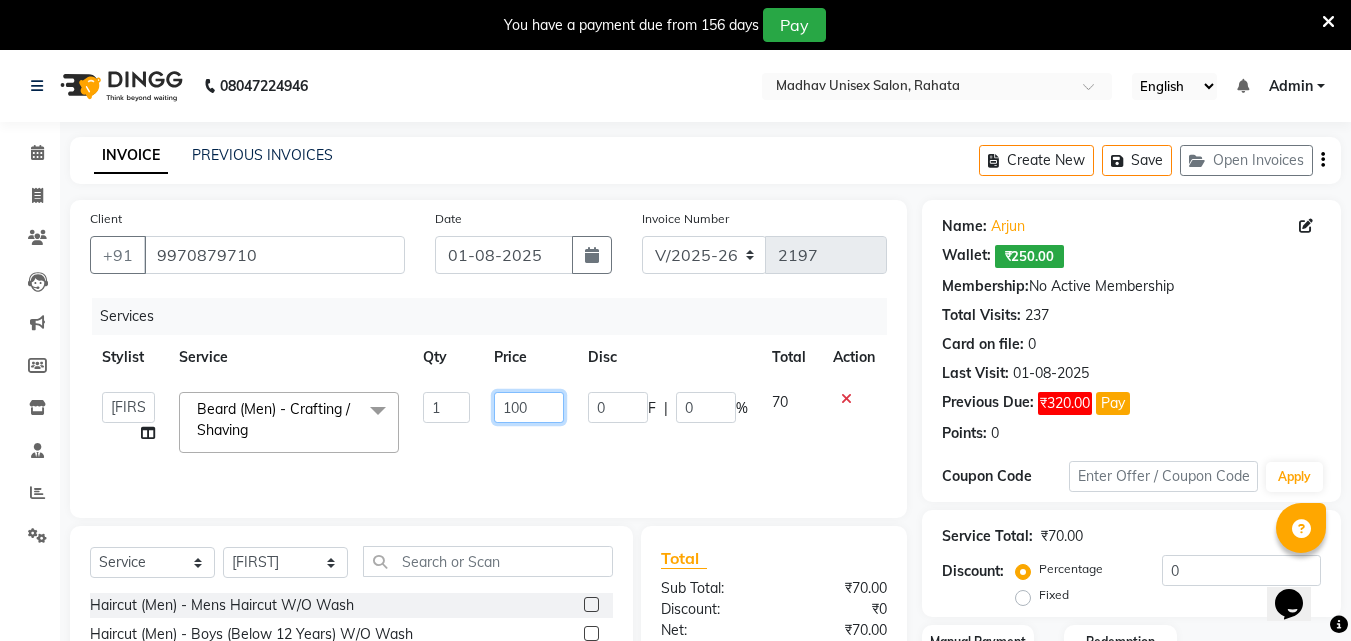scroll, scrollTop: 210, scrollLeft: 0, axis: vertical 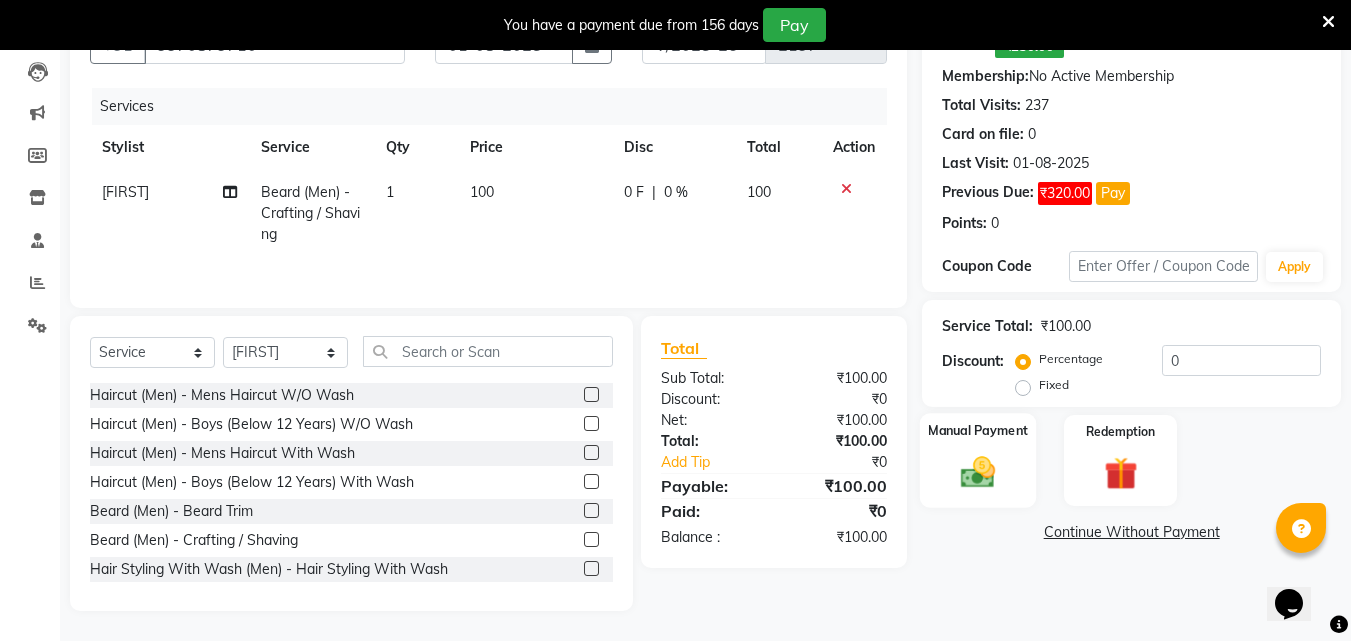 click 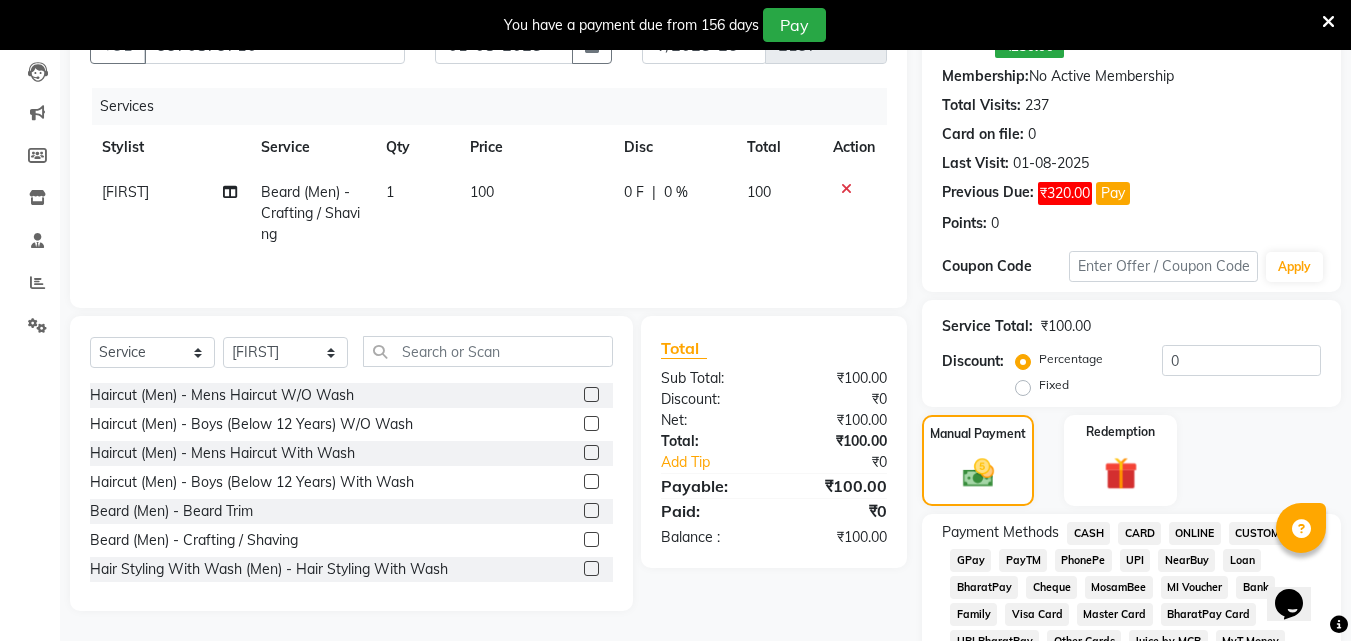 click on "ONLINE" 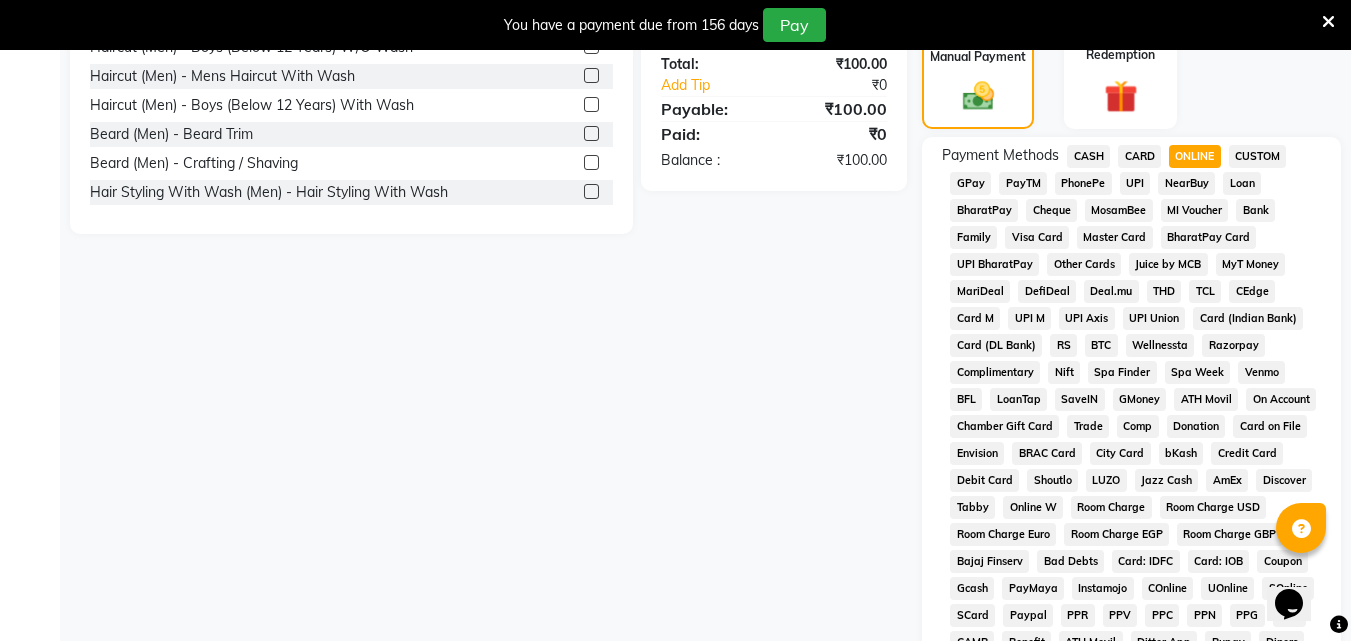 scroll, scrollTop: 564, scrollLeft: 0, axis: vertical 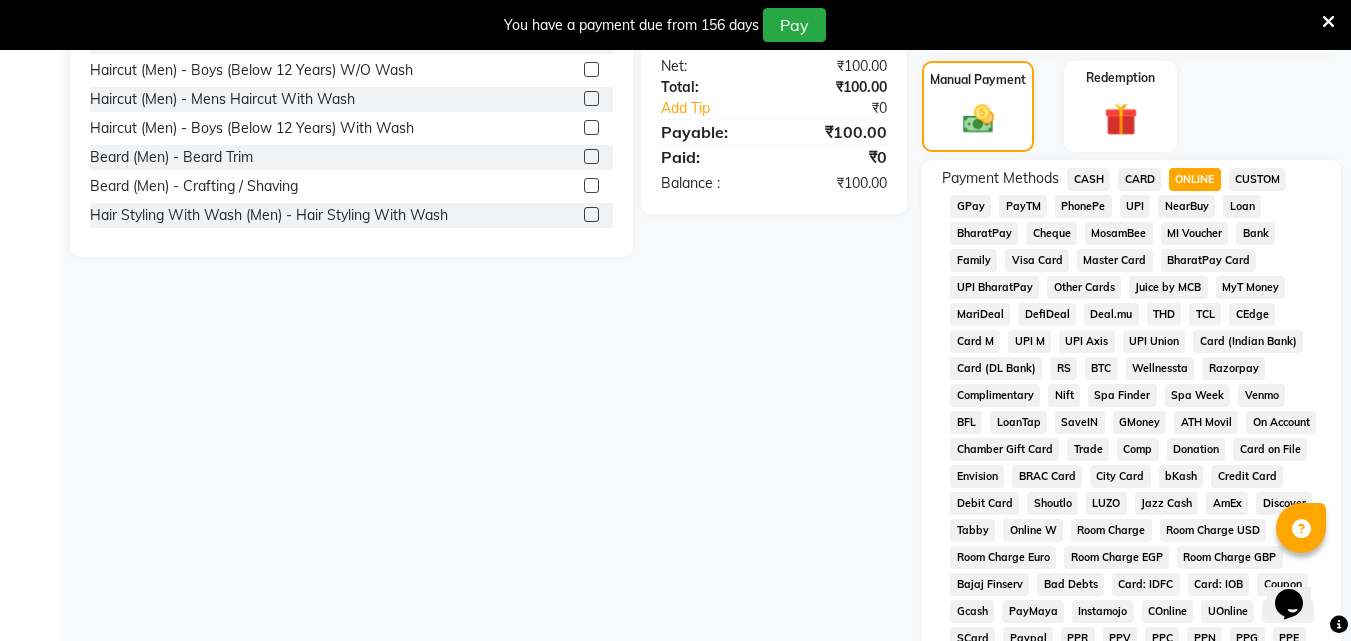 click on "CASH" 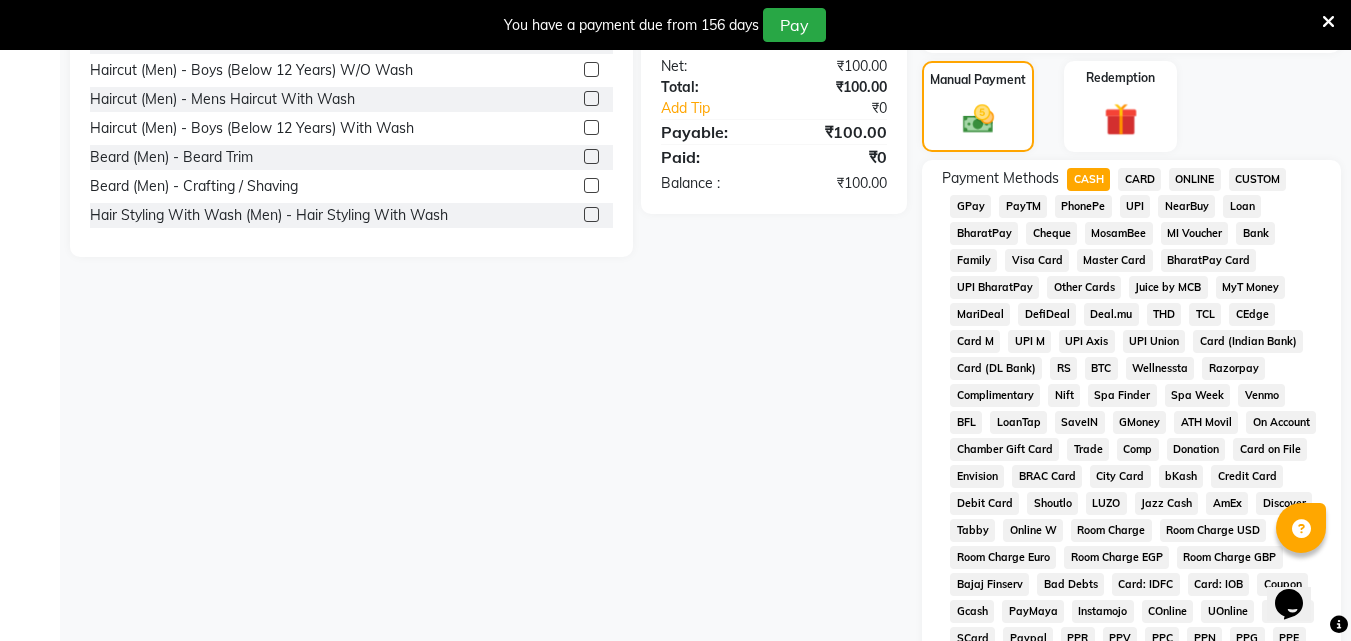 click on "UPI M" 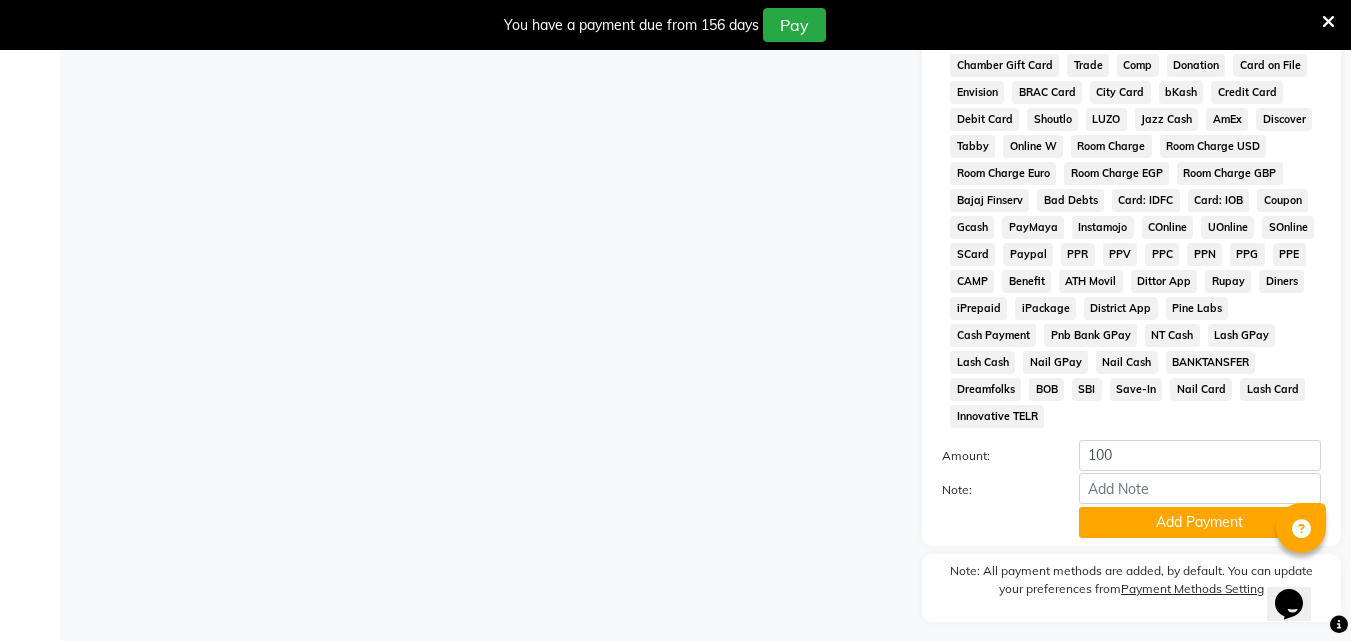 scroll, scrollTop: 973, scrollLeft: 0, axis: vertical 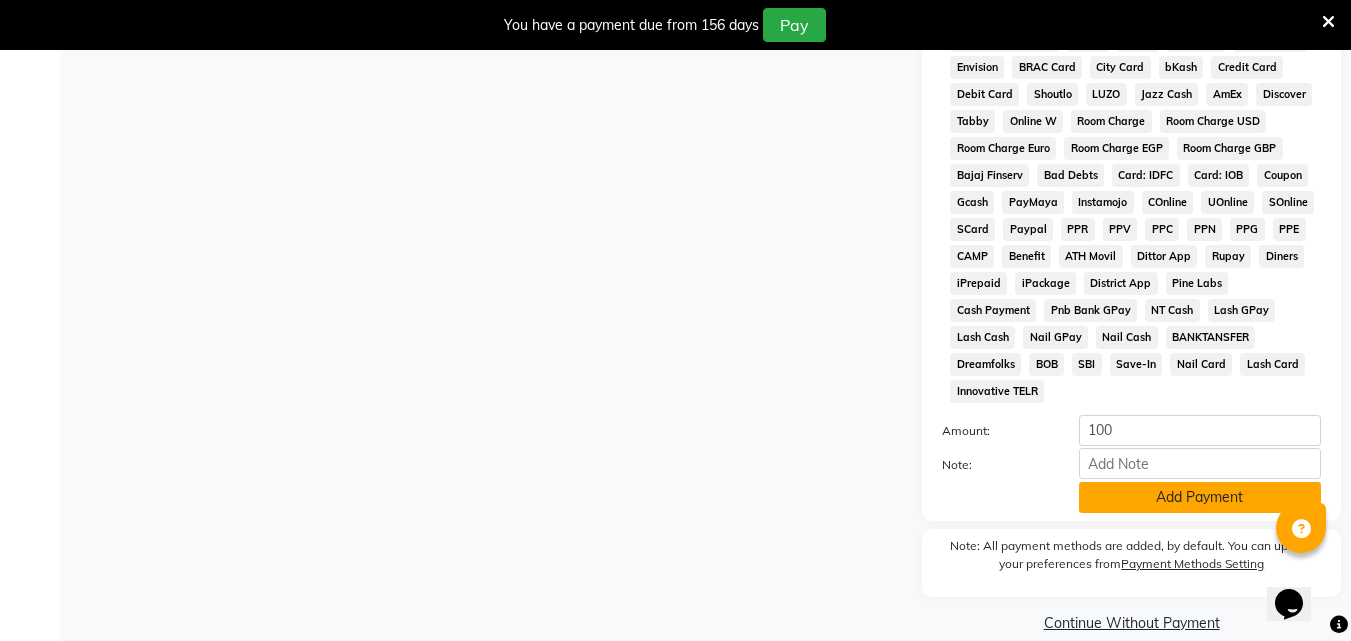 click on "Add Payment" 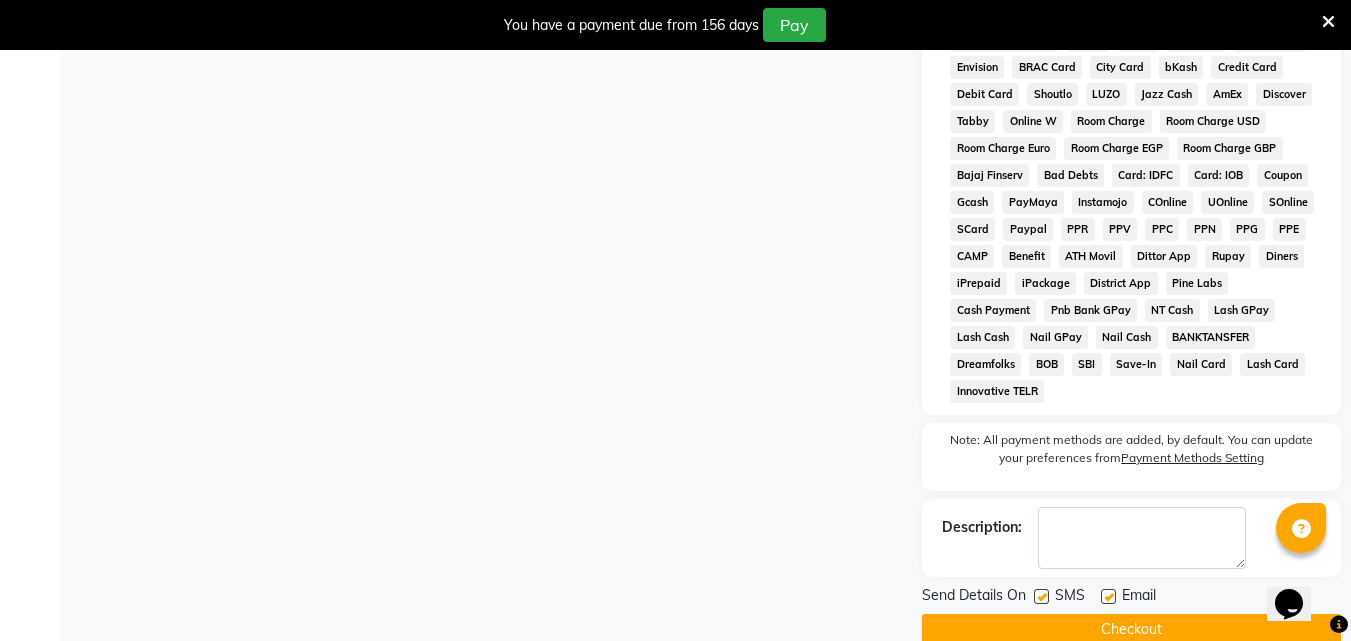 click on "Checkout" 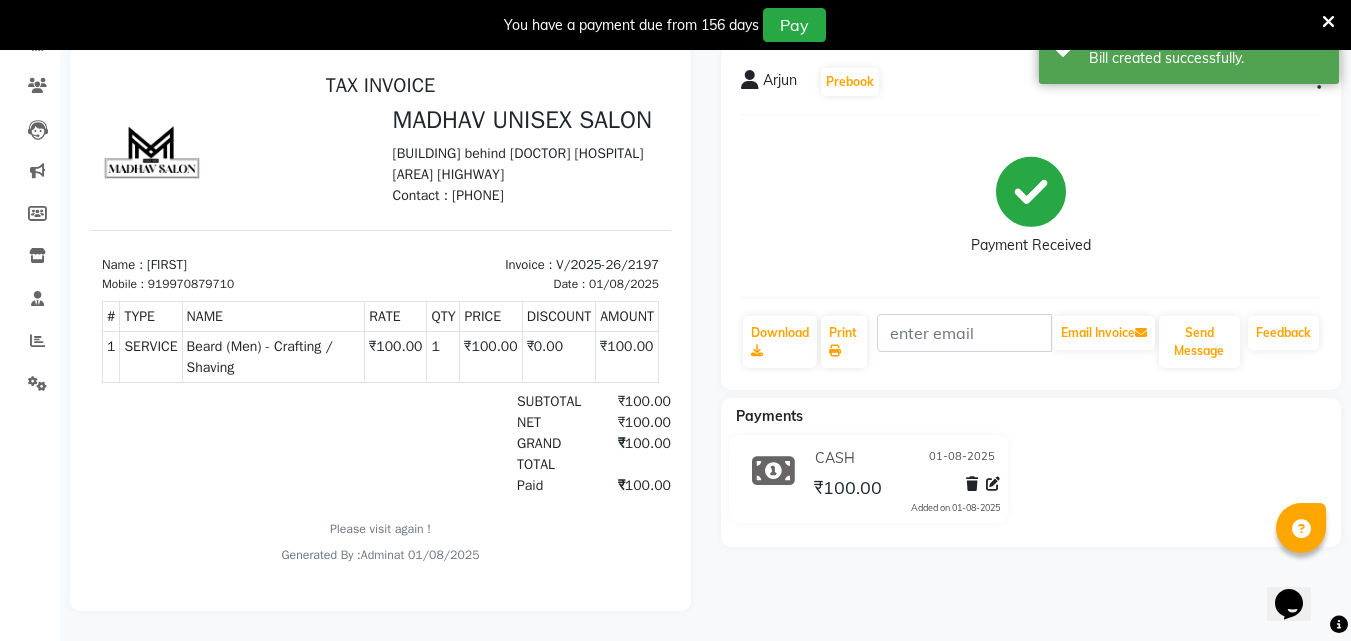 scroll, scrollTop: 0, scrollLeft: 0, axis: both 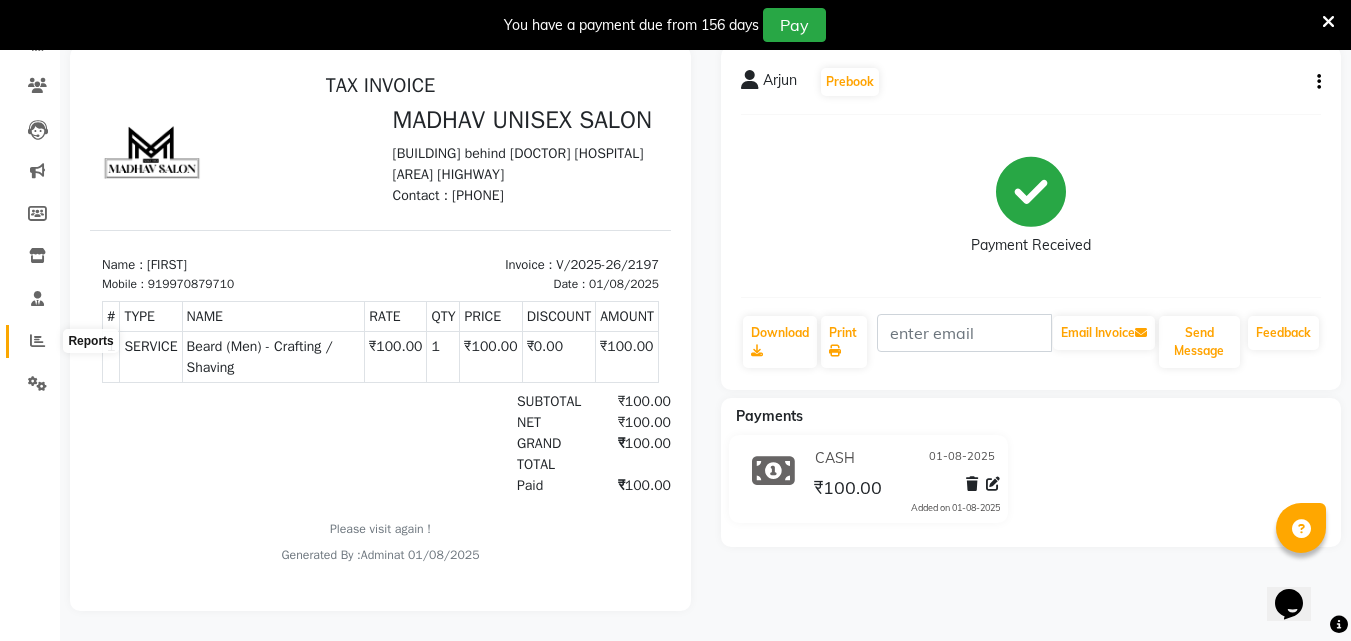 click 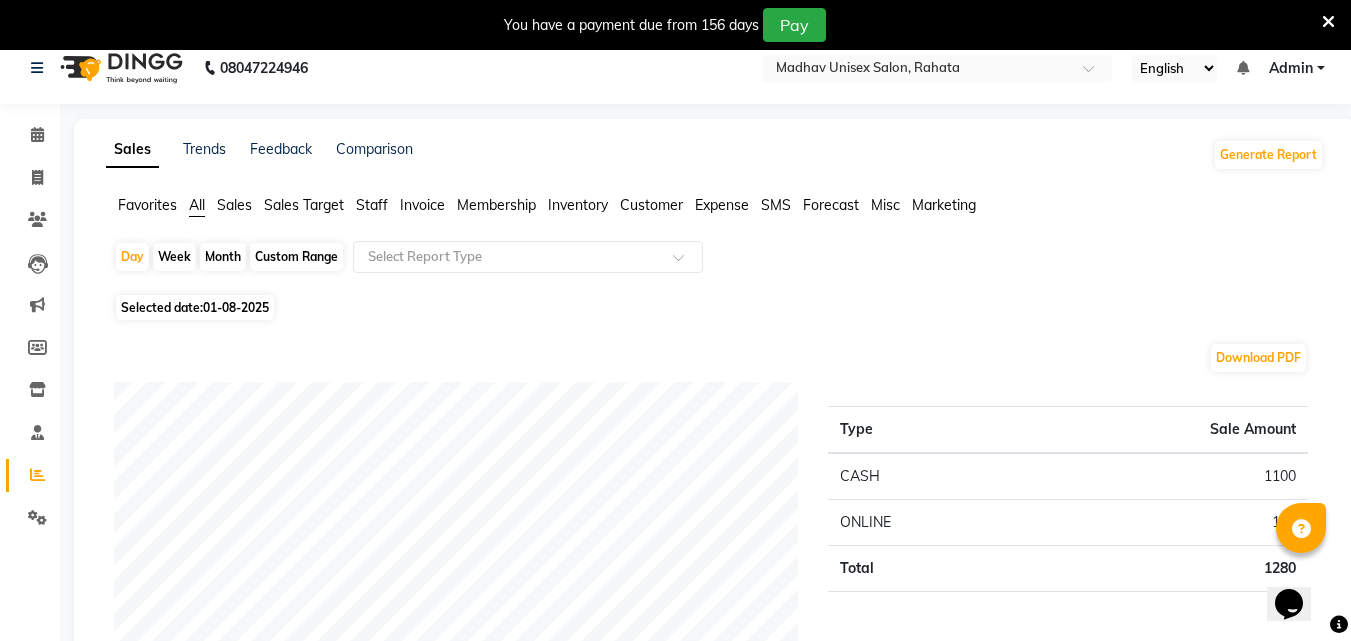 scroll, scrollTop: 17, scrollLeft: 0, axis: vertical 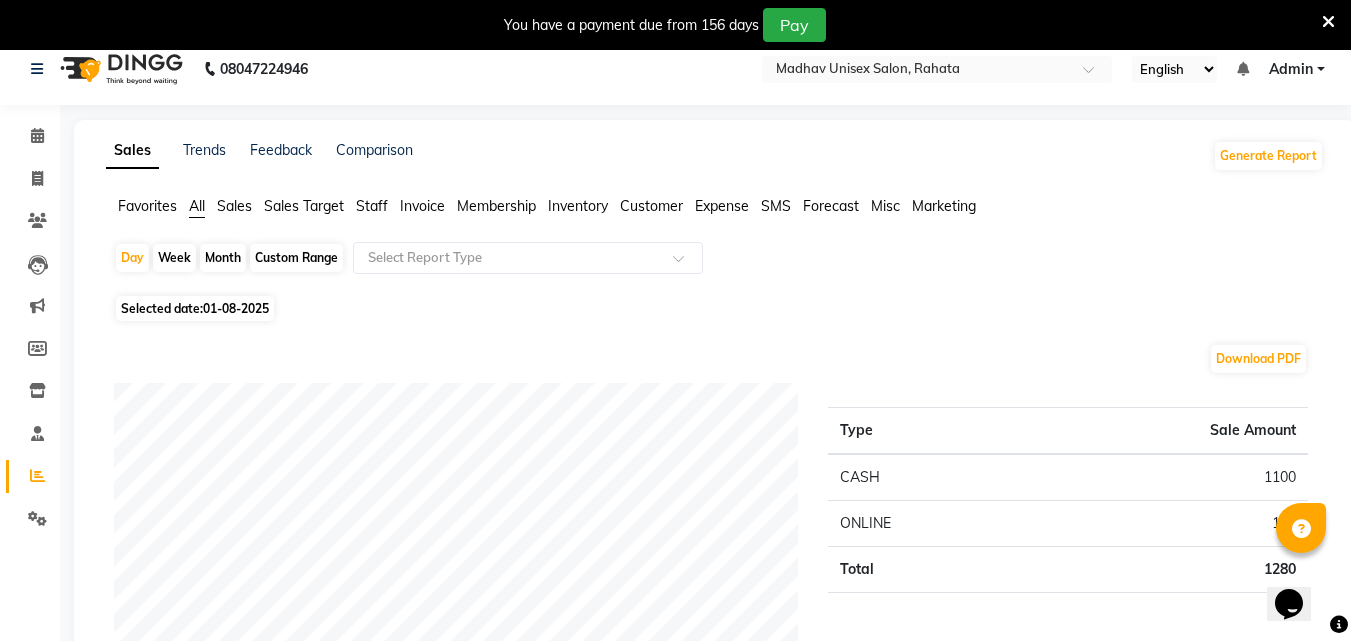 click on "Month" 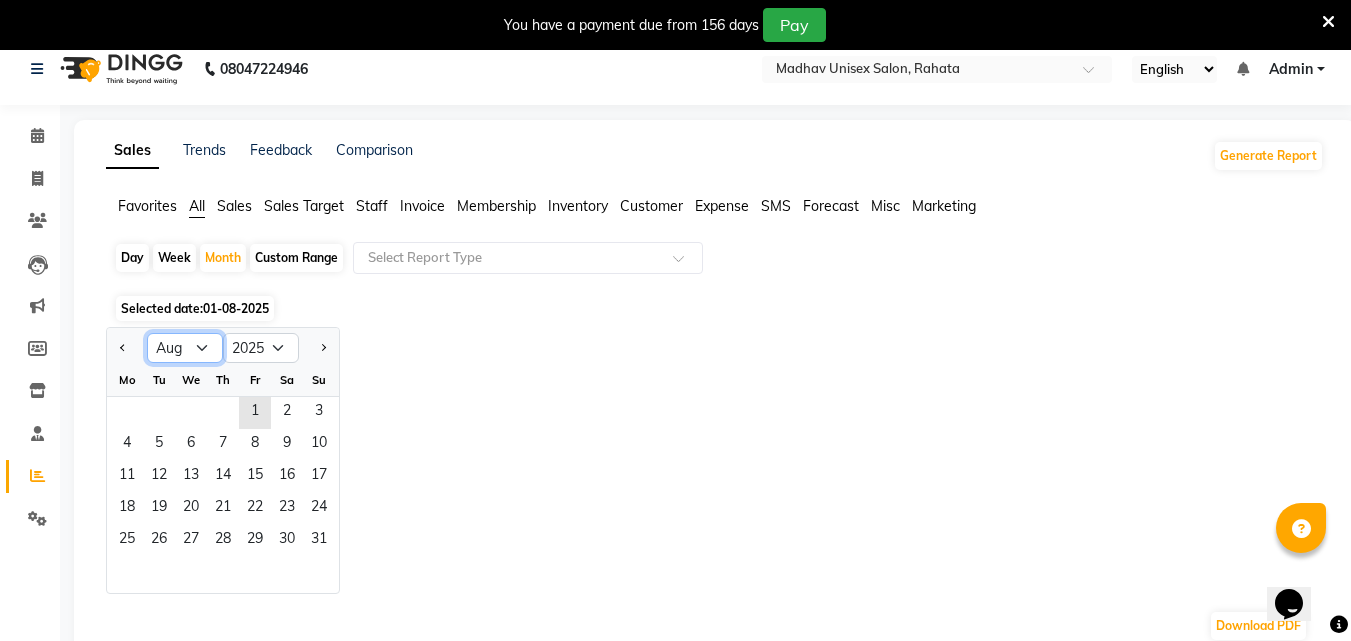 click on "Jan Feb Mar Apr May Jun Jul Aug Sep Oct Nov Dec" 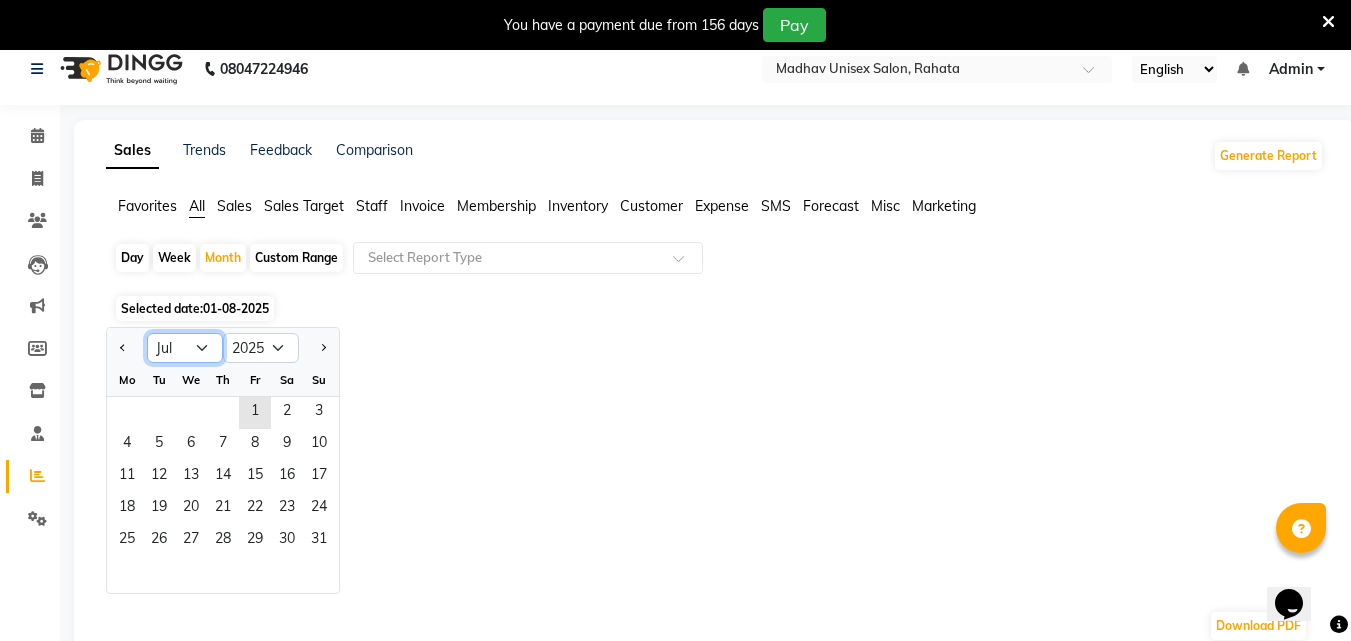 click on "Jan Feb Mar Apr May Jun Jul Aug Sep Oct Nov Dec" 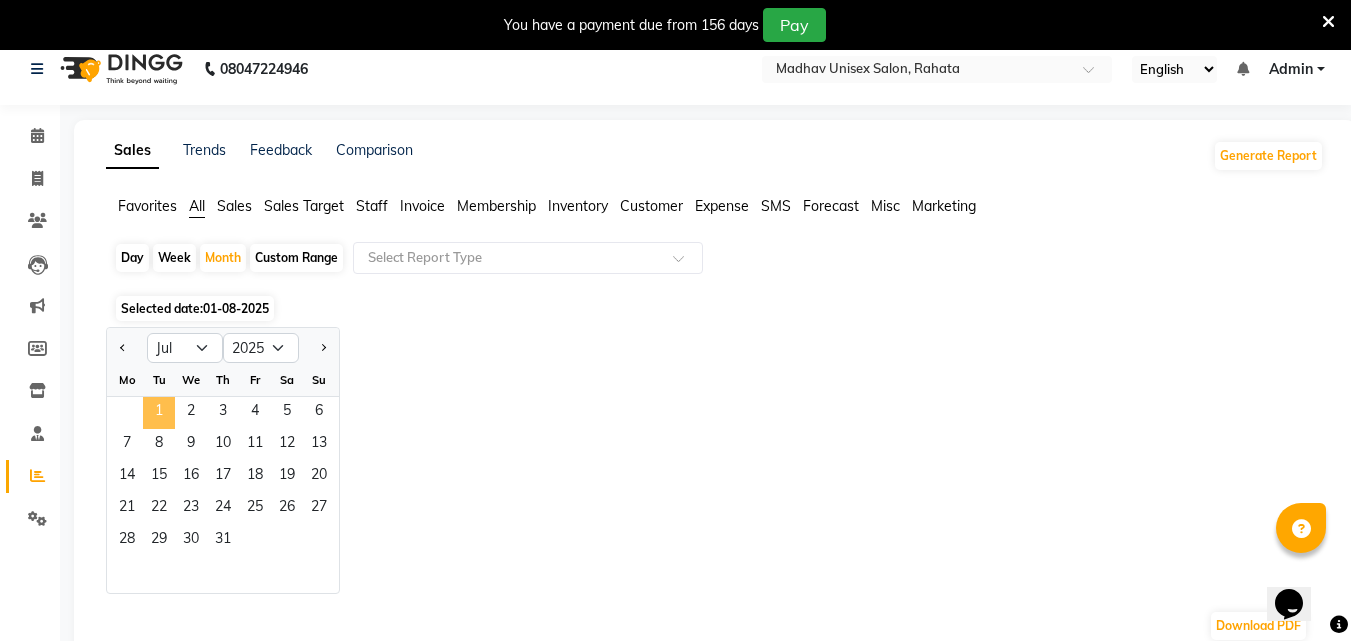 click on "1" 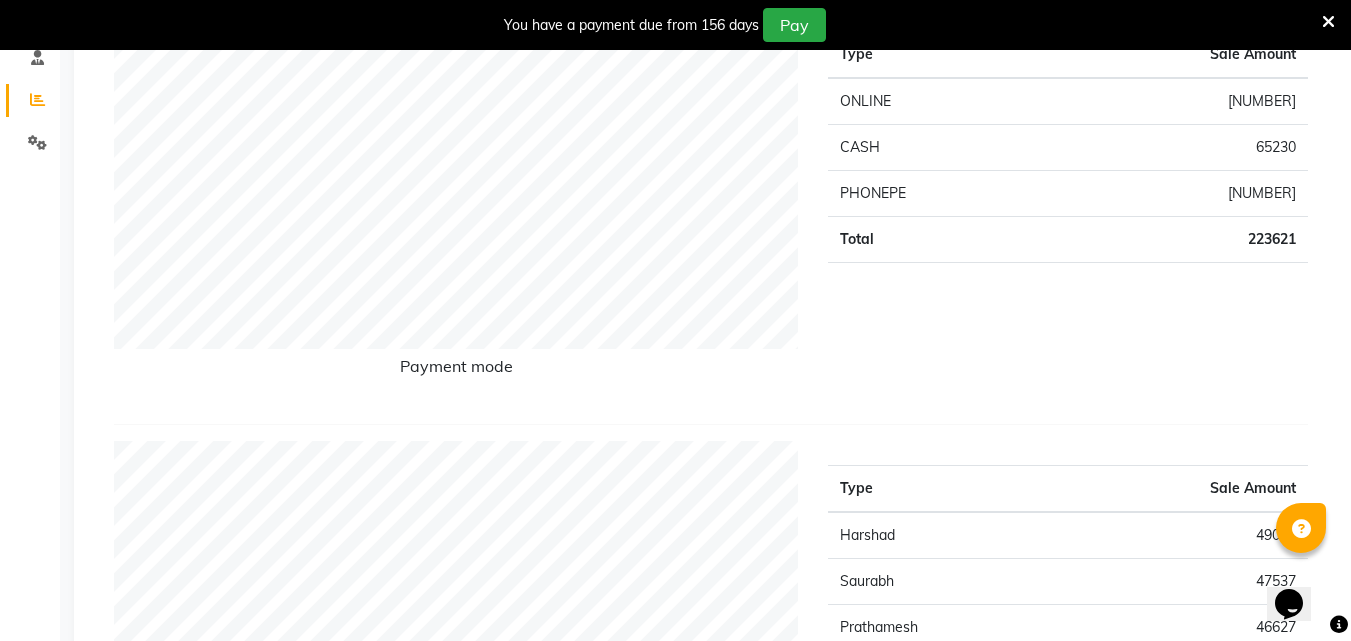 scroll, scrollTop: 0, scrollLeft: 0, axis: both 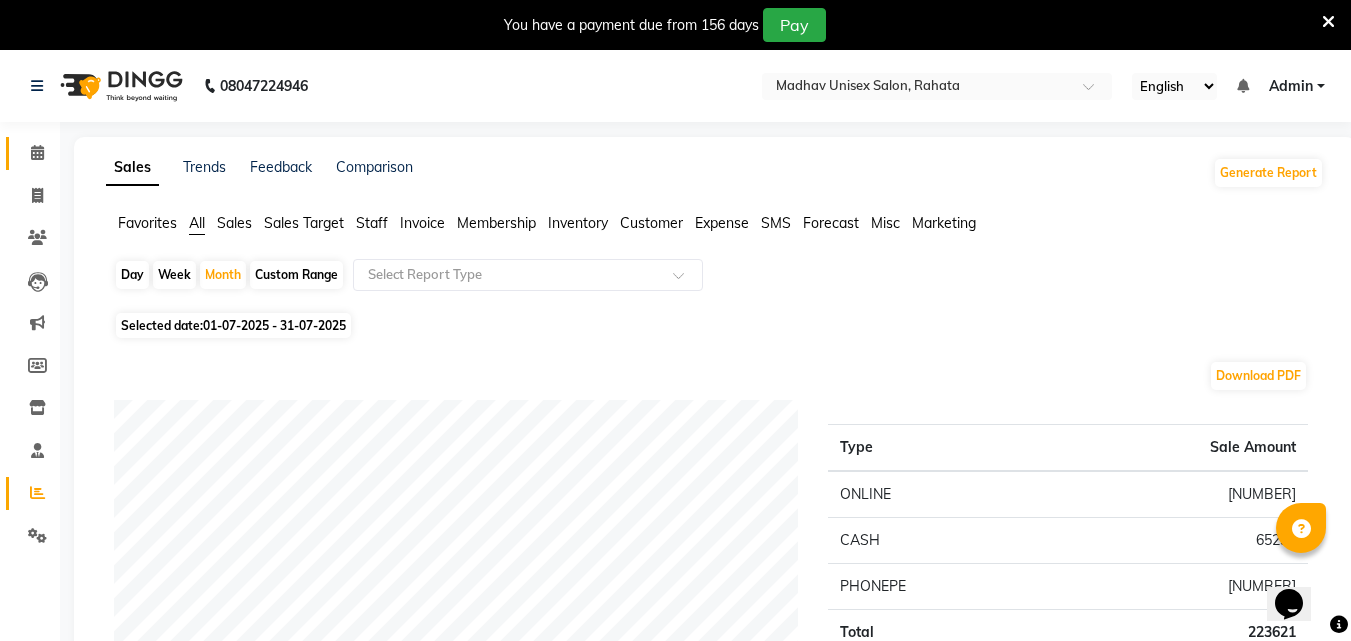 click 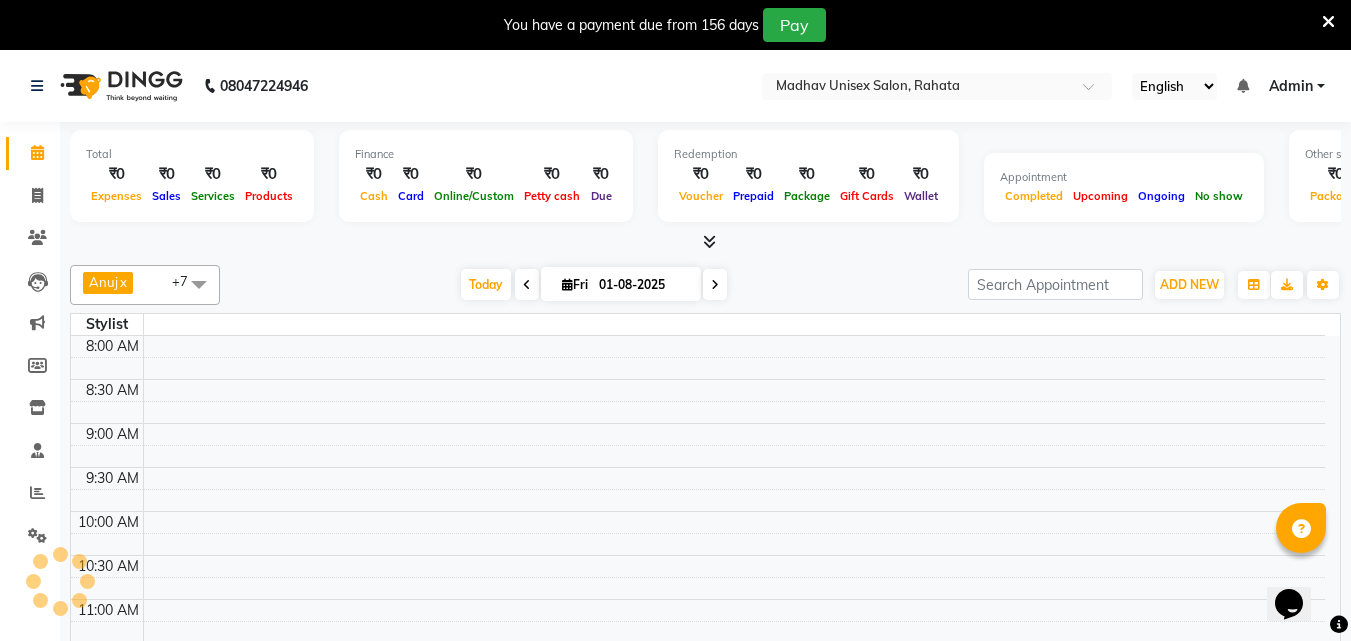 click 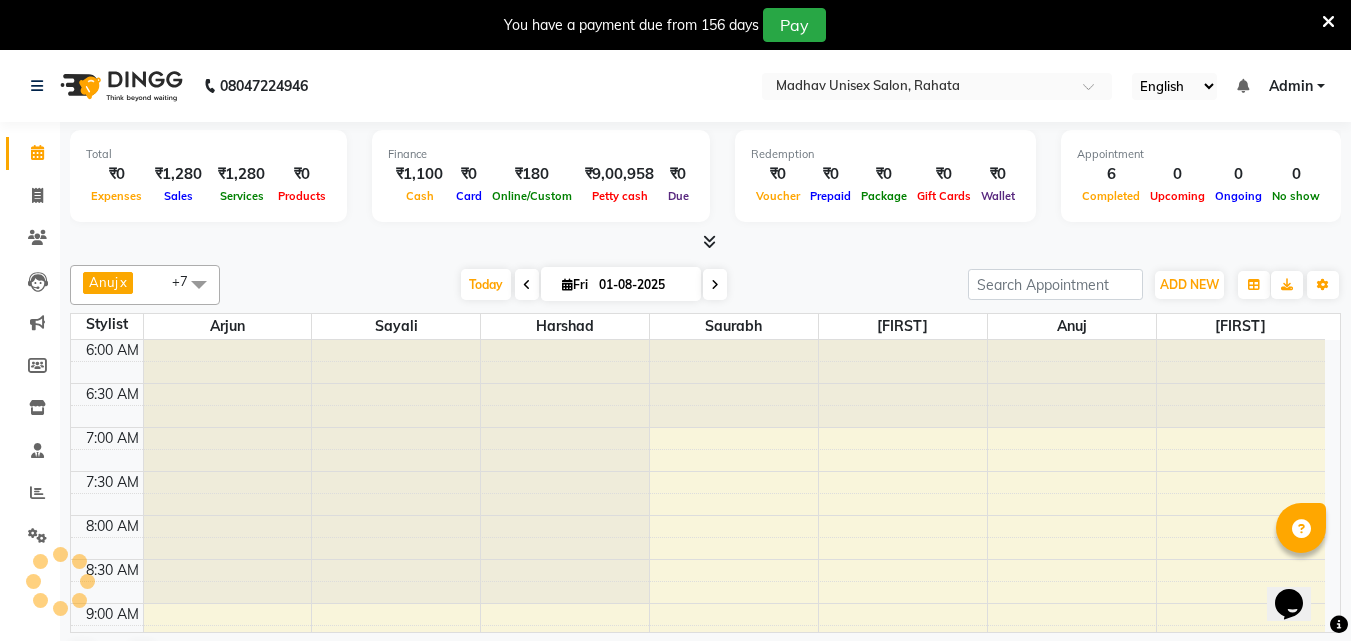 scroll, scrollTop: 0, scrollLeft: 0, axis: both 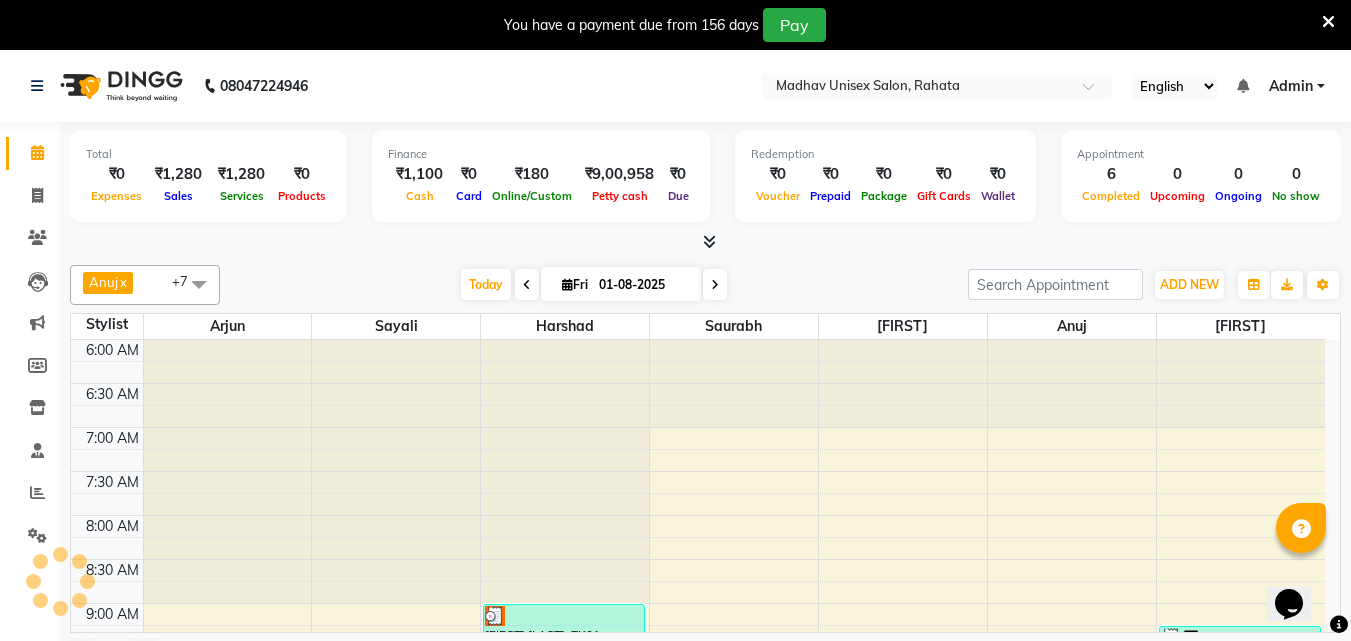 click 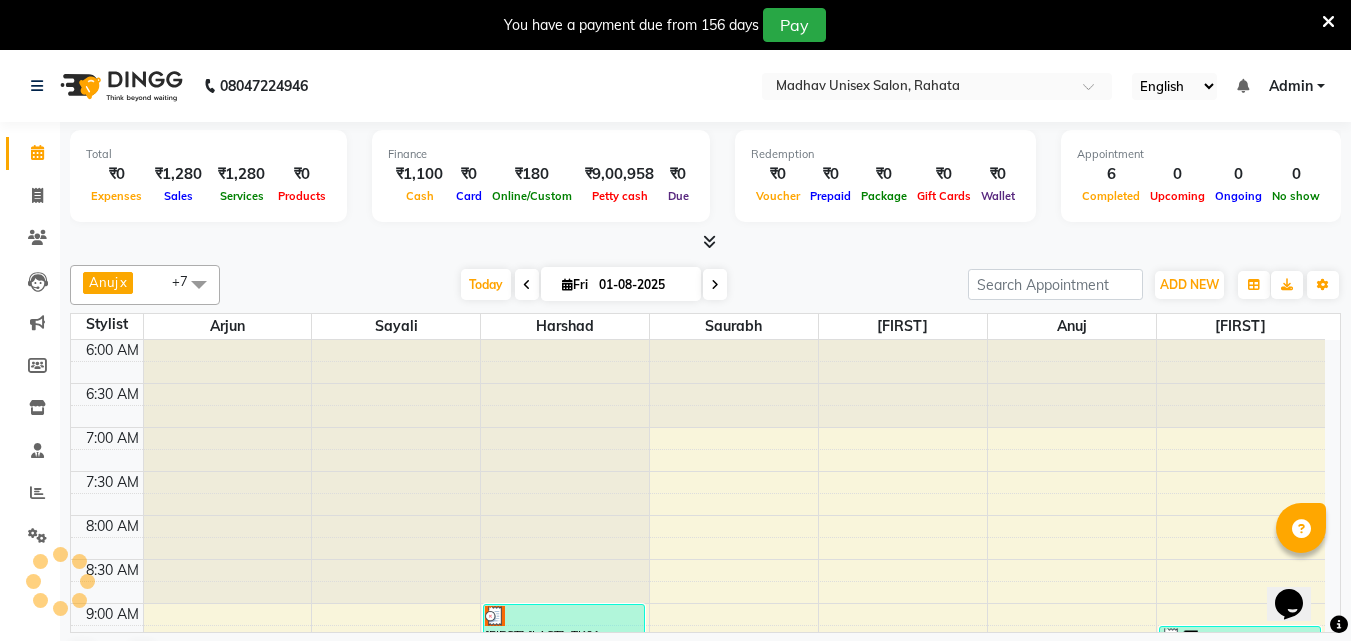 click 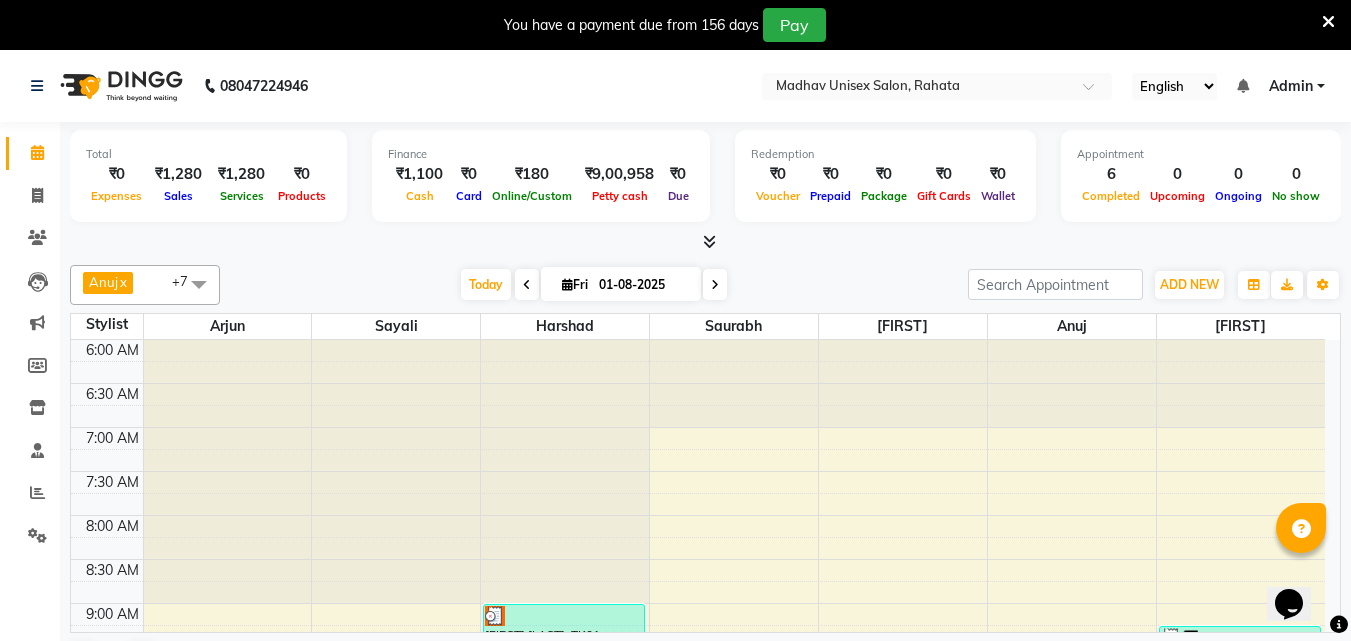 click 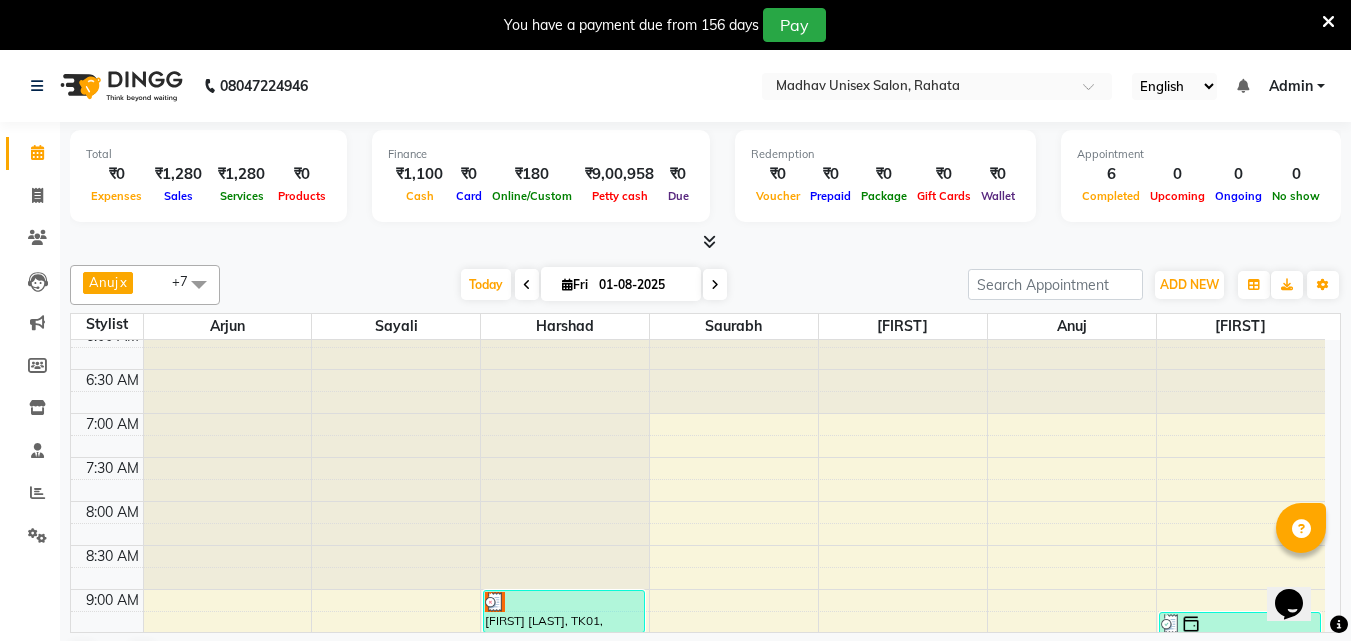 scroll, scrollTop: 0, scrollLeft: 0, axis: both 